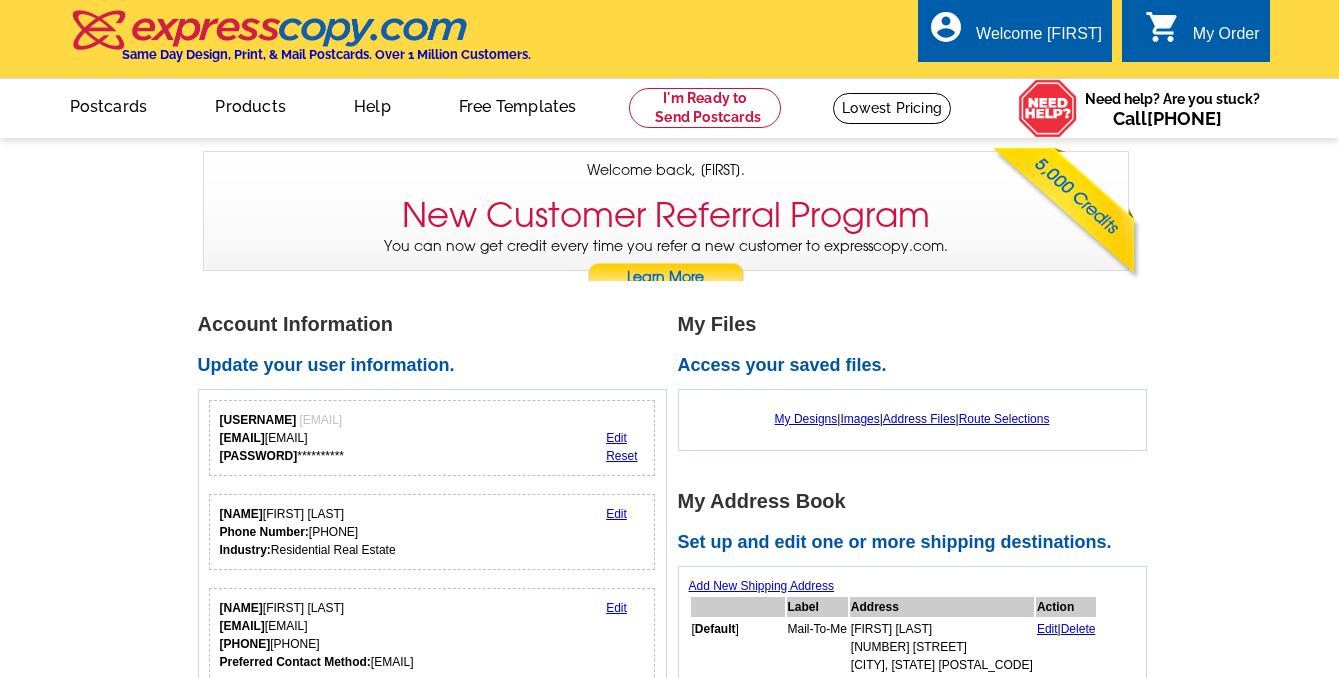 scroll, scrollTop: 0, scrollLeft: 0, axis: both 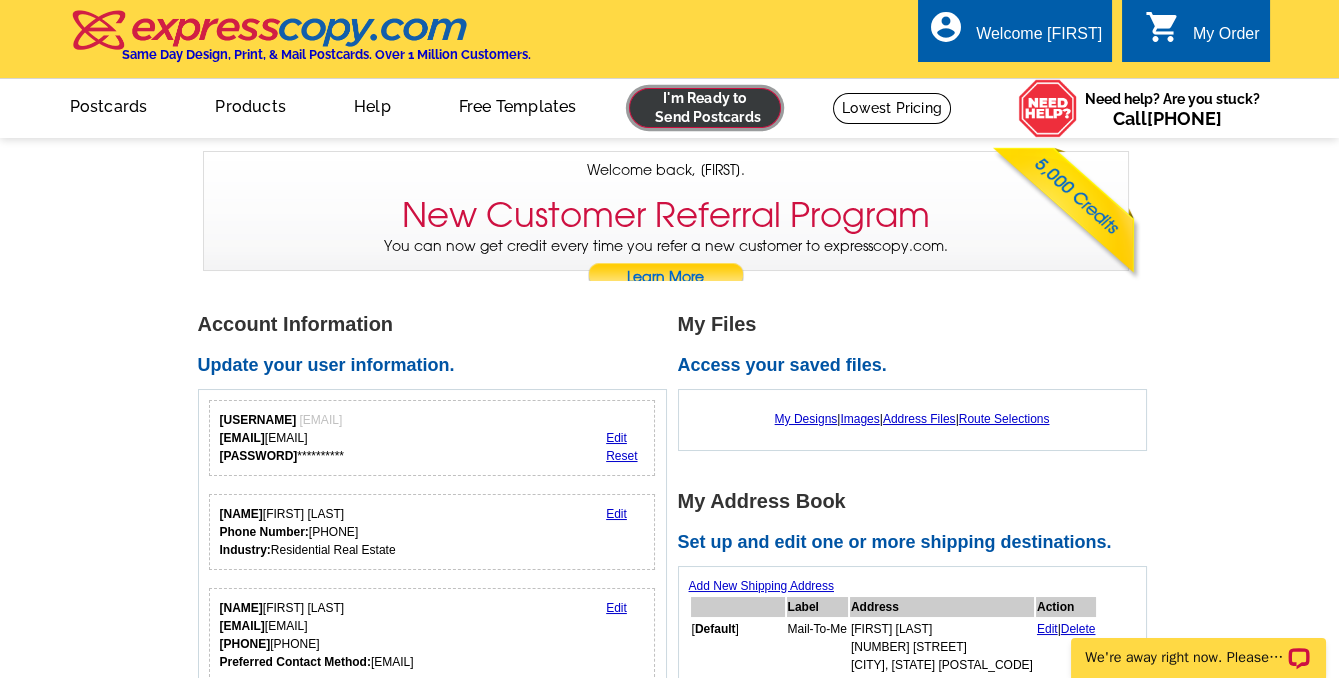 click at bounding box center [705, 108] 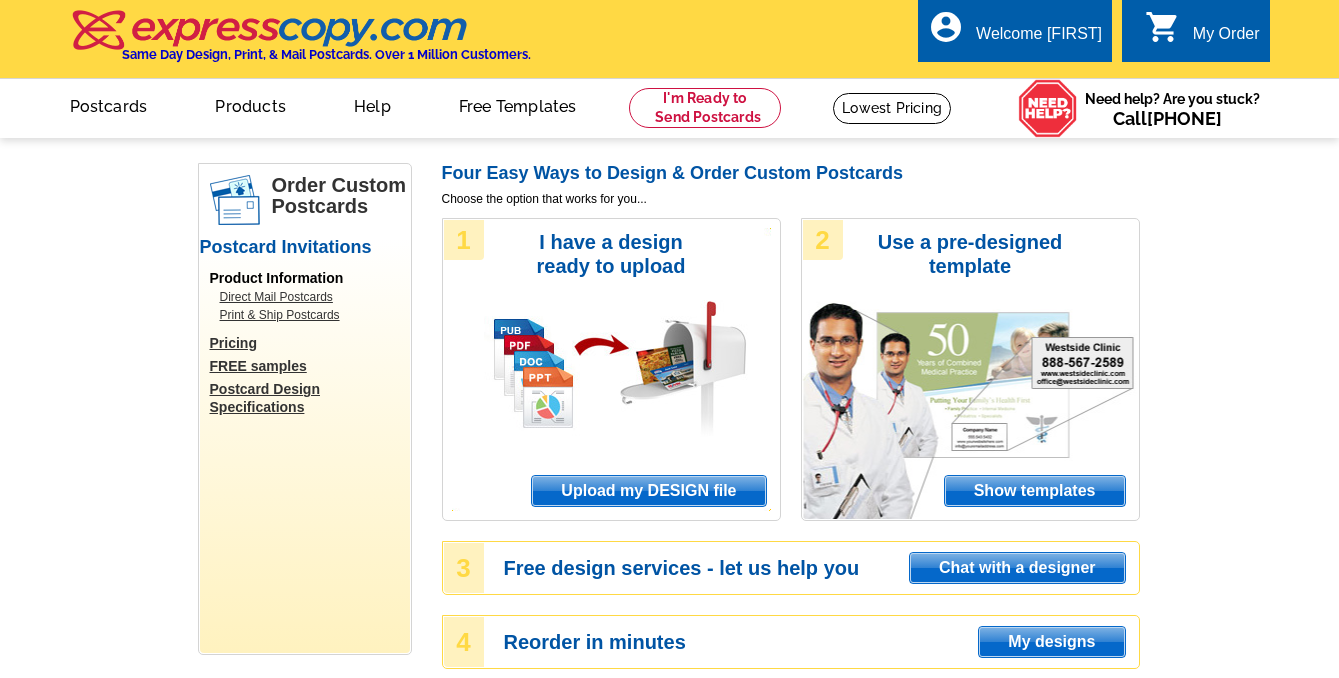 scroll, scrollTop: 0, scrollLeft: 0, axis: both 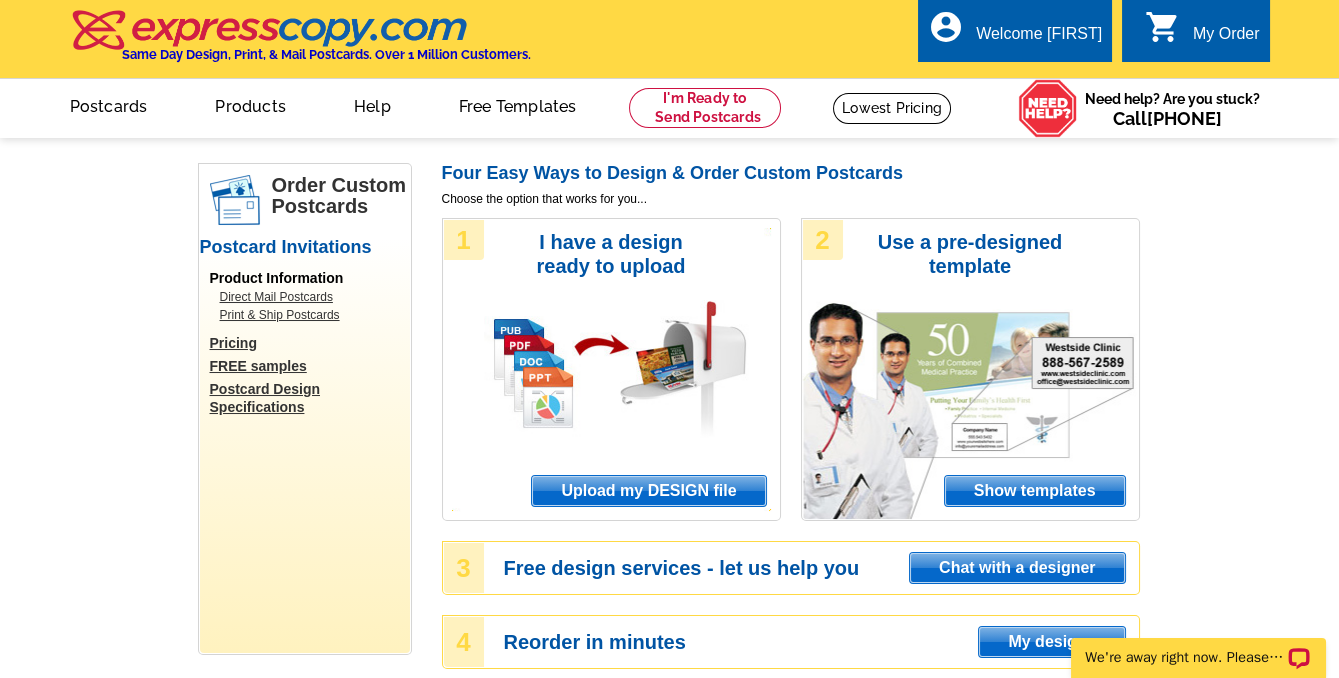 click on "Show templates" at bounding box center (1035, 491) 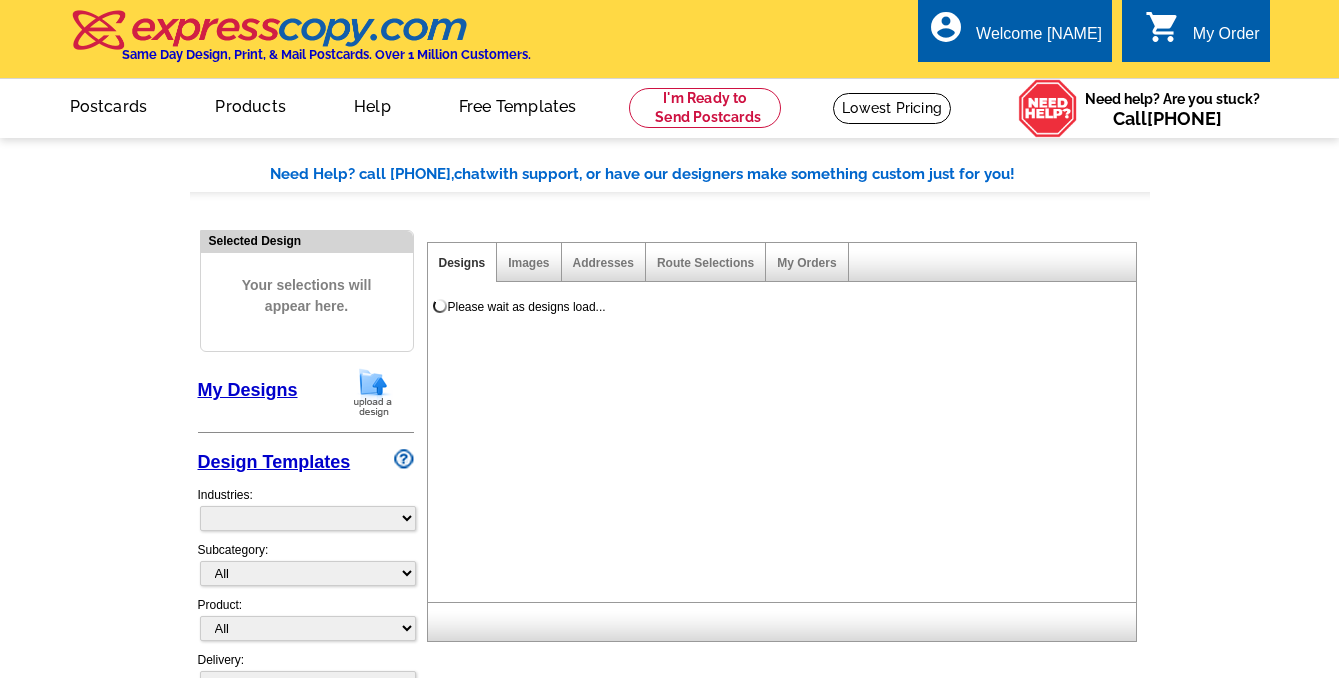 scroll, scrollTop: 0, scrollLeft: 0, axis: both 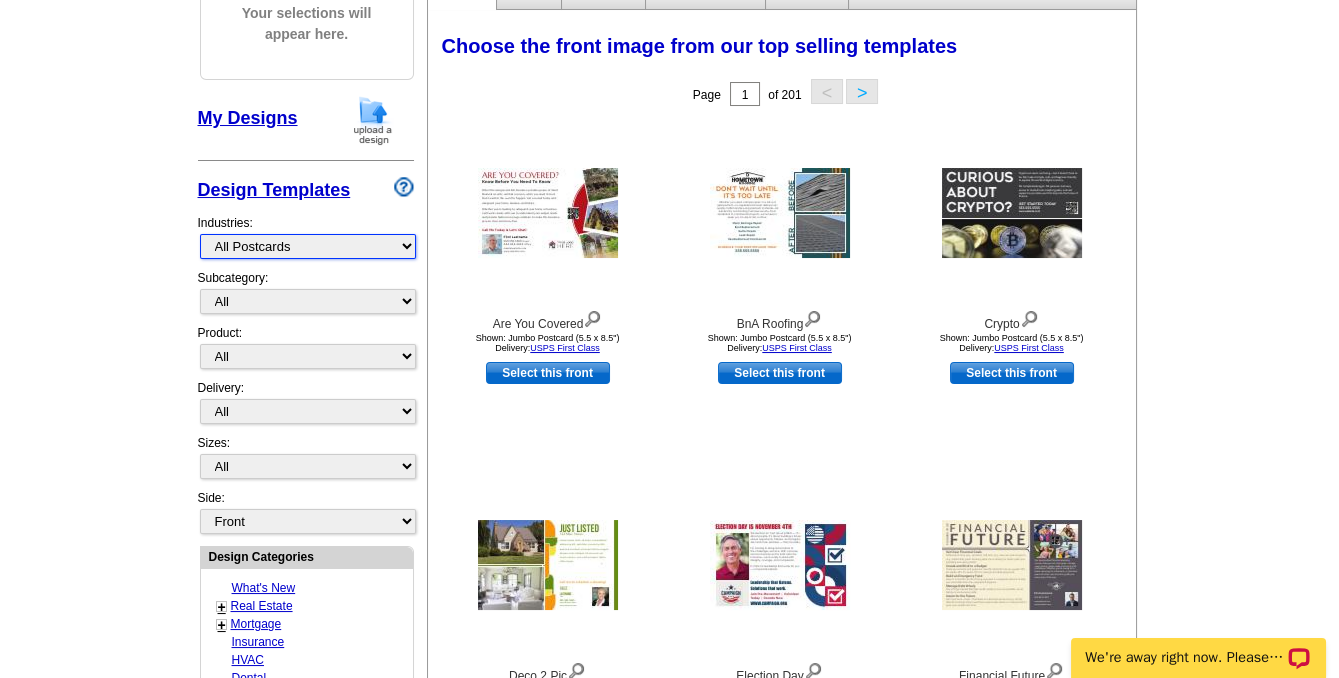 click on "What's New Real Estate Mortgage Insurance HVAC Dental Solar EDDM - NEW! Calendar Postcards Arts & Entertainment Assisted Living Automotive Beauty & Fitness Business Services Education, Camps & Childcare Financial Services Food & Beverage Healthcare Holiday Home Services Keep-in-Touch Legal Non-Profit Personal Projects Pets & Veterinarians Photo Cards Religion & Faith Retail Seasonal Sports & Recreation Sports Schedules Travel Greeting Cards All Postcards All Flyers & Brochures All Business Cards All Door Hangers All Greeting Cards" at bounding box center (308, 246) 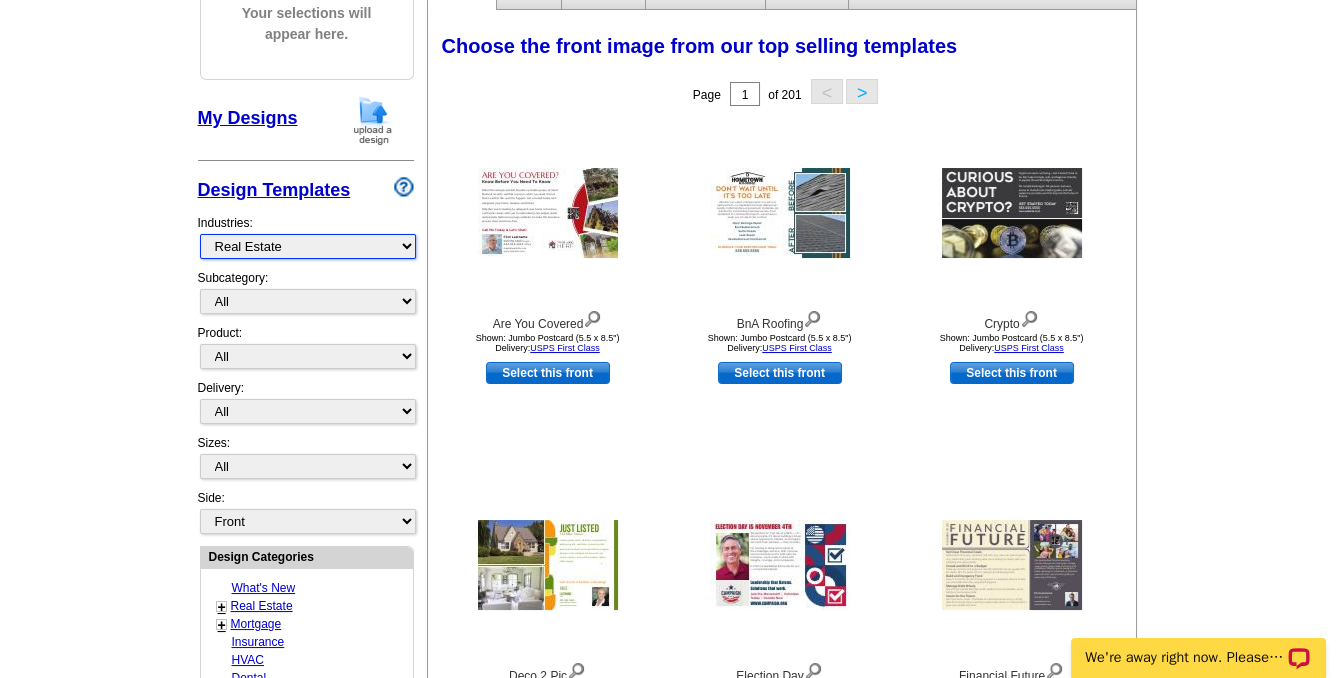 click on "What's New Real Estate Mortgage Insurance HVAC Dental Solar EDDM - NEW! Calendar Postcards Arts & Entertainment Assisted Living Automotive Beauty & Fitness Business Services Education, Camps & Childcare Financial Services Food & Beverage Healthcare Holiday Home Services Keep-in-Touch Legal Non-Profit Personal Projects Pets & Veterinarians Photo Cards Religion & Faith Retail Seasonal Sports & Recreation Sports Schedules Travel Greeting Cards All Postcards All Flyers & Brochures All Business Cards All Door Hangers All Greeting Cards" at bounding box center [308, 246] 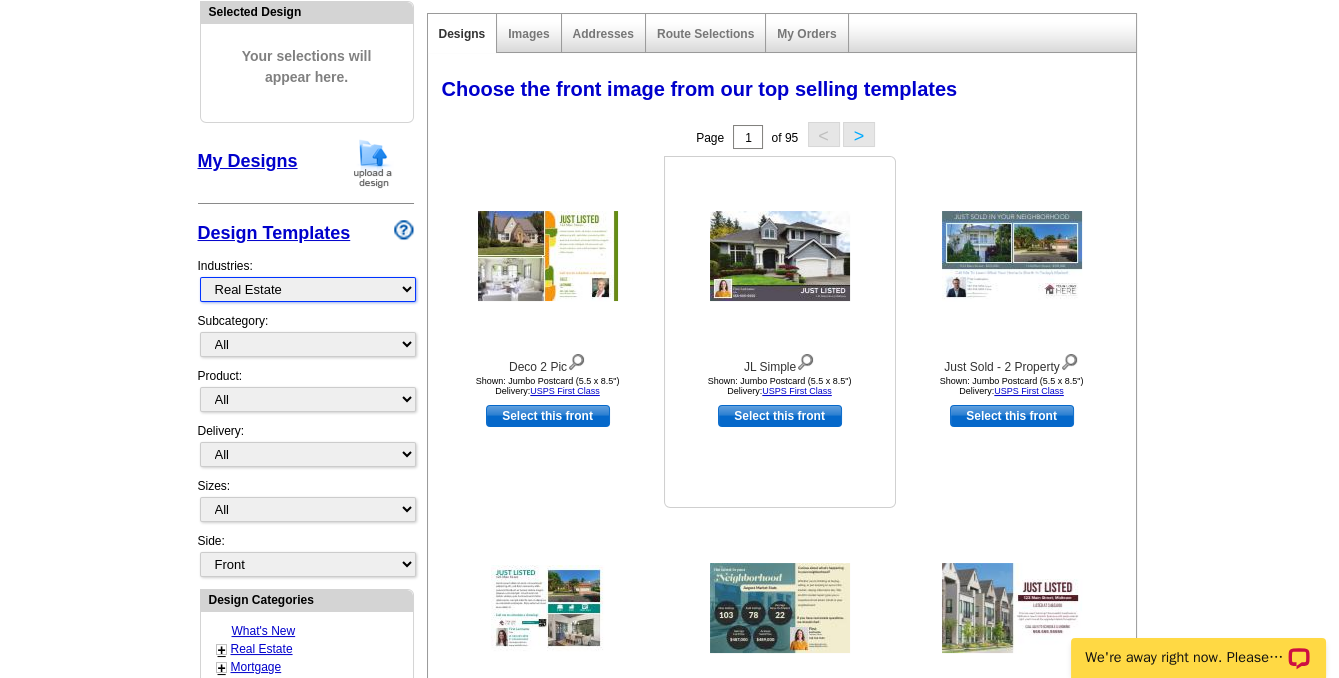 scroll, scrollTop: 181, scrollLeft: 0, axis: vertical 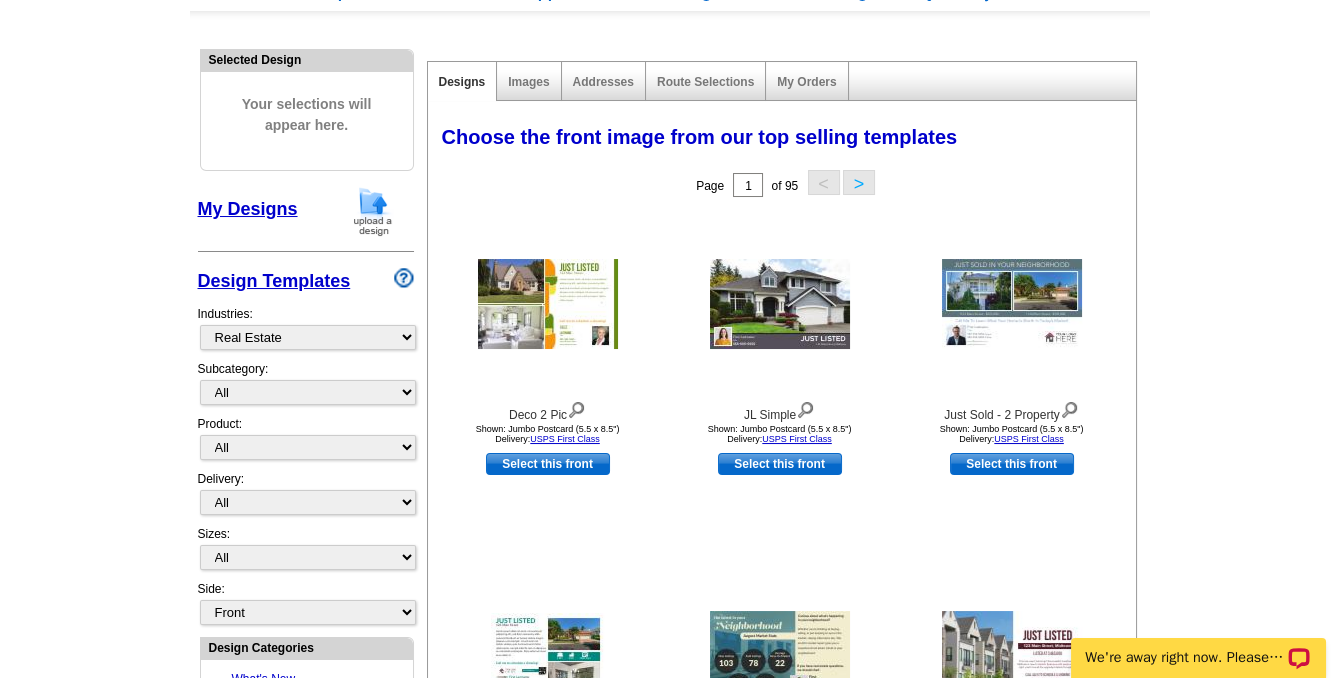 click on ">" at bounding box center [859, 182] 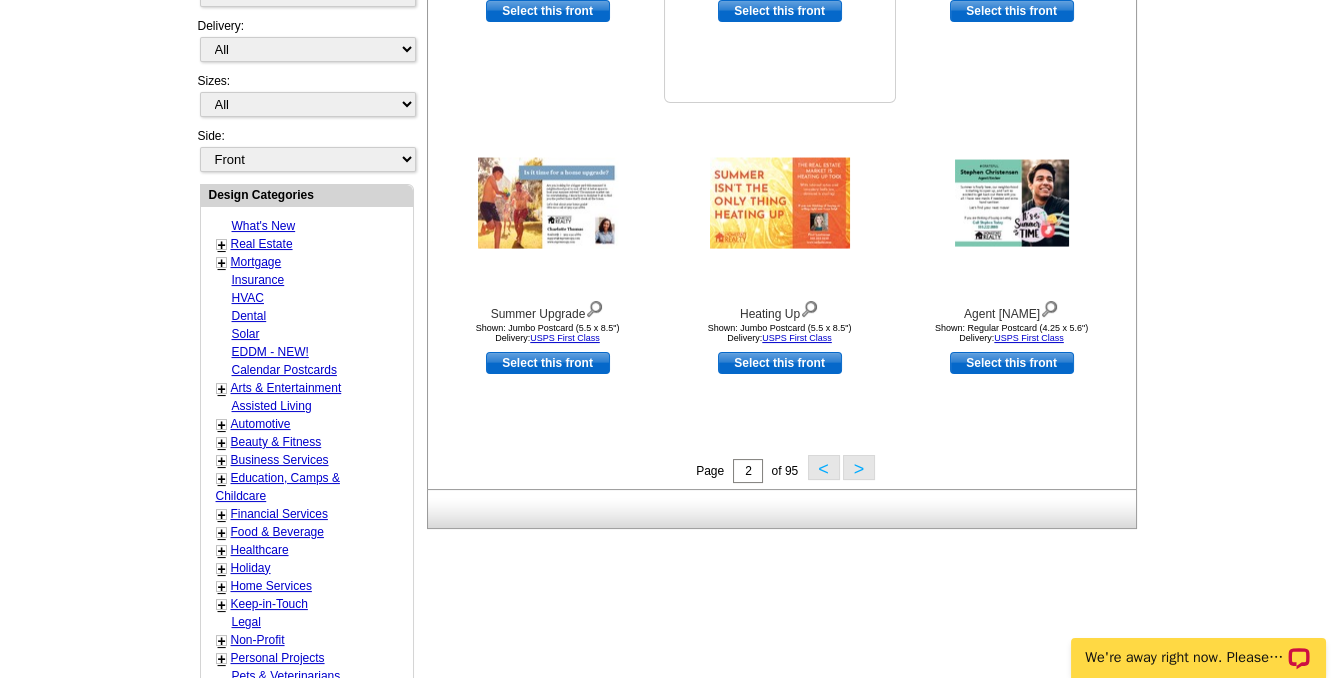 scroll, scrollTop: 636, scrollLeft: 0, axis: vertical 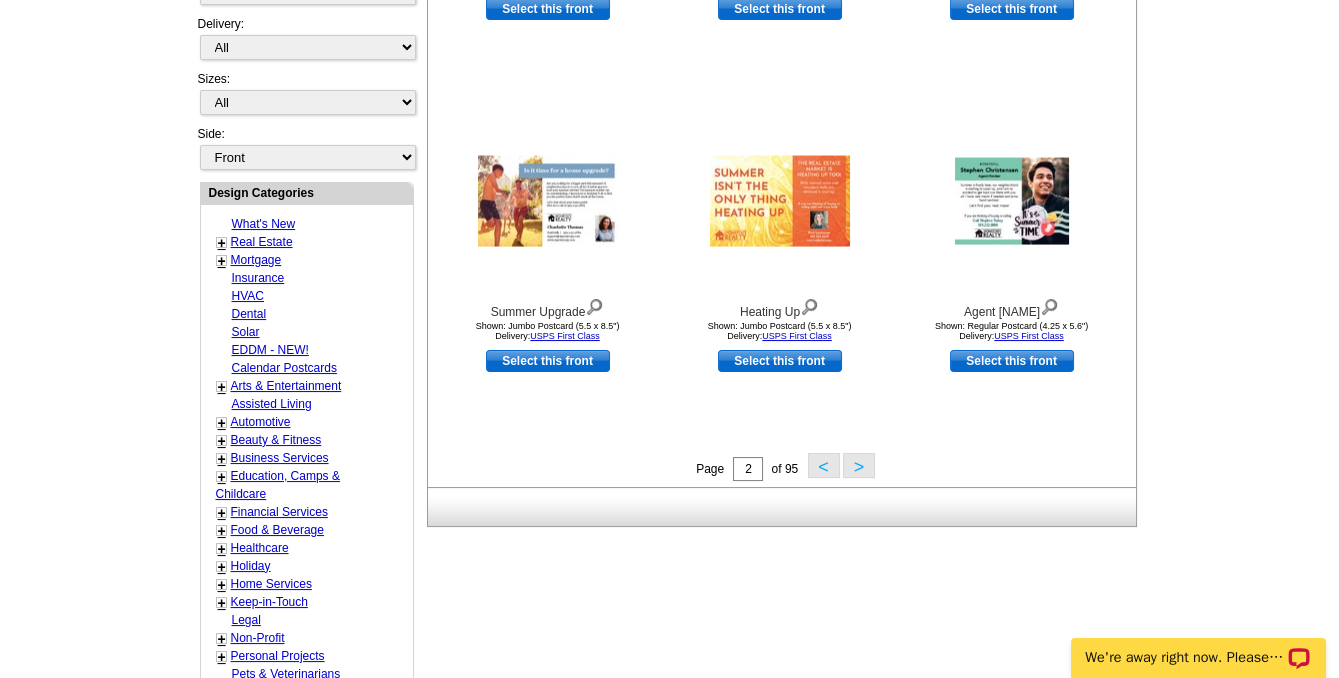 click on ">" at bounding box center (859, 465) 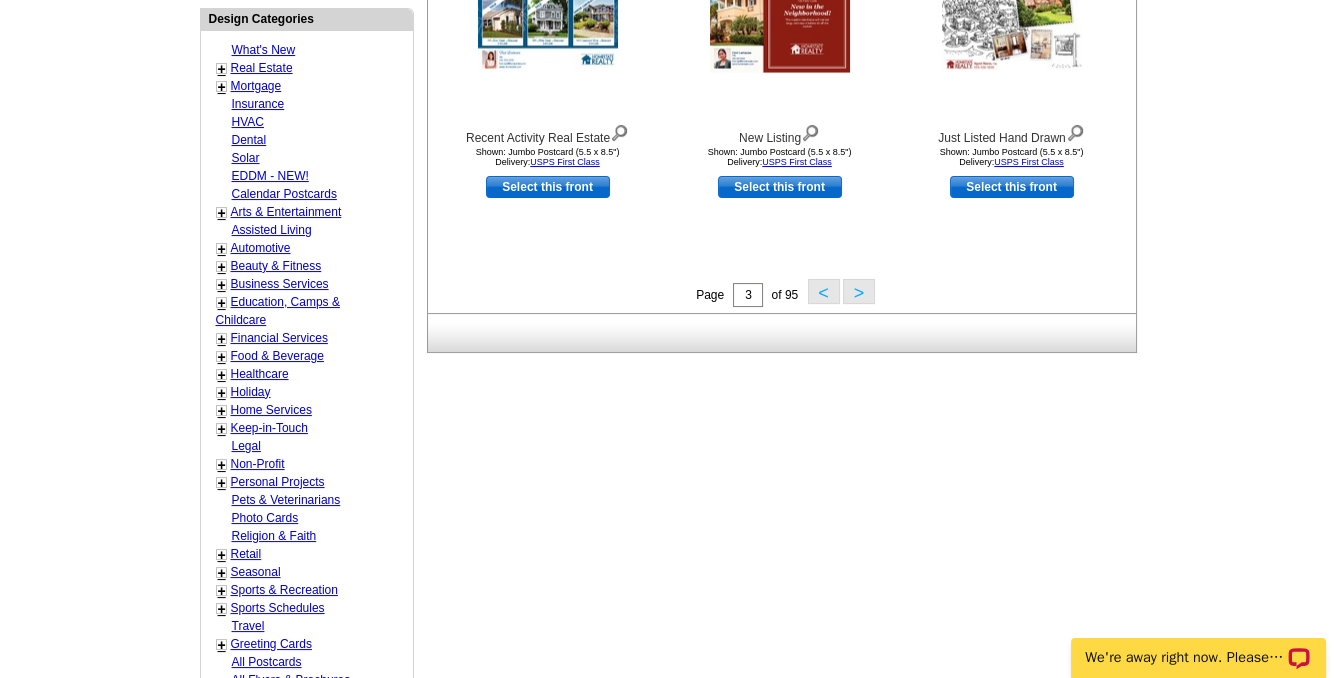 scroll, scrollTop: 818, scrollLeft: 0, axis: vertical 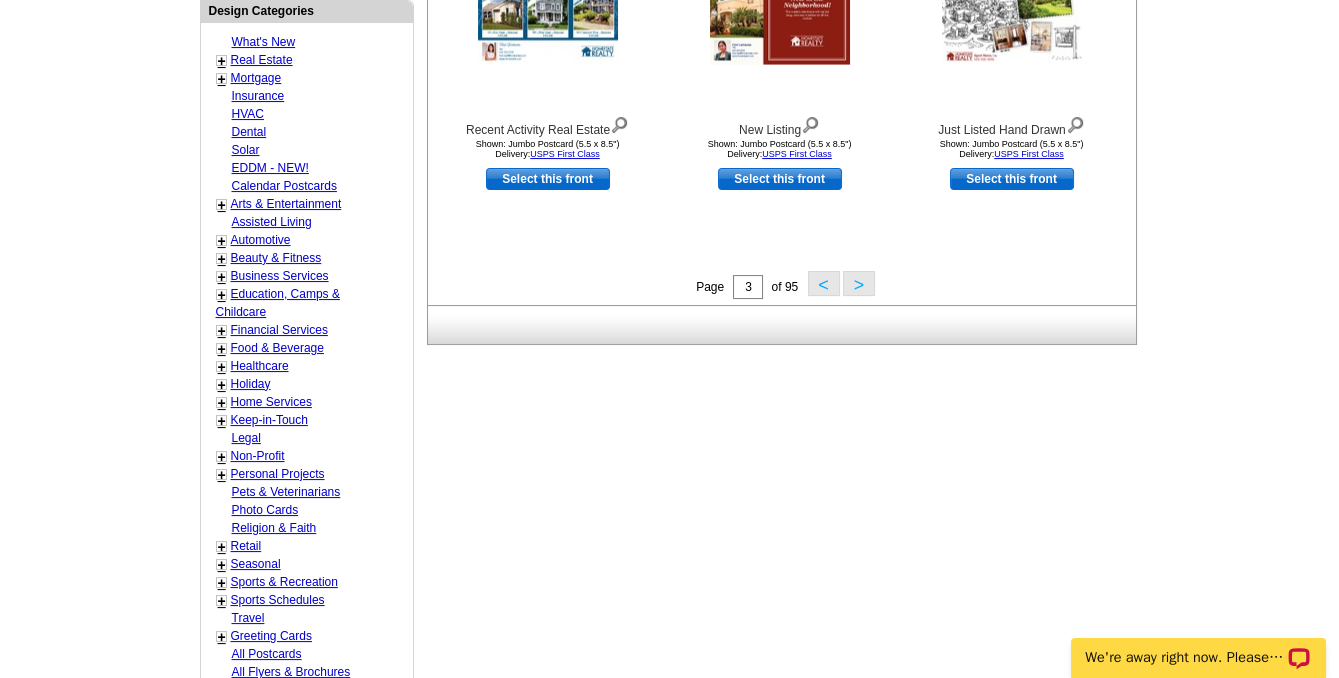 click on ">" at bounding box center [859, 283] 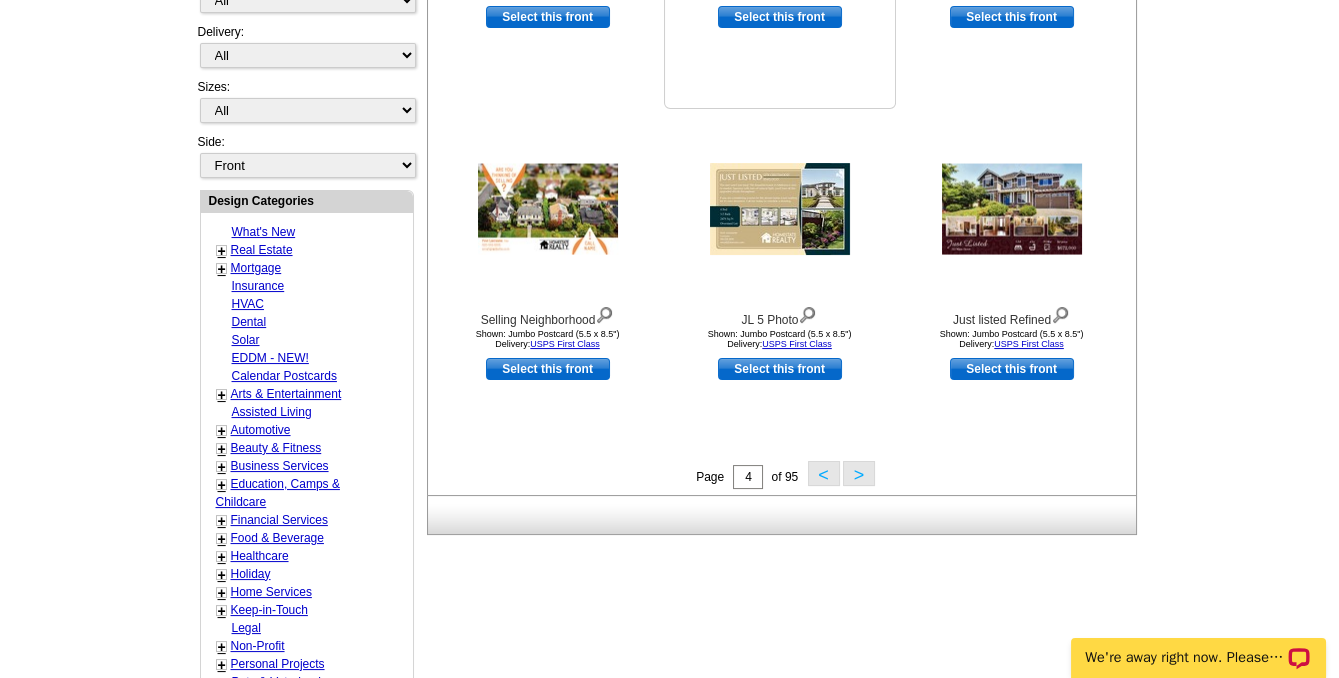 scroll, scrollTop: 658, scrollLeft: 0, axis: vertical 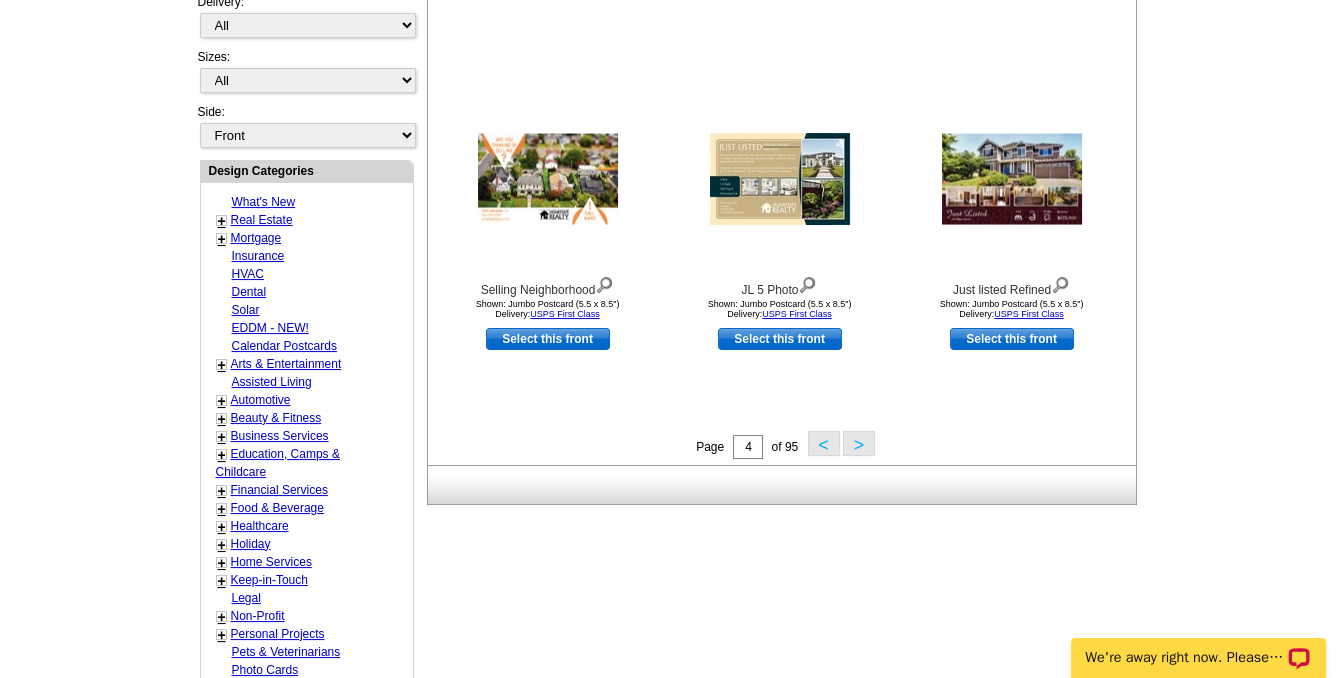 click on "Real Estate" at bounding box center [262, 220] 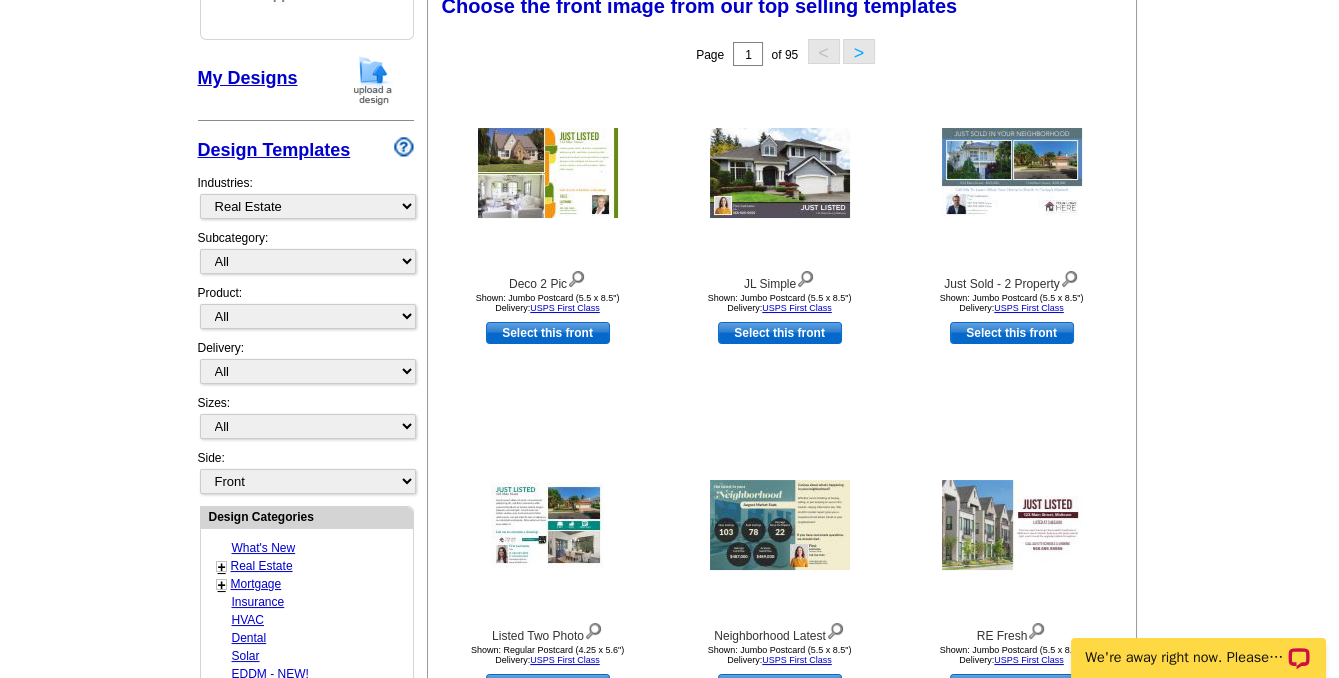 scroll, scrollTop: 295, scrollLeft: 0, axis: vertical 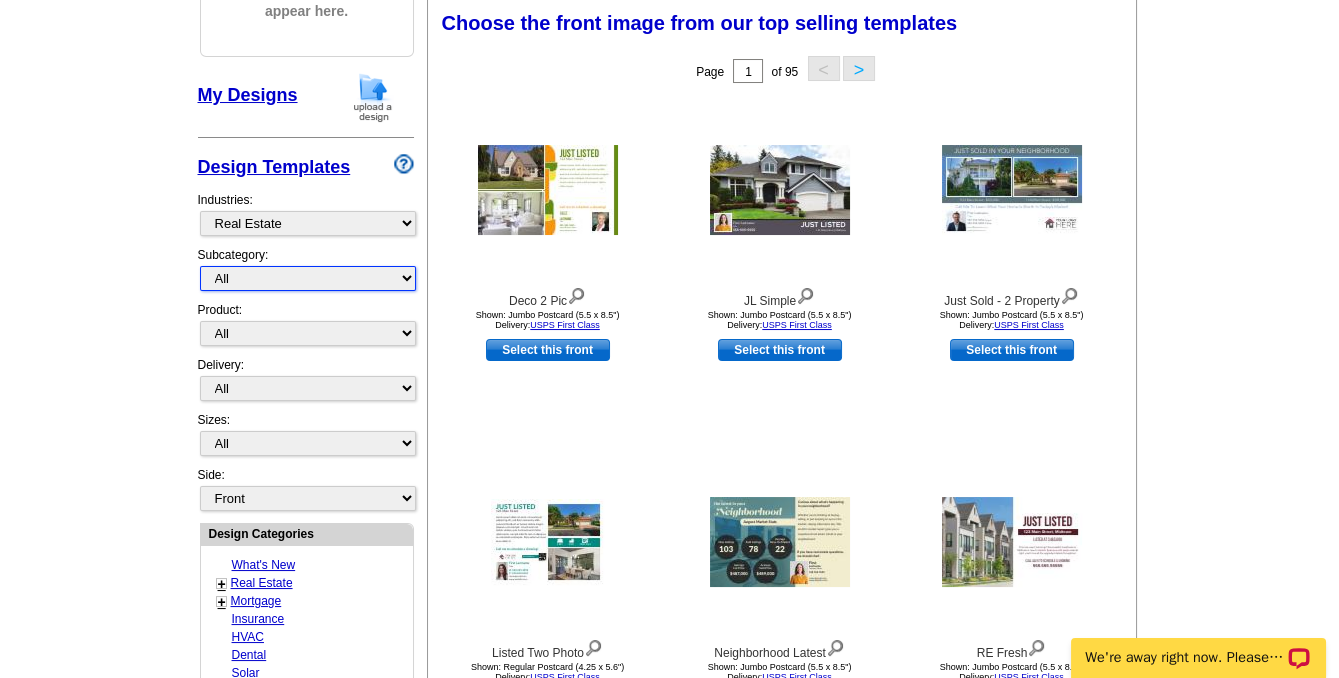 click on "All RE/MAX® Referrals Keller Williams® Berkshire Hathaway Home Services Century 21 Commercial Real Estate QR Code Cards 1st Time Home Buyer Distressed Homeowners Social Networking Farming Just Listed Just Sold Open House Market Report" at bounding box center (308, 278) 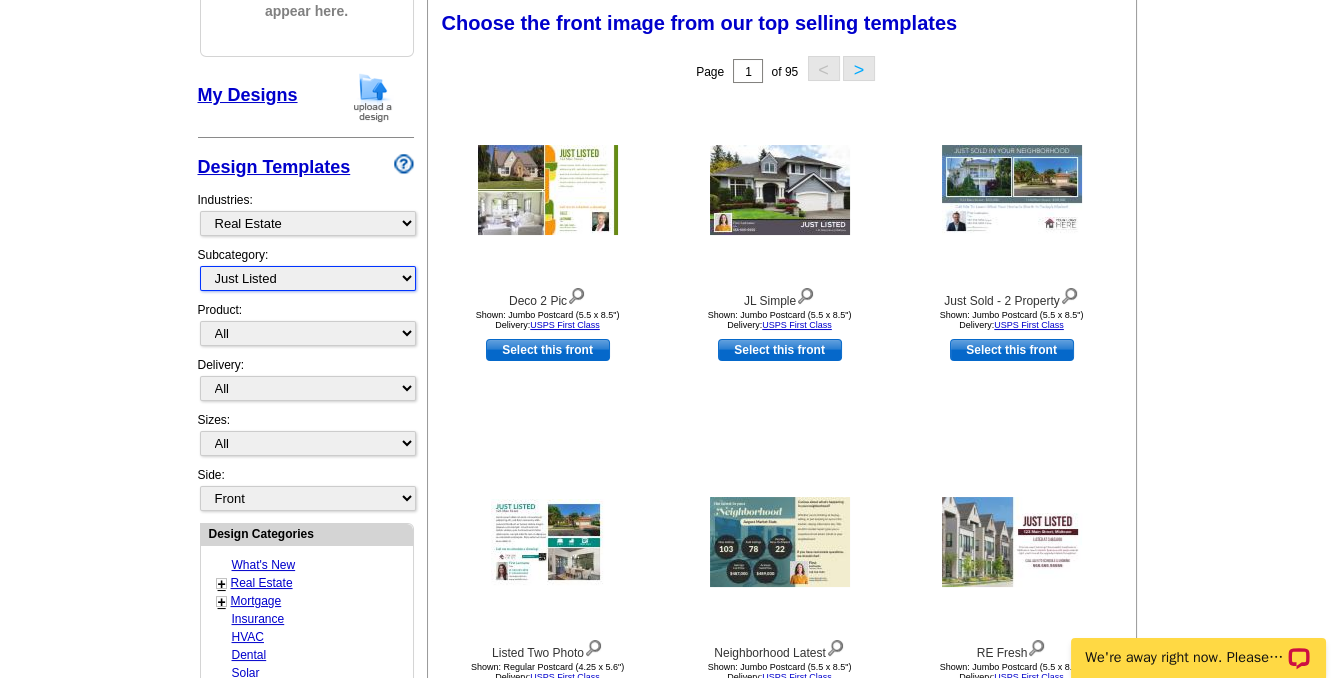 click on "All RE/MAX® Referrals Keller Williams® Berkshire Hathaway Home Services Century 21 Commercial Real Estate QR Code Cards 1st Time Home Buyer Distressed Homeowners Social Networking Farming Just Listed Just Sold Open House Market Report" at bounding box center [308, 278] 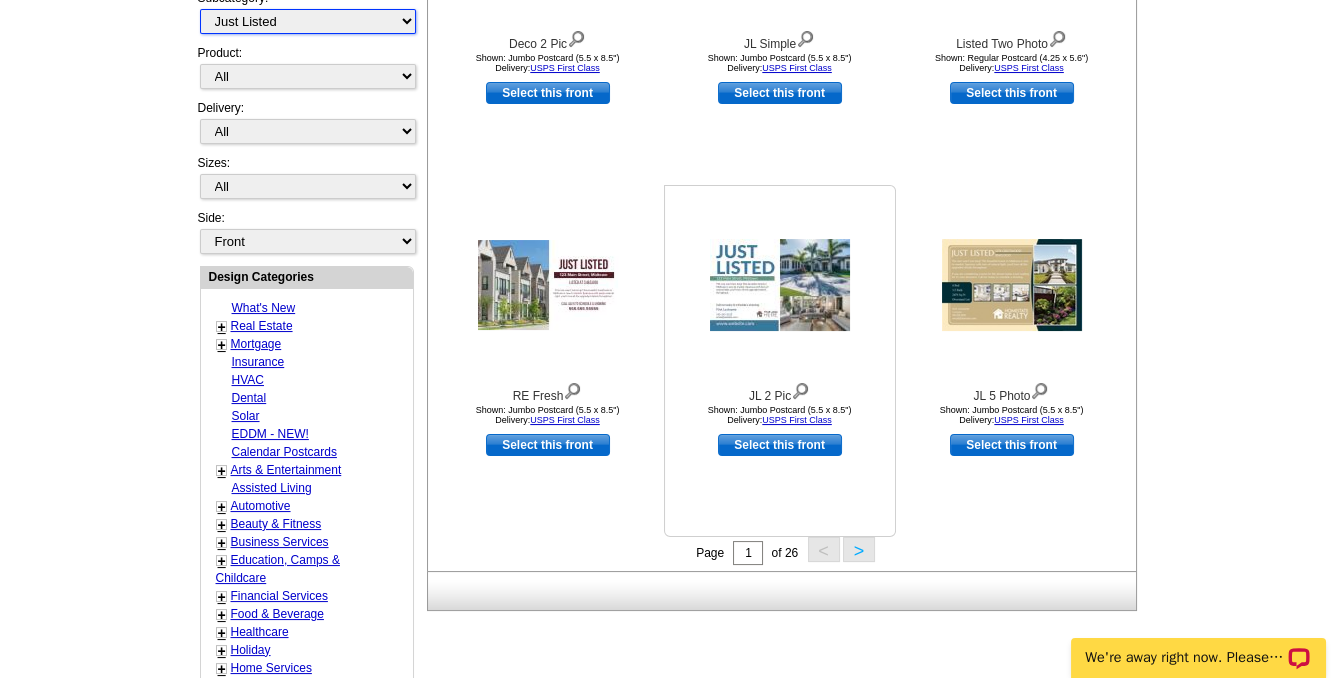 scroll, scrollTop: 568, scrollLeft: 0, axis: vertical 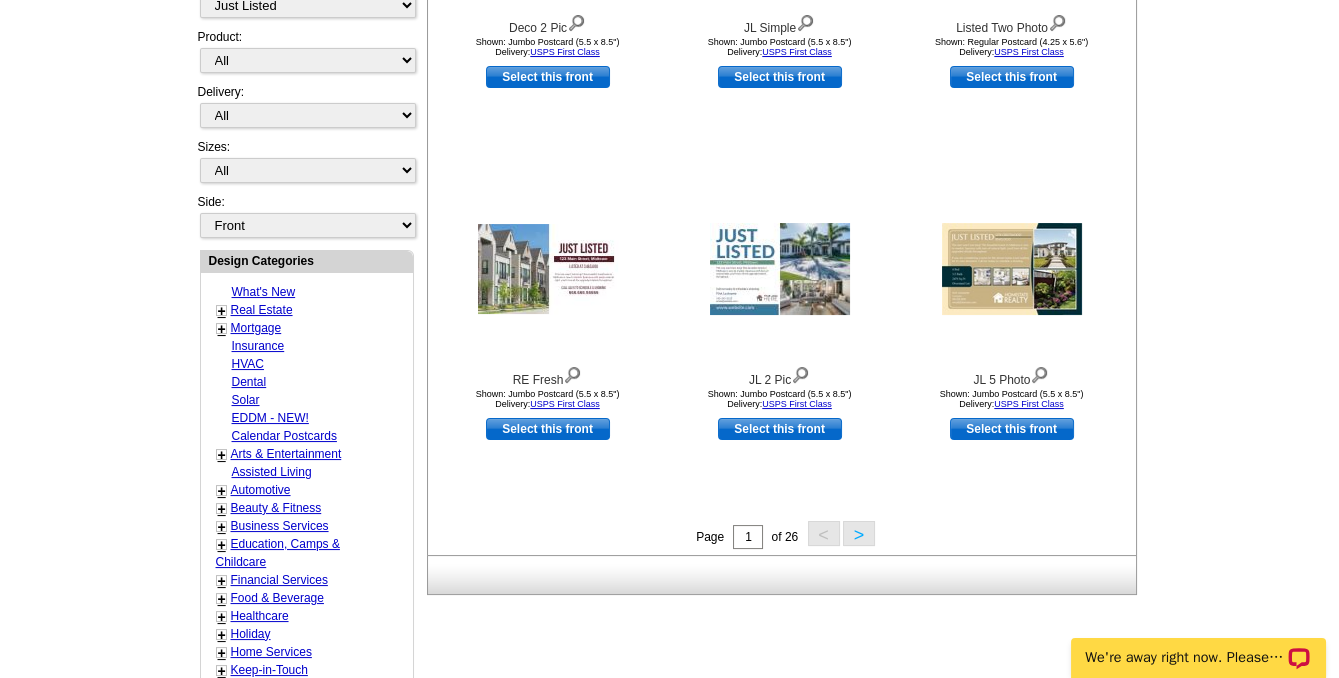 click on ">" at bounding box center [859, 533] 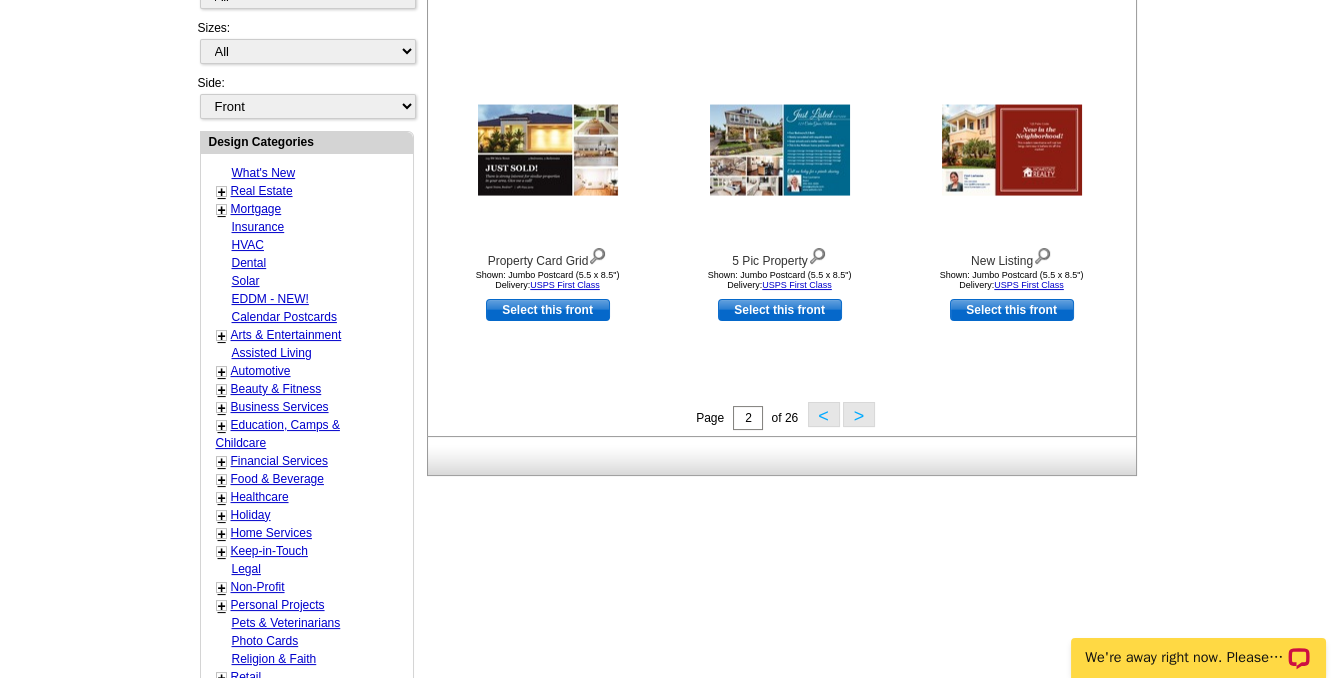 scroll, scrollTop: 749, scrollLeft: 0, axis: vertical 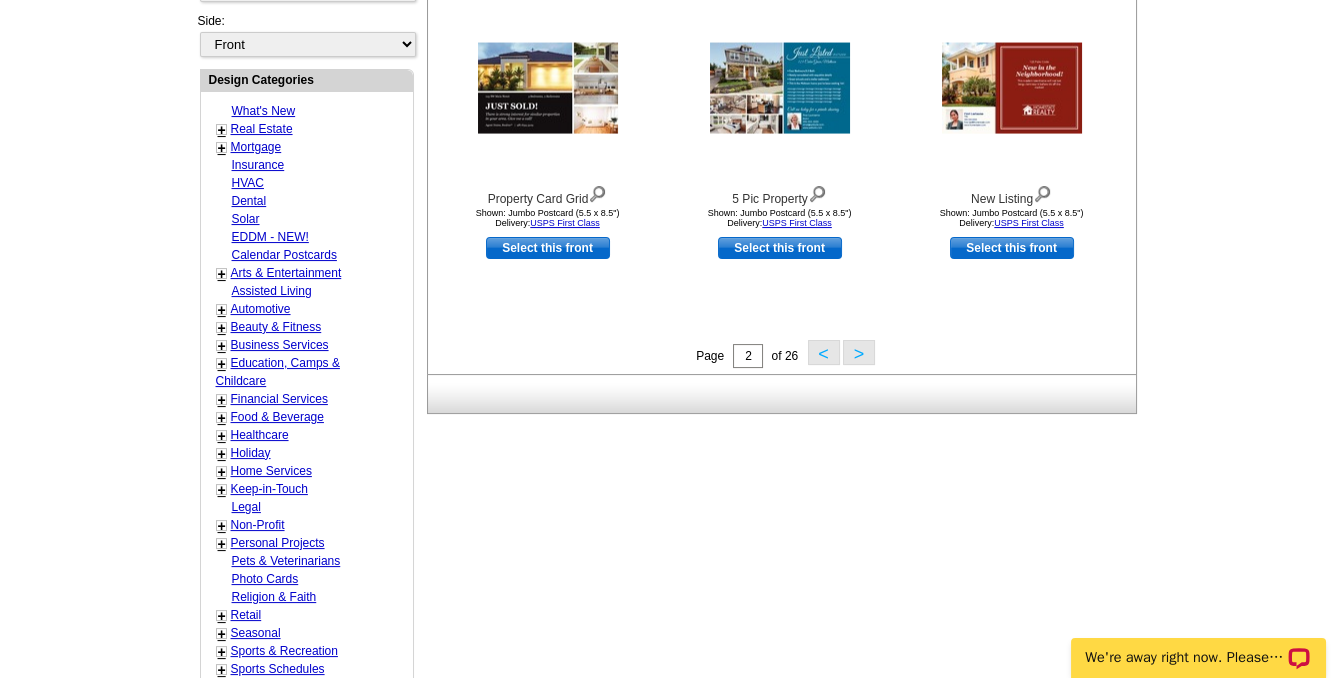 click on ">" at bounding box center [859, 352] 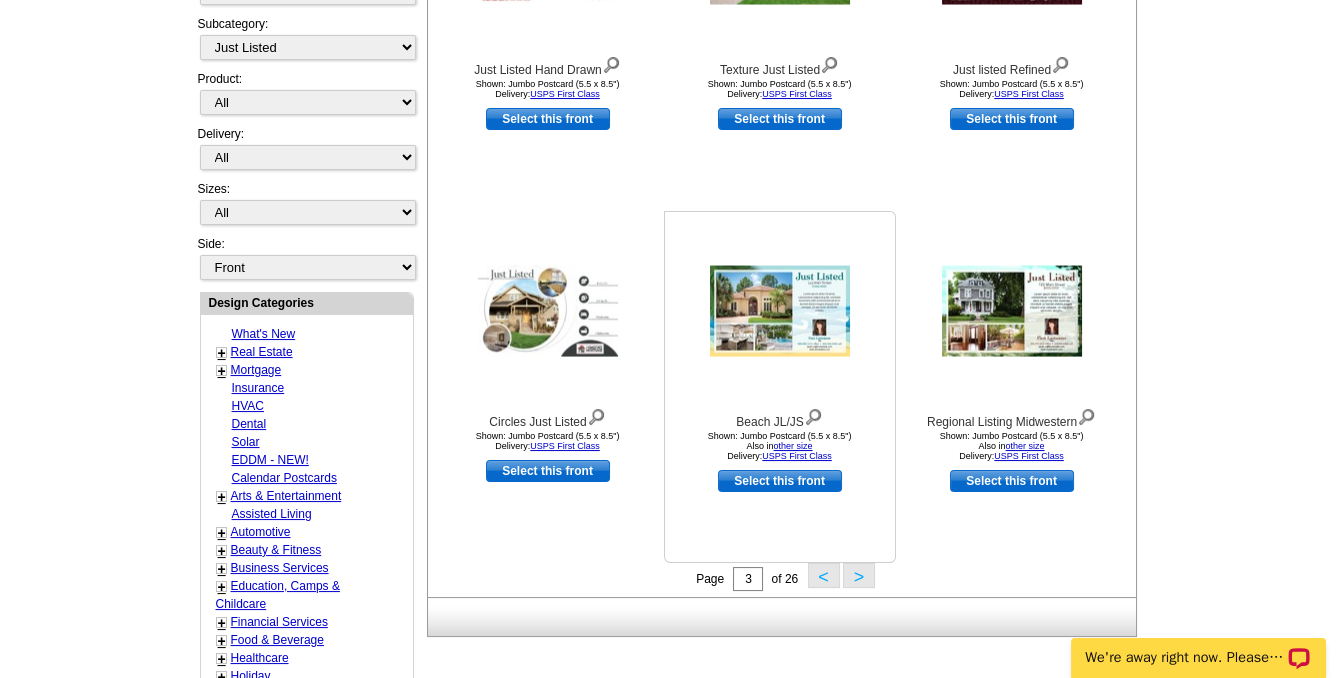 scroll, scrollTop: 658, scrollLeft: 0, axis: vertical 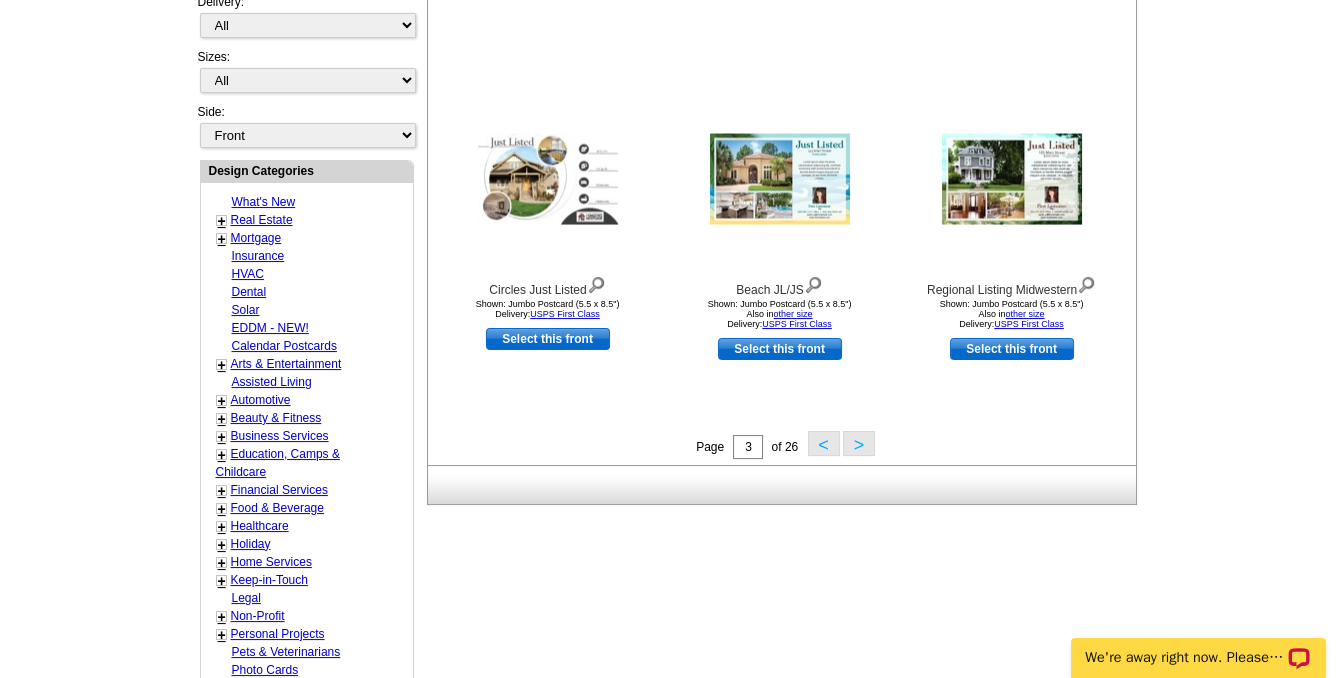 click on ">" at bounding box center (859, 443) 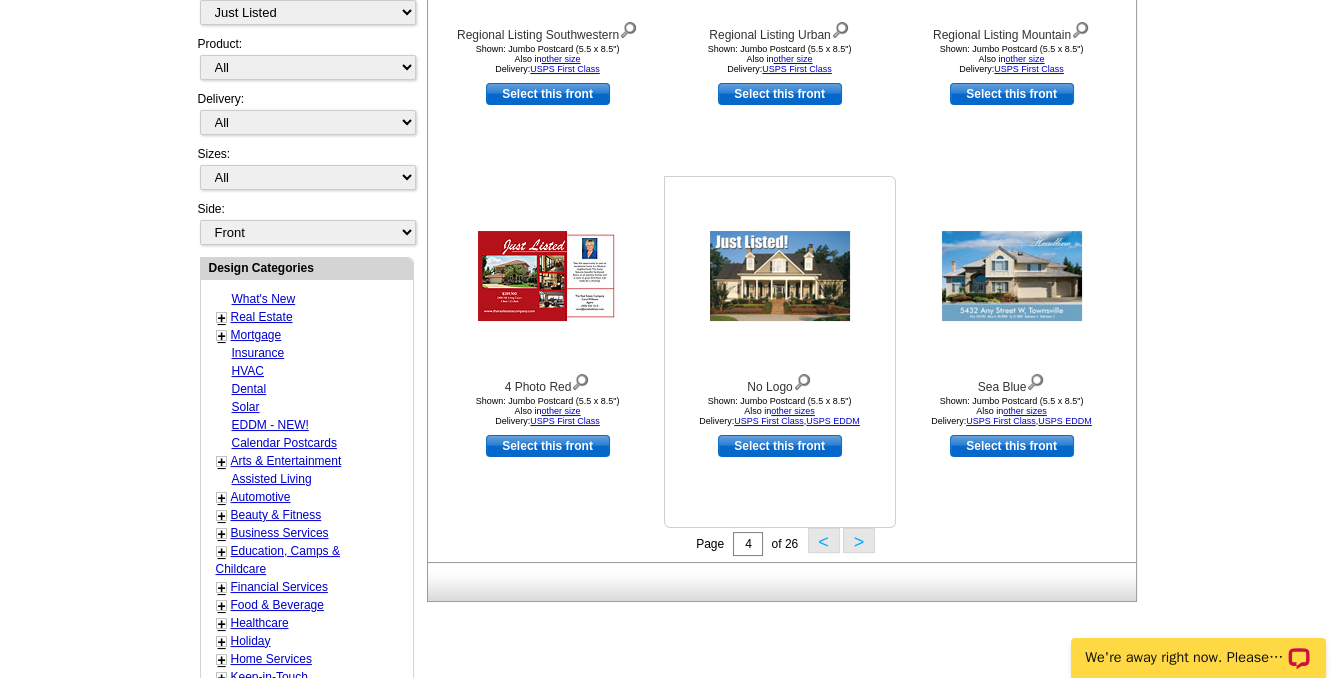 scroll, scrollTop: 568, scrollLeft: 0, axis: vertical 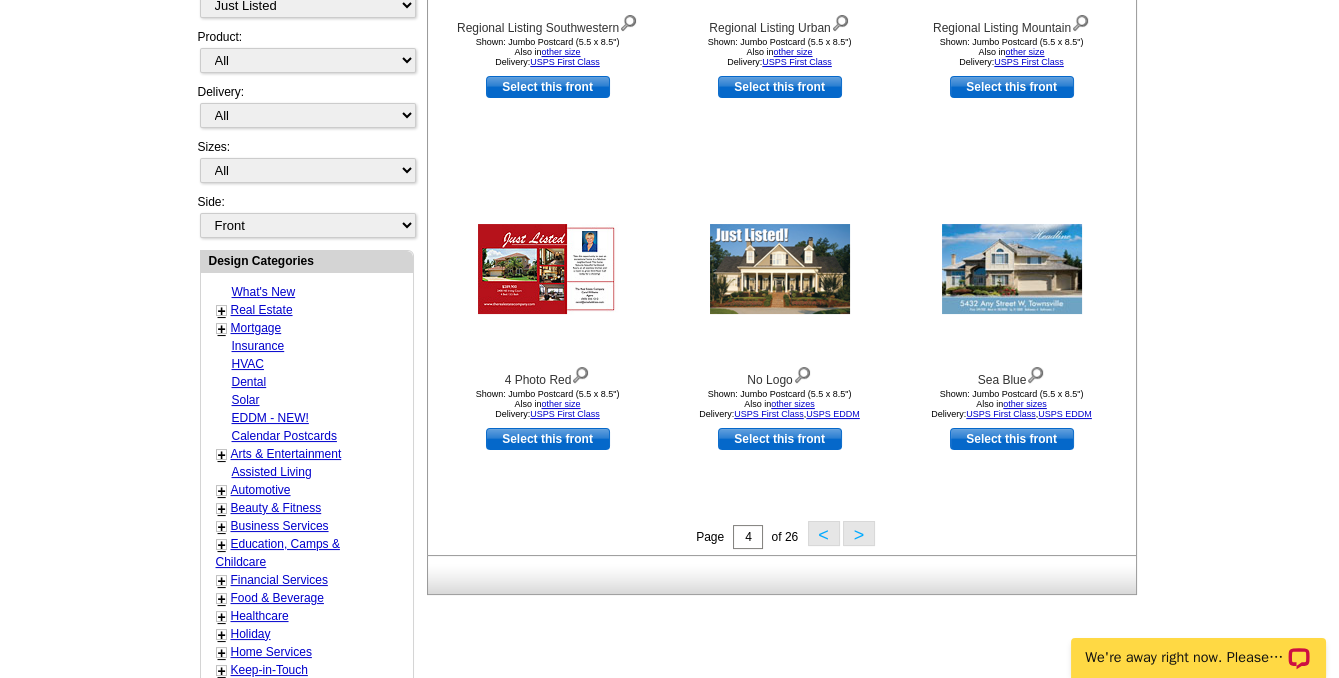 click on ">" at bounding box center (859, 533) 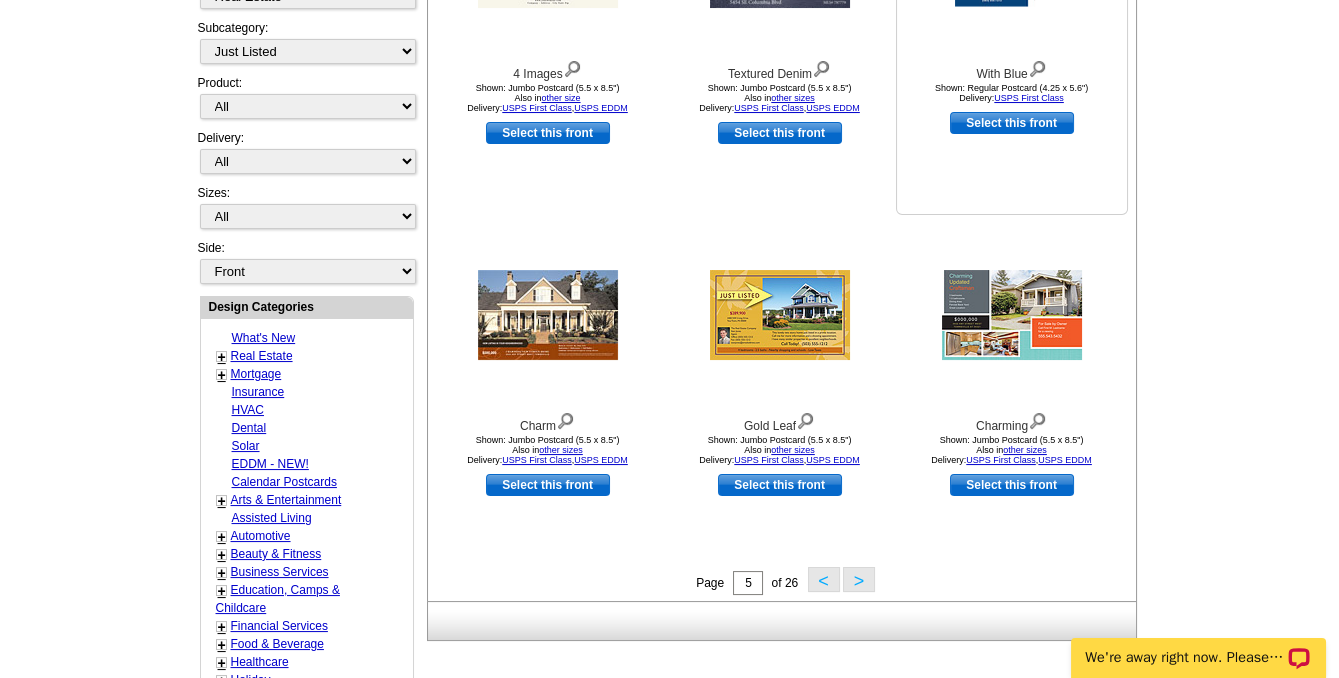 scroll, scrollTop: 568, scrollLeft: 0, axis: vertical 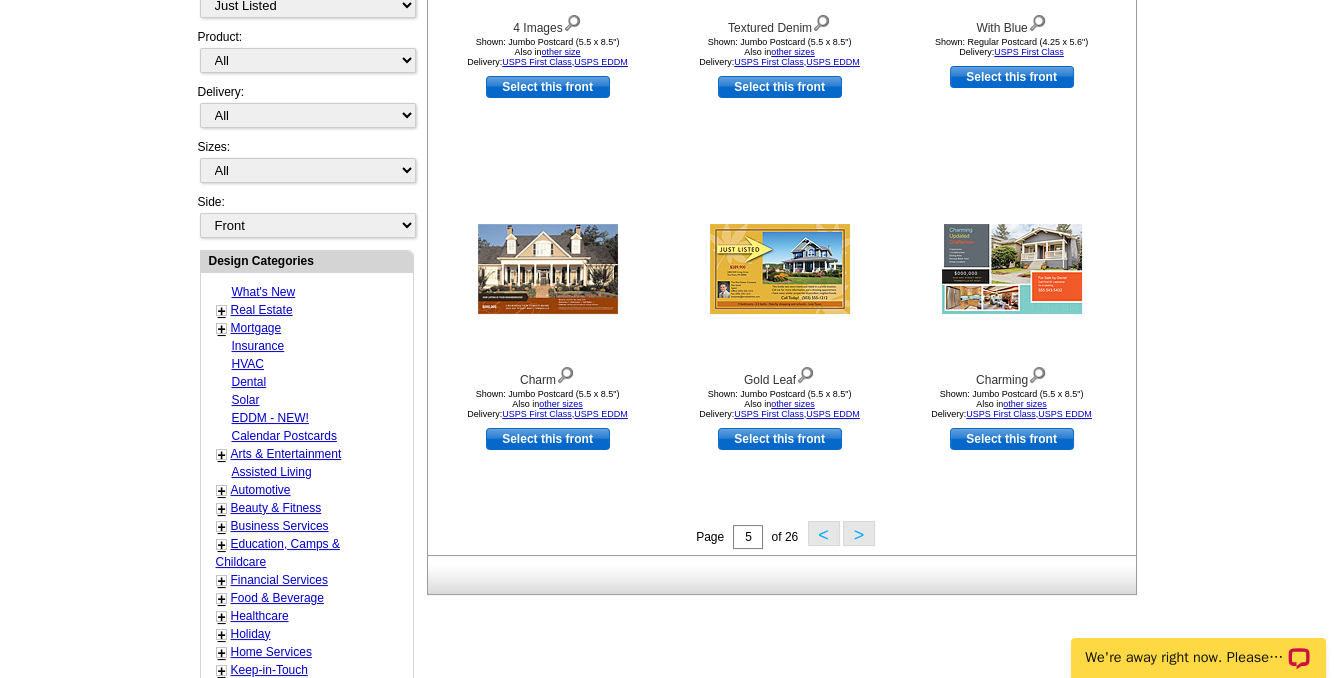 click on ">" at bounding box center [859, 533] 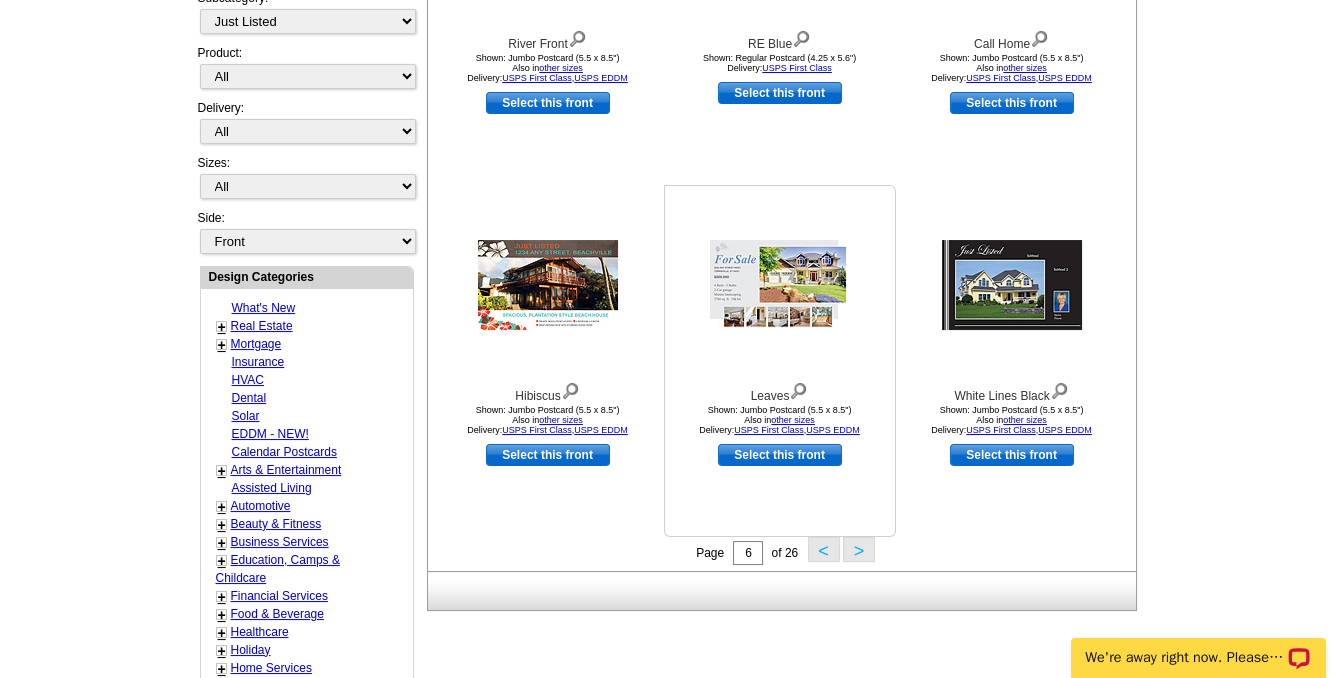 scroll, scrollTop: 568, scrollLeft: 0, axis: vertical 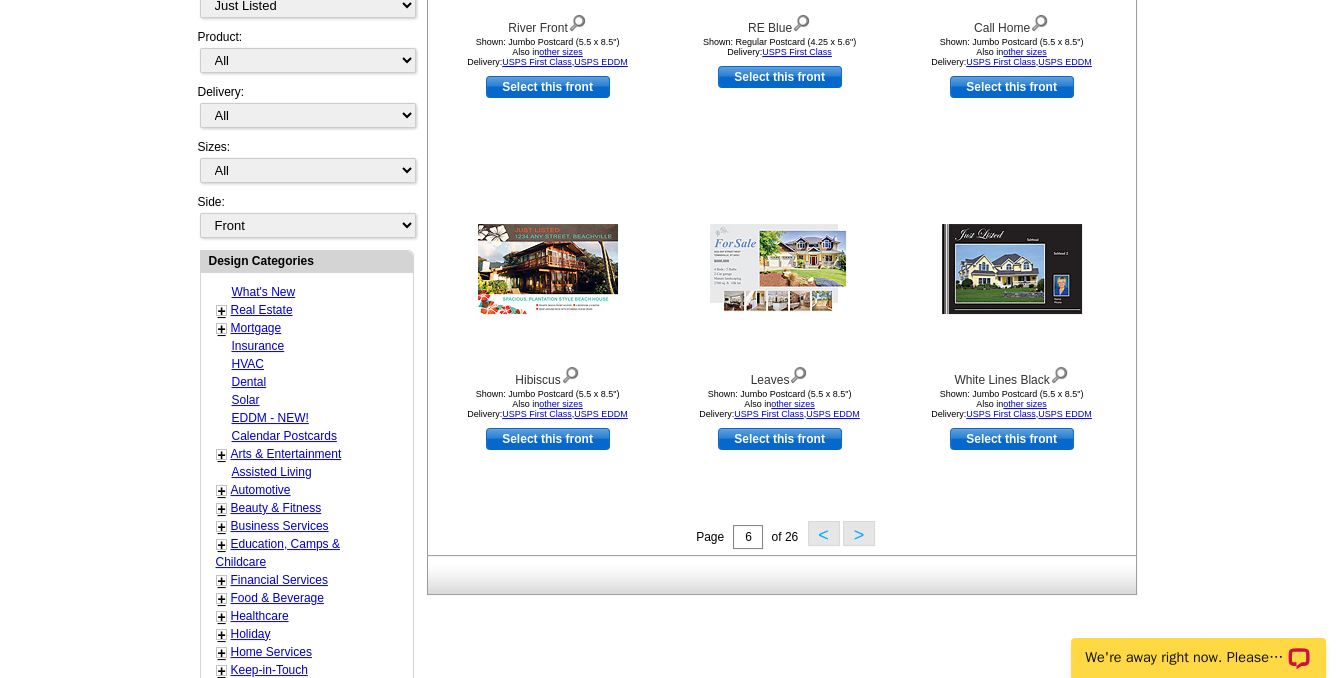 click on ">" at bounding box center [859, 533] 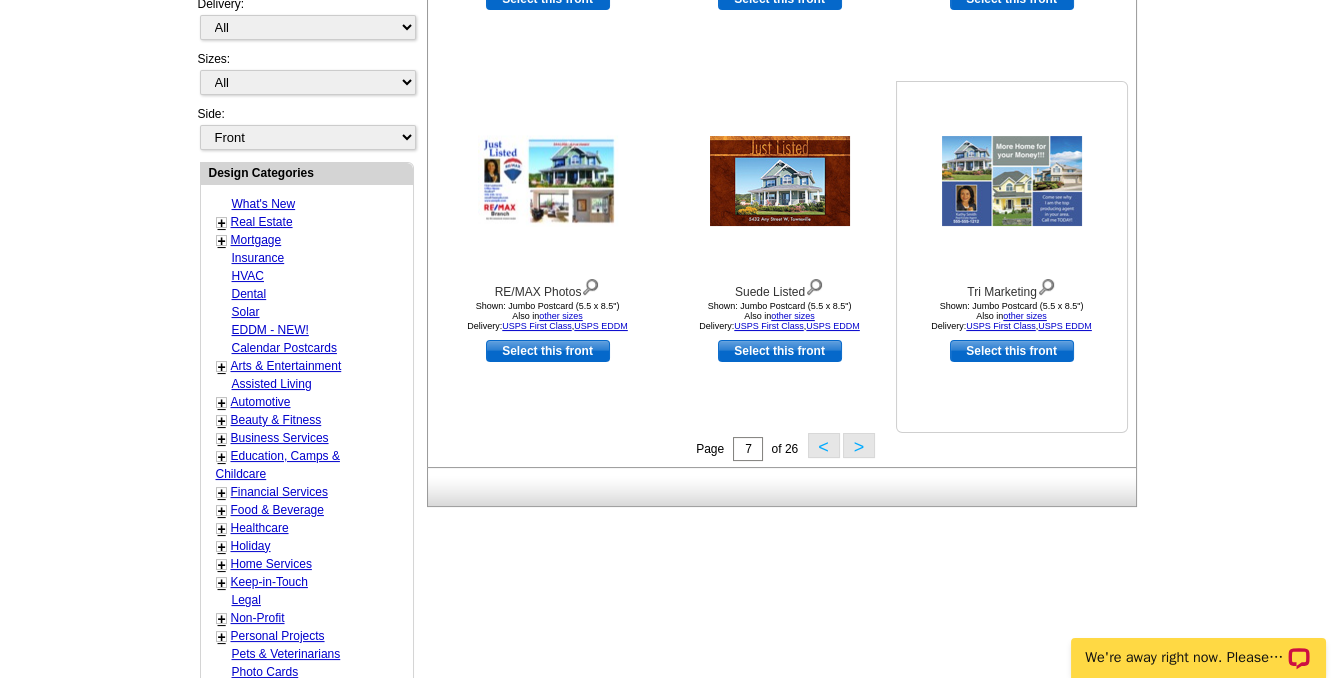 scroll, scrollTop: 658, scrollLeft: 0, axis: vertical 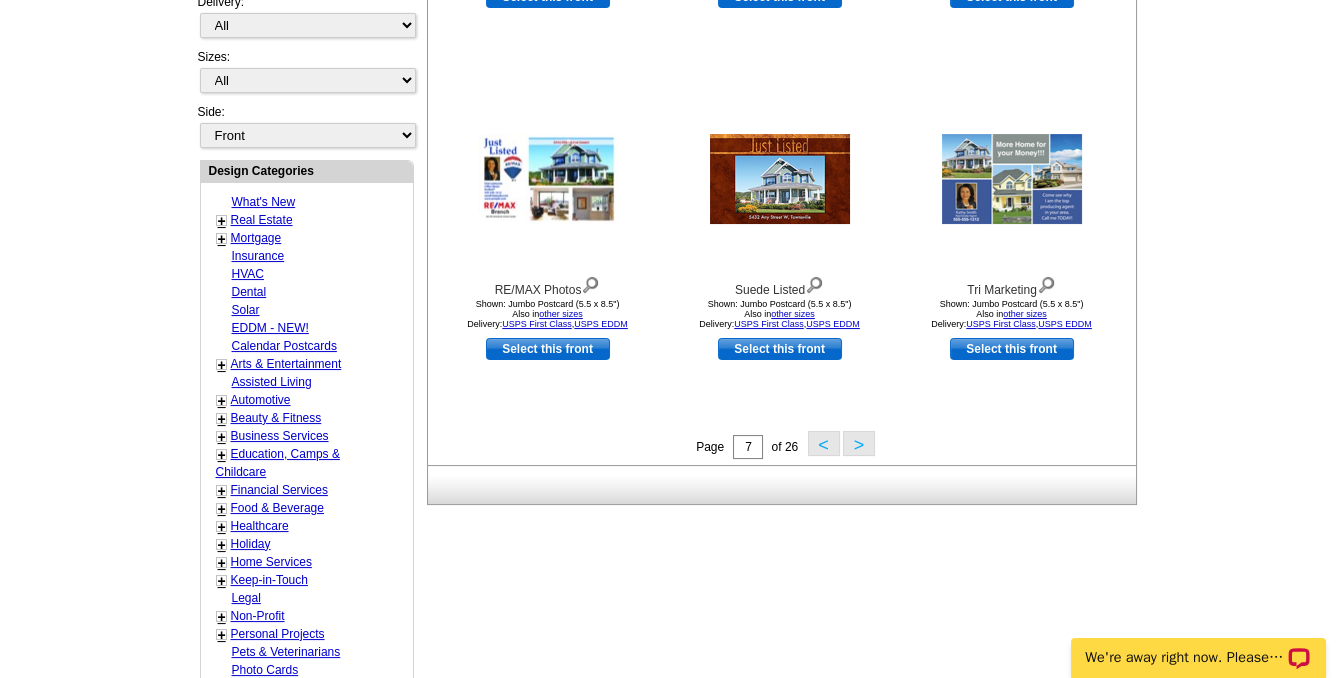 click on ">" at bounding box center (859, 443) 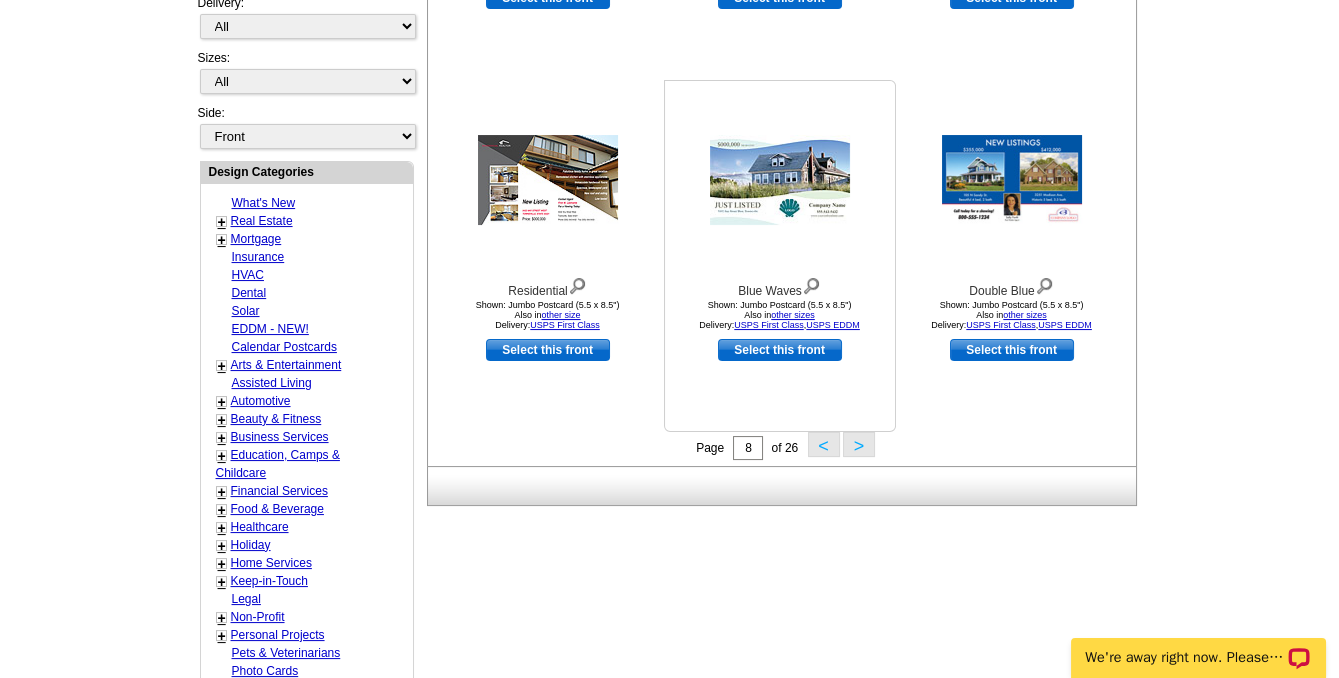 scroll, scrollTop: 658, scrollLeft: 0, axis: vertical 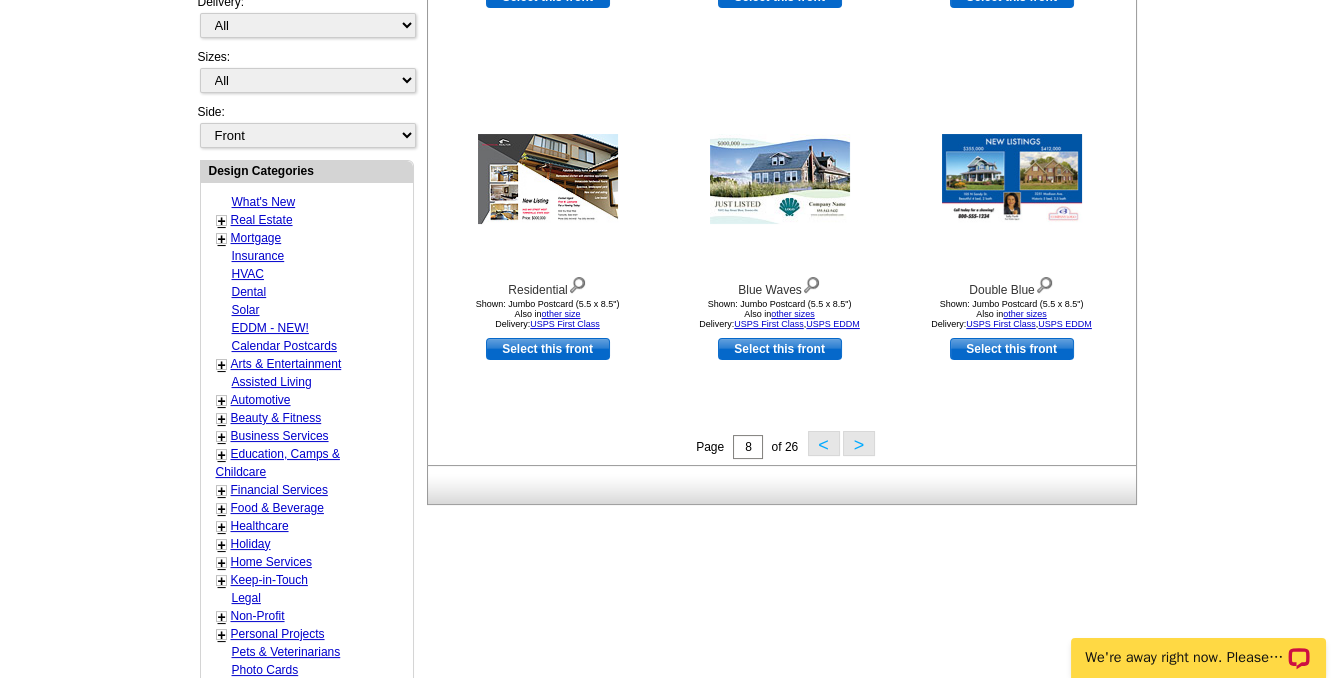 click on ">" at bounding box center (859, 443) 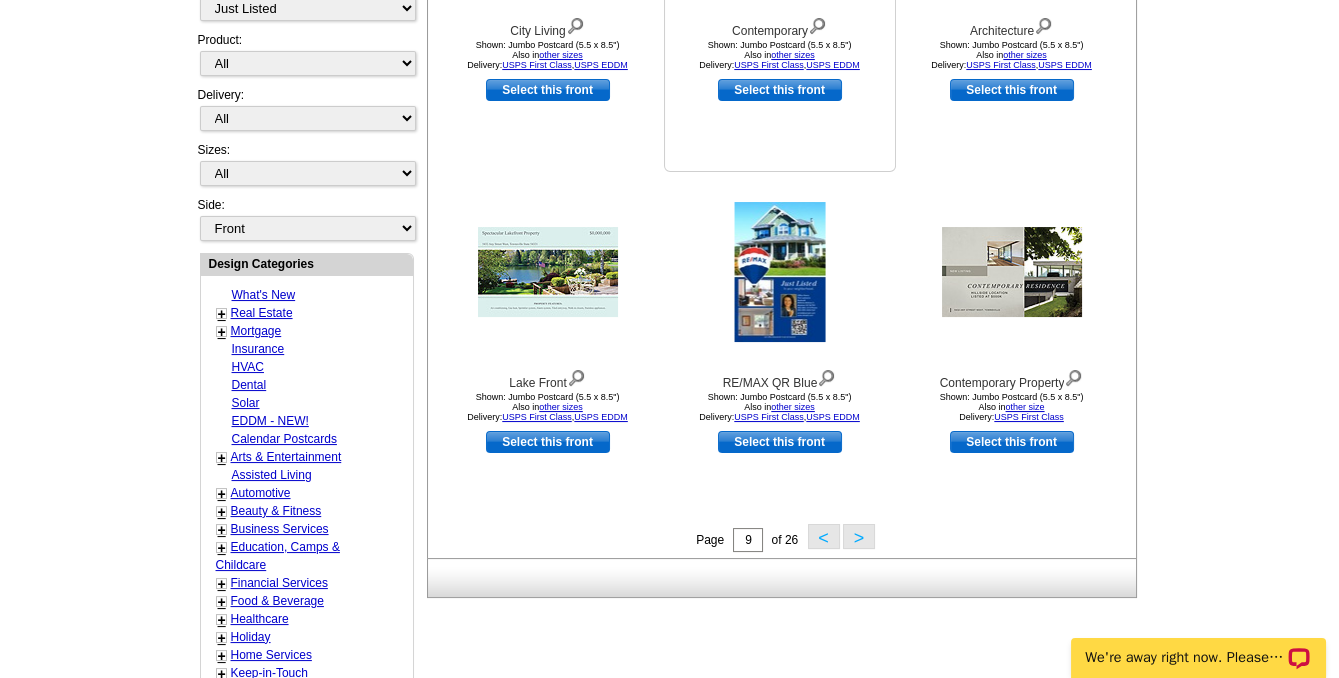 scroll, scrollTop: 568, scrollLeft: 0, axis: vertical 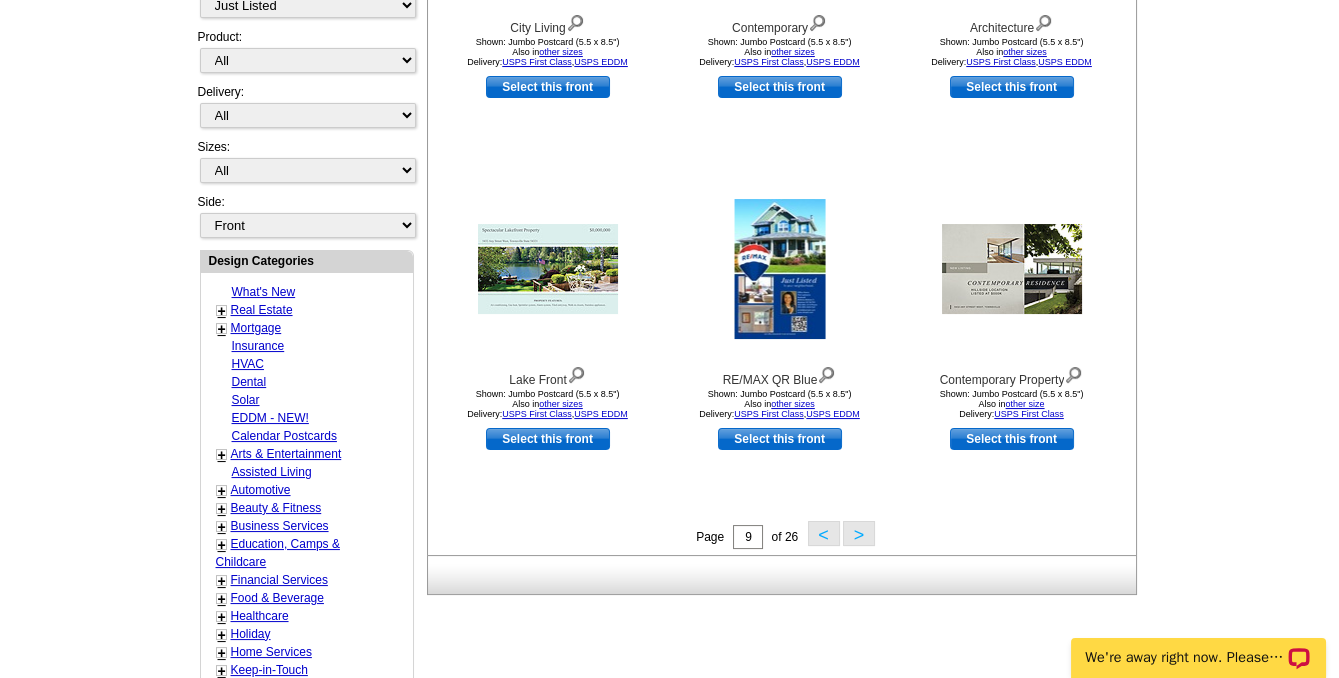 click on ">" at bounding box center [859, 533] 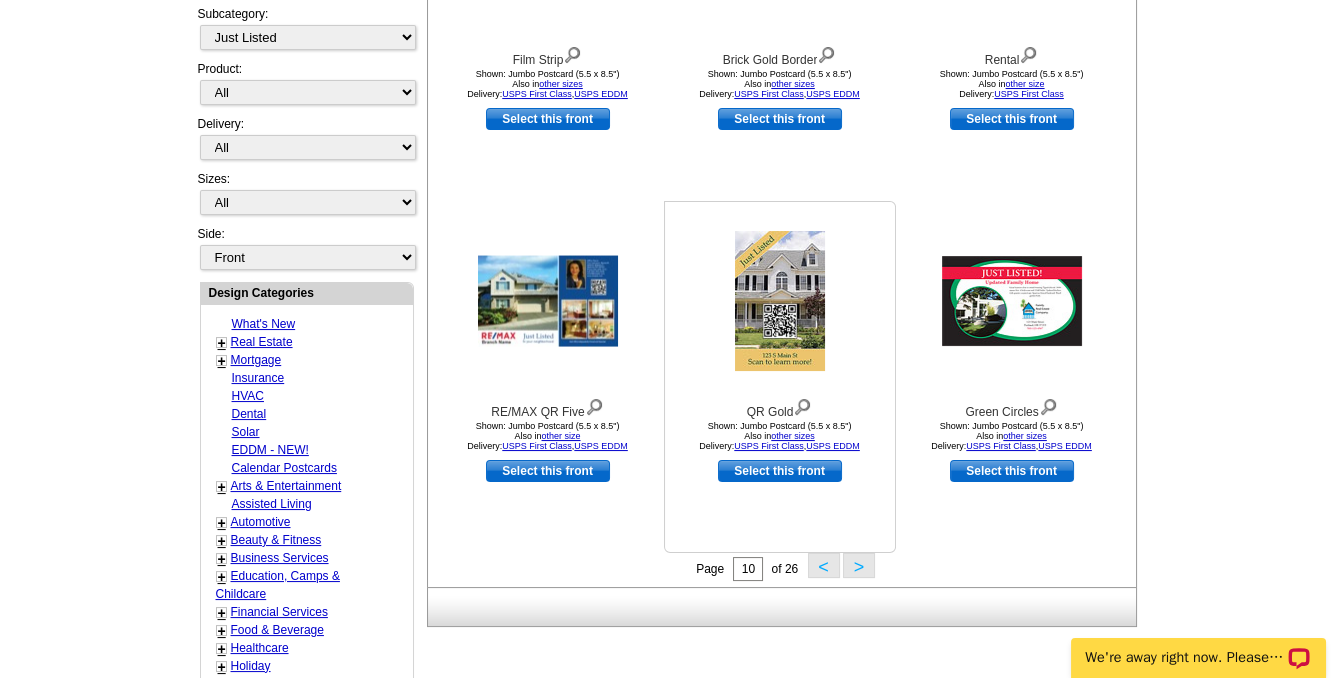 scroll, scrollTop: 658, scrollLeft: 0, axis: vertical 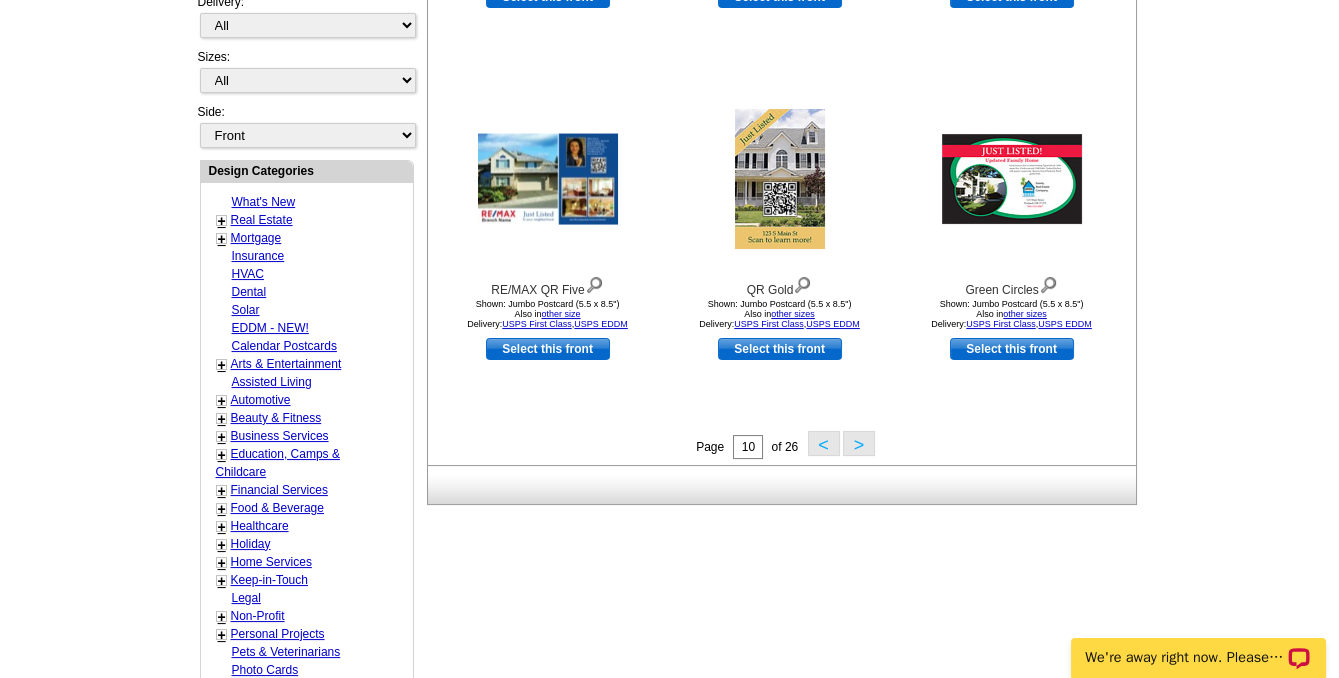 click on ">" at bounding box center (859, 443) 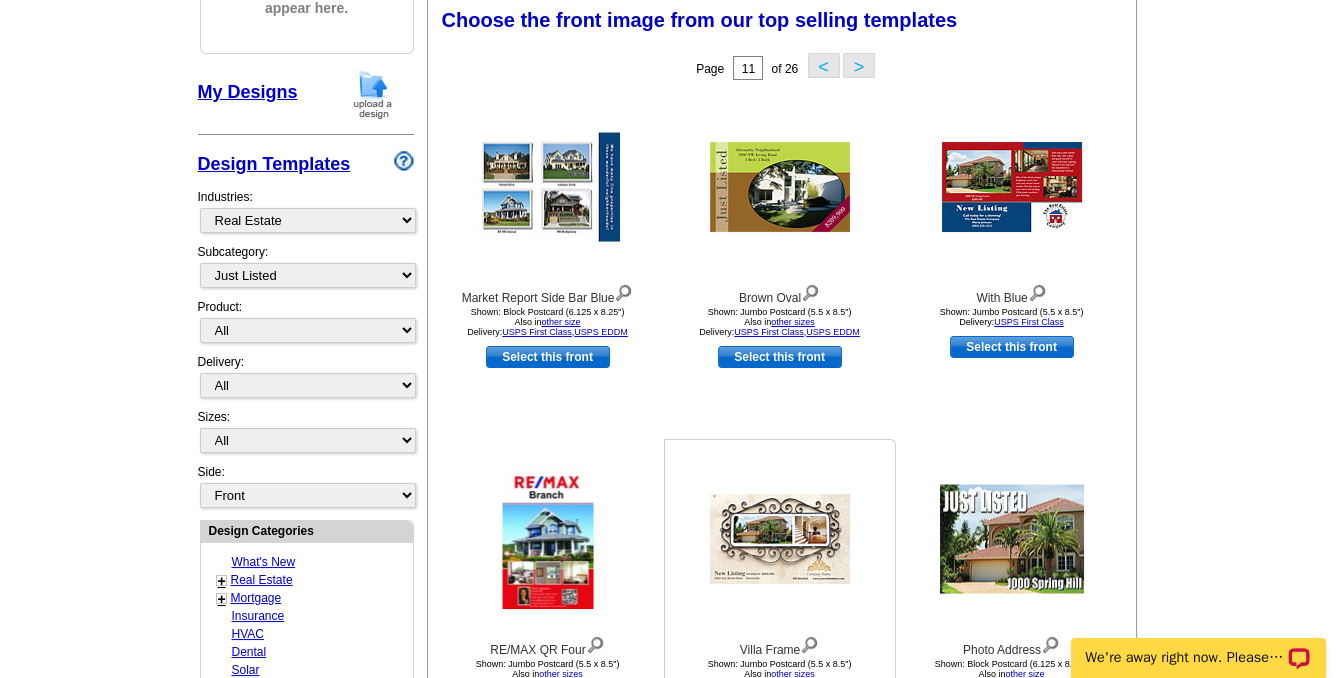 scroll, scrollTop: 295, scrollLeft: 0, axis: vertical 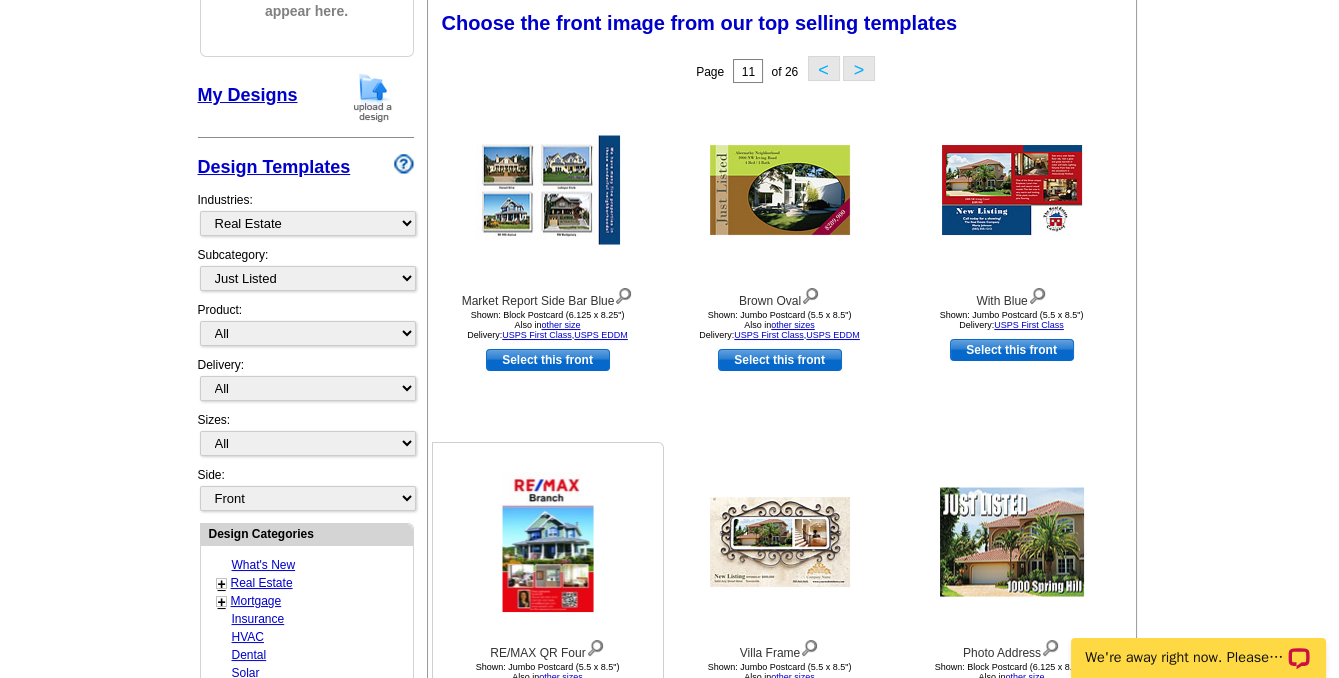 click at bounding box center [547, 542] 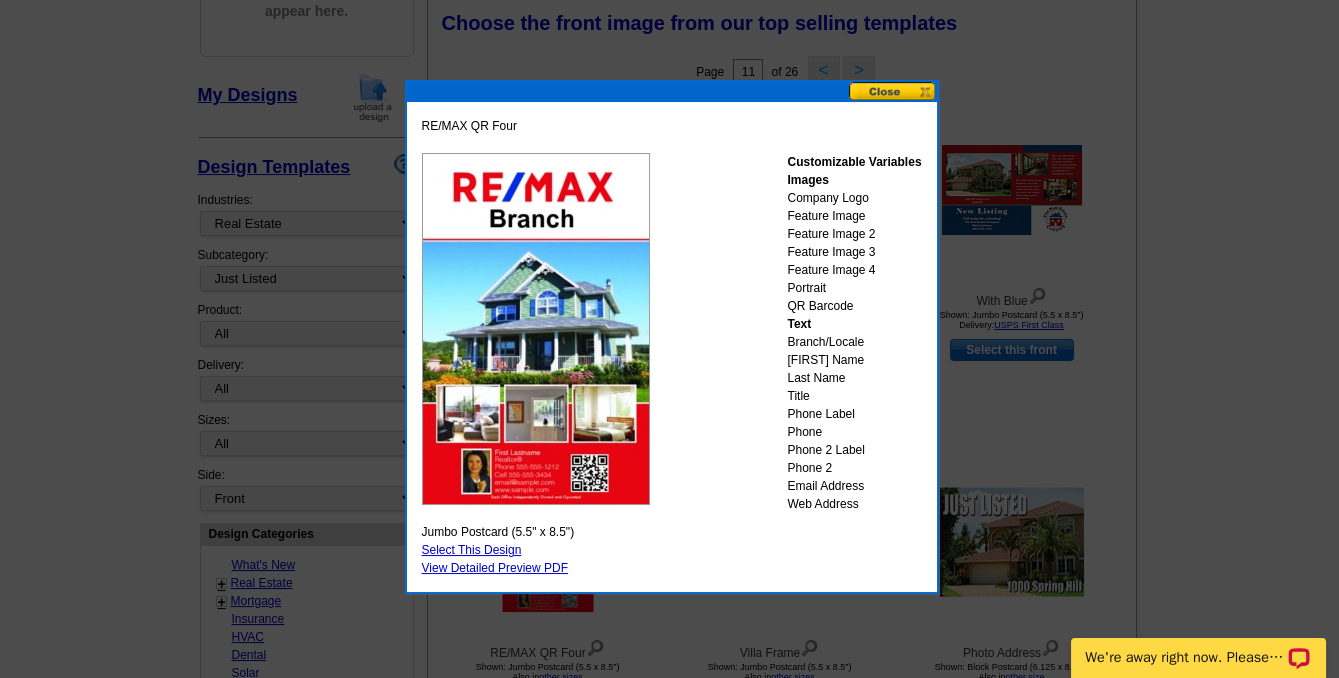 click on "Select This Design" at bounding box center [472, 550] 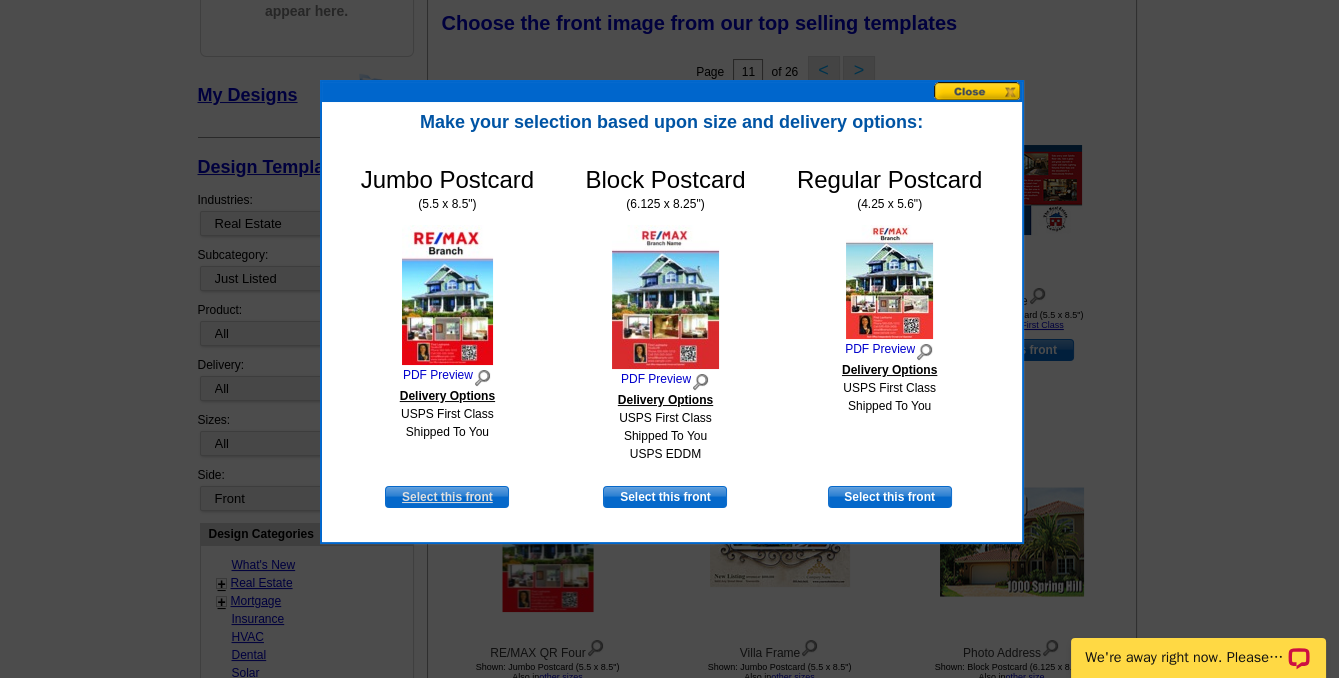 click on "Select this front" at bounding box center (447, 497) 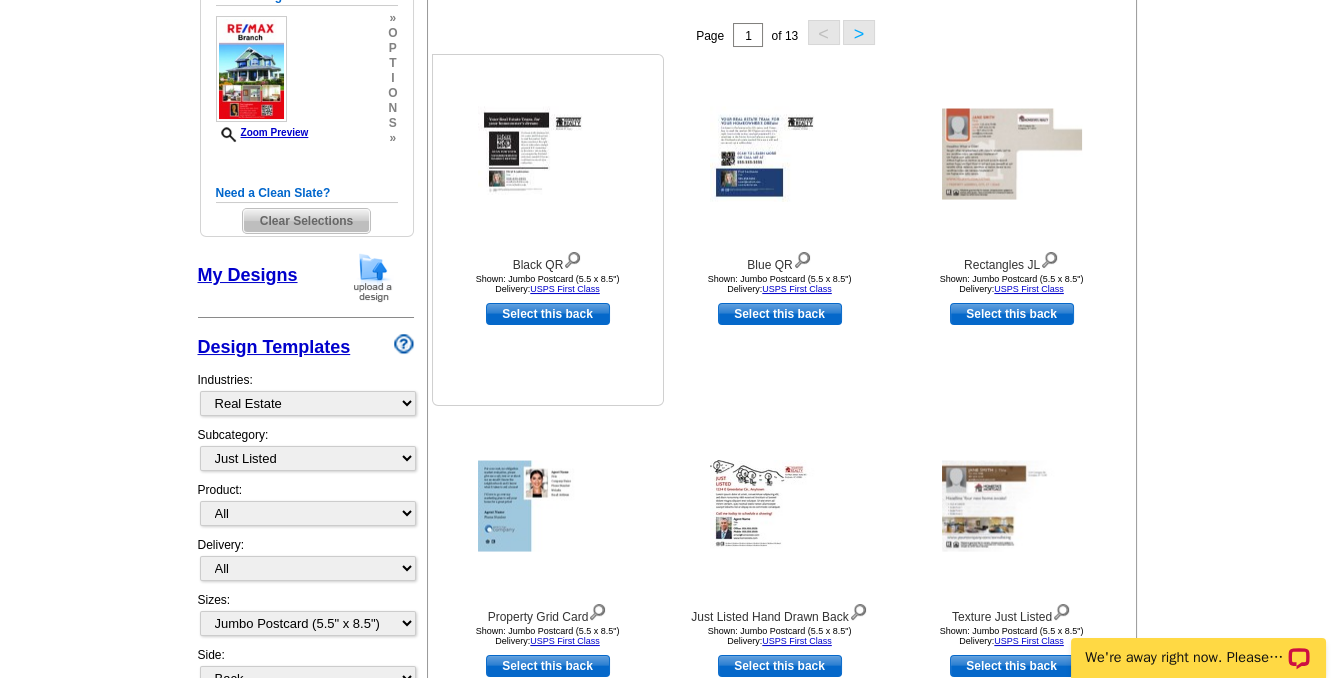 scroll, scrollTop: 363, scrollLeft: 0, axis: vertical 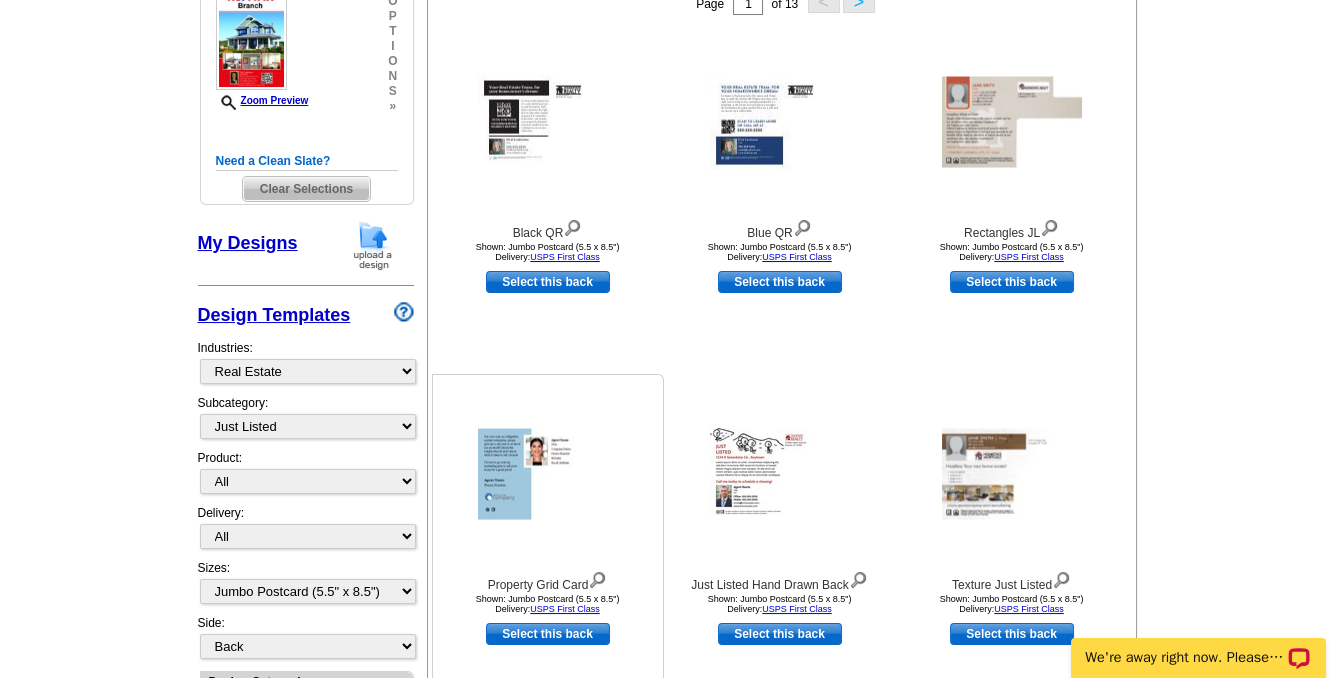 click at bounding box center (548, 474) 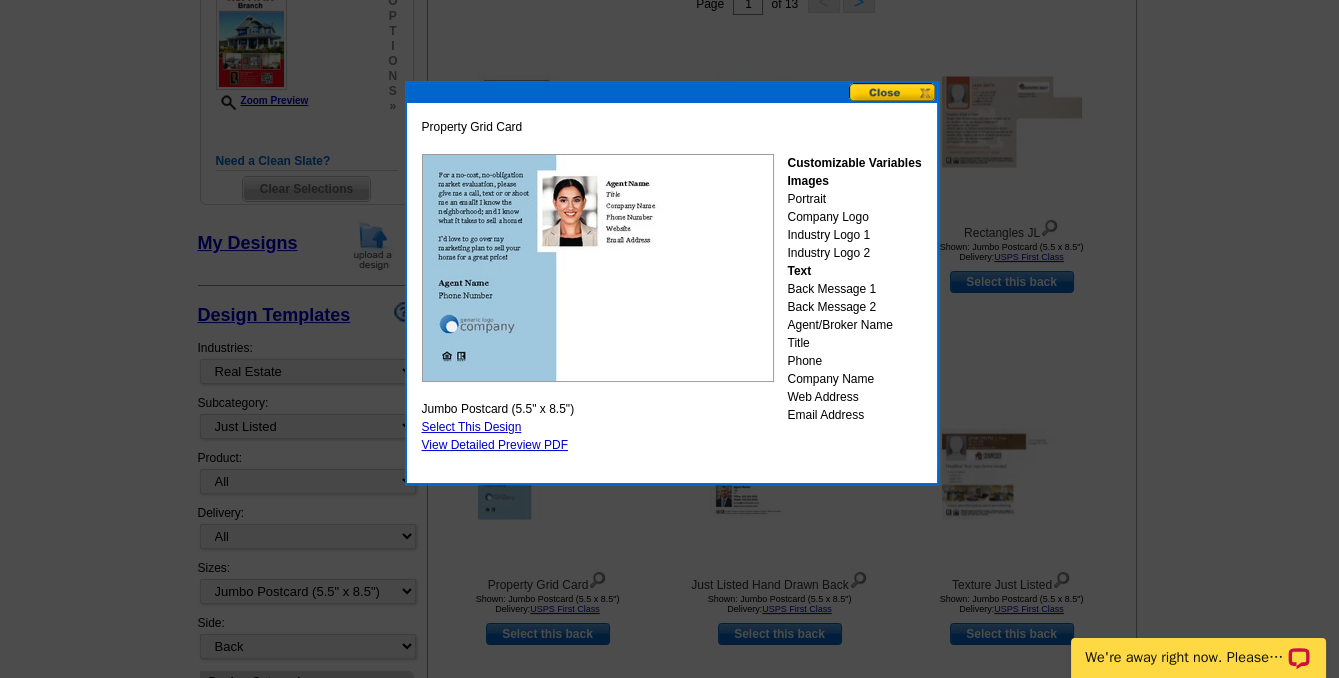 click on "Select This Design" at bounding box center (472, 427) 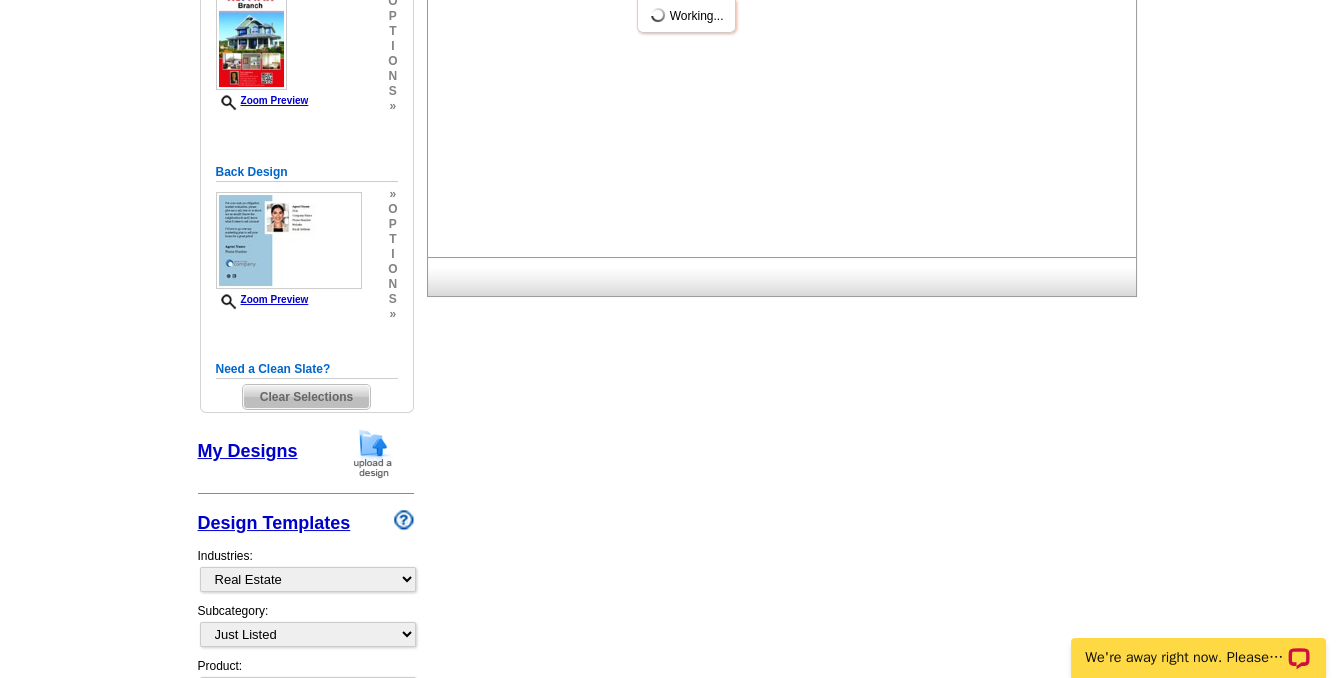 scroll, scrollTop: 0, scrollLeft: 0, axis: both 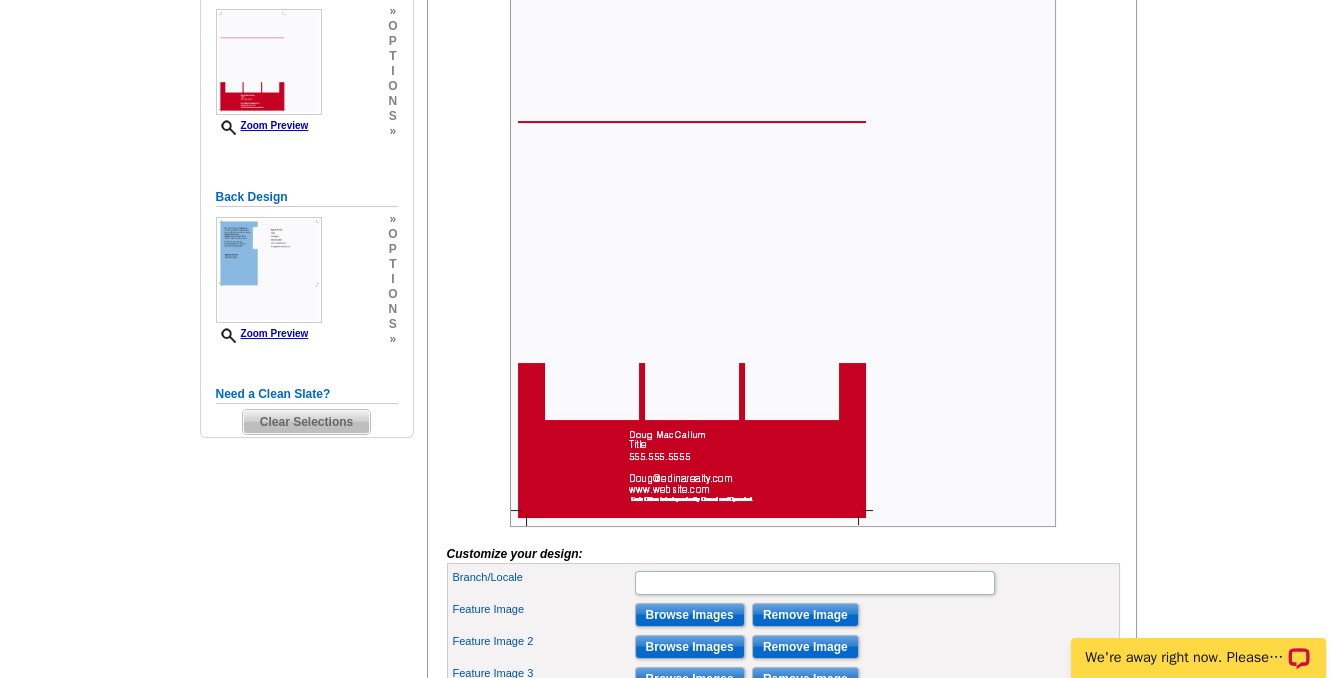 click at bounding box center [783, 254] 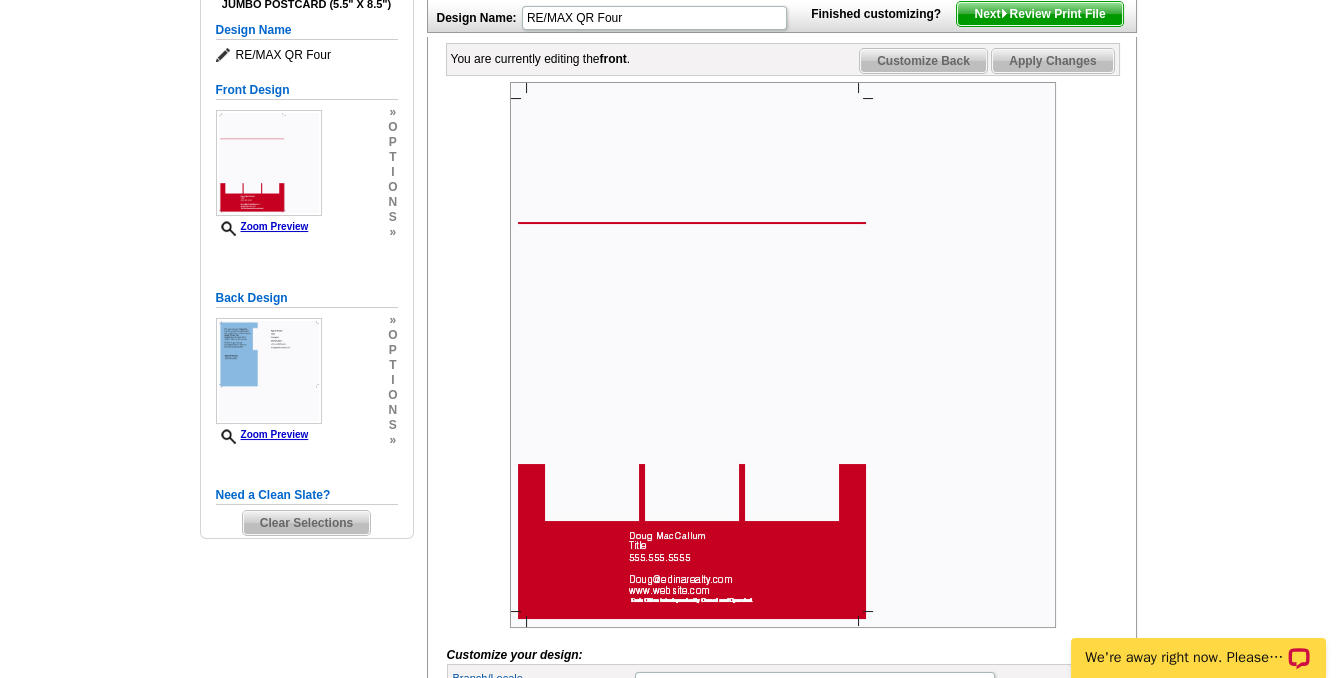 scroll, scrollTop: 272, scrollLeft: 0, axis: vertical 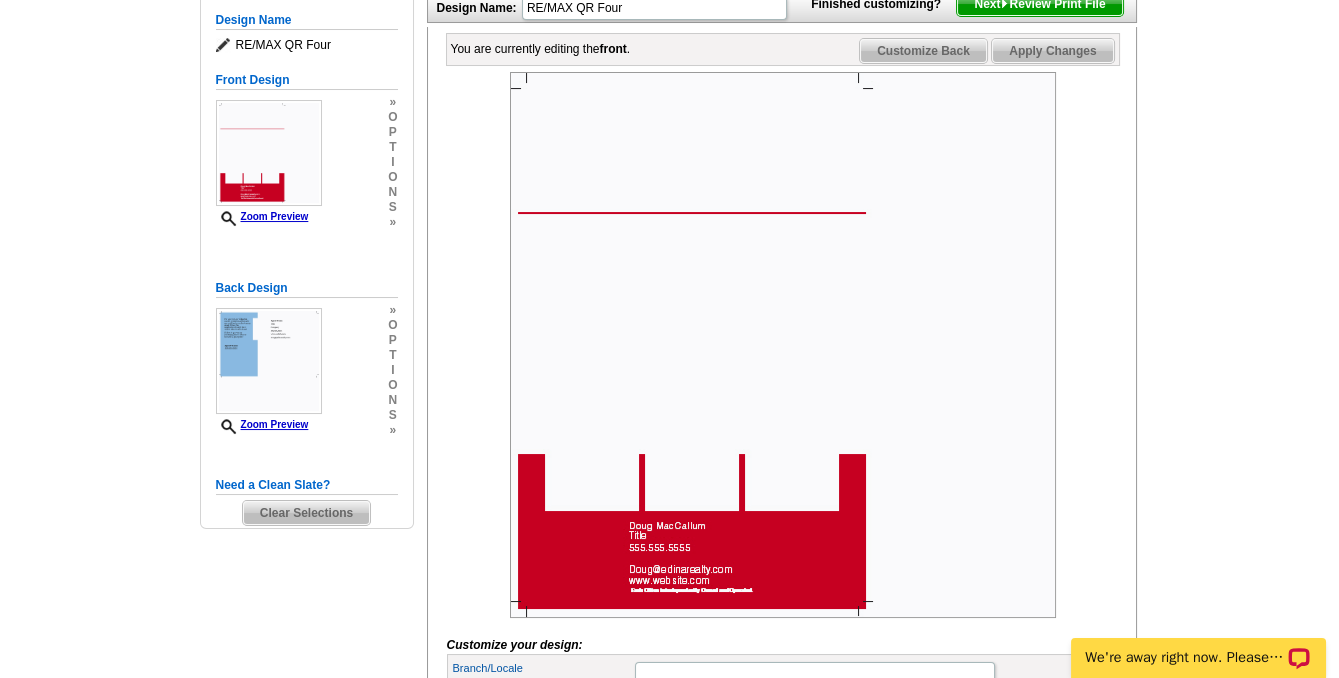 click at bounding box center (783, 345) 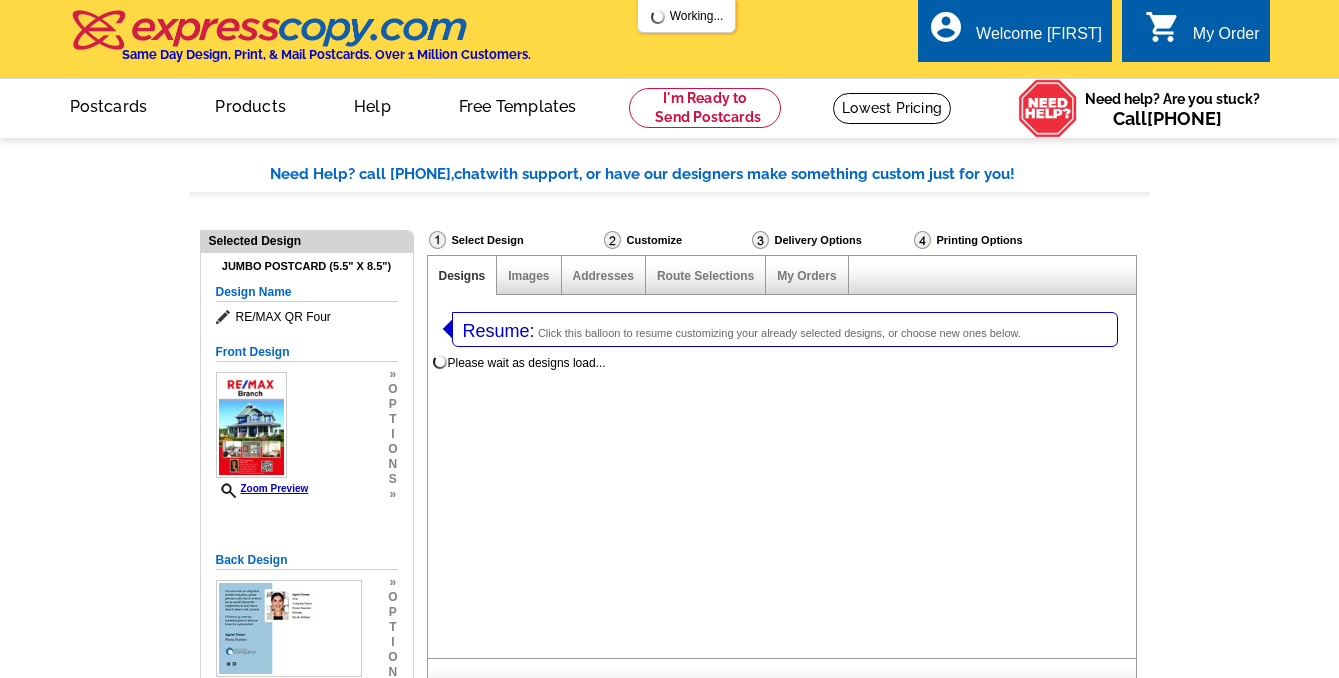 select 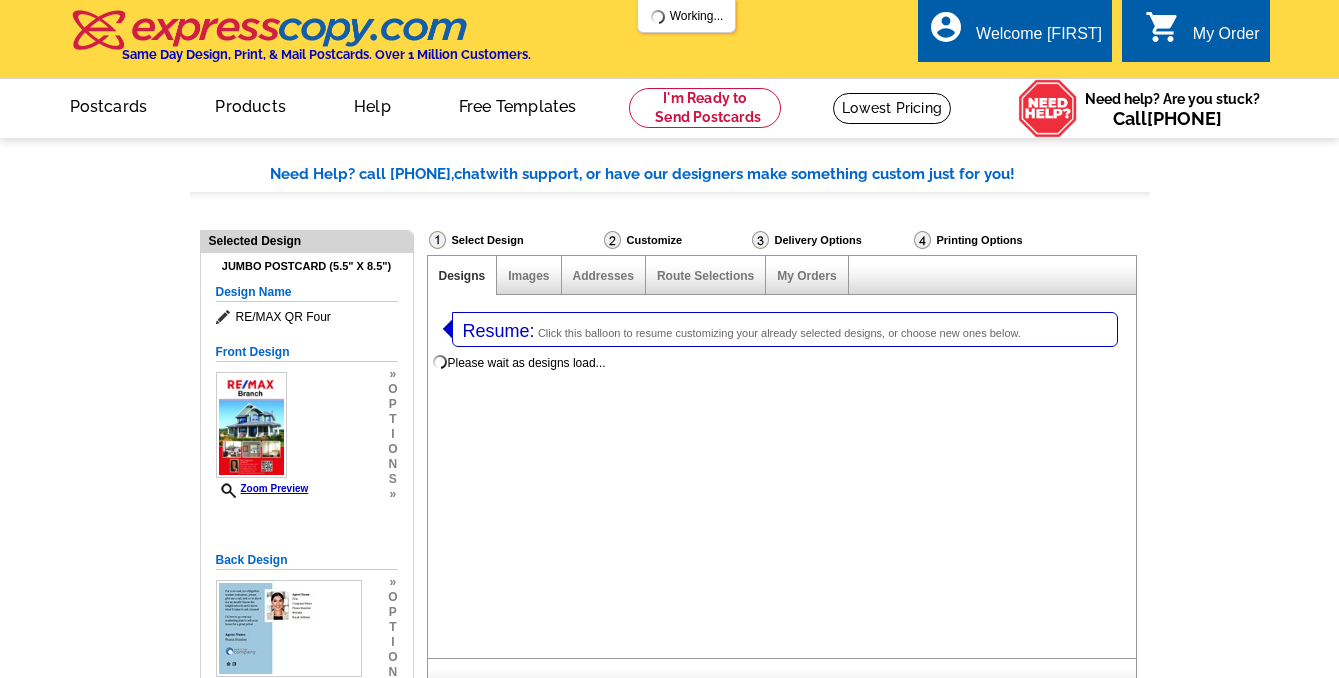 select on "2" 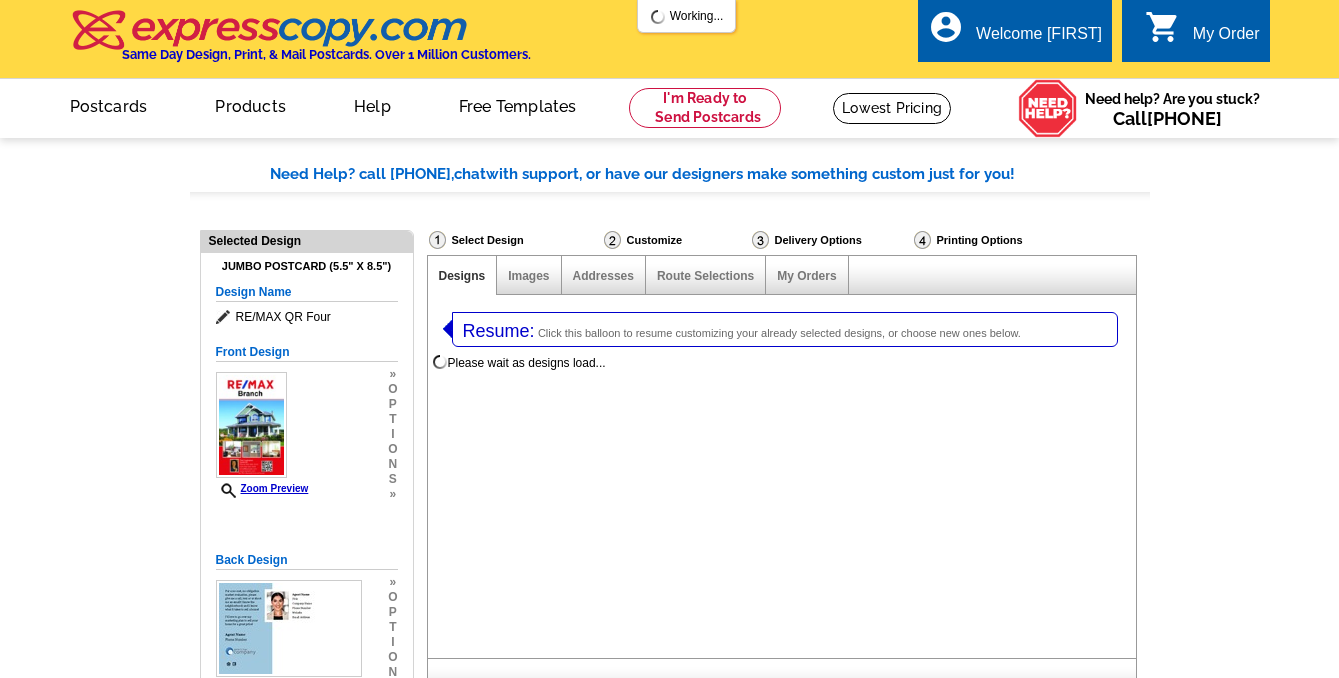 scroll, scrollTop: 391, scrollLeft: 0, axis: vertical 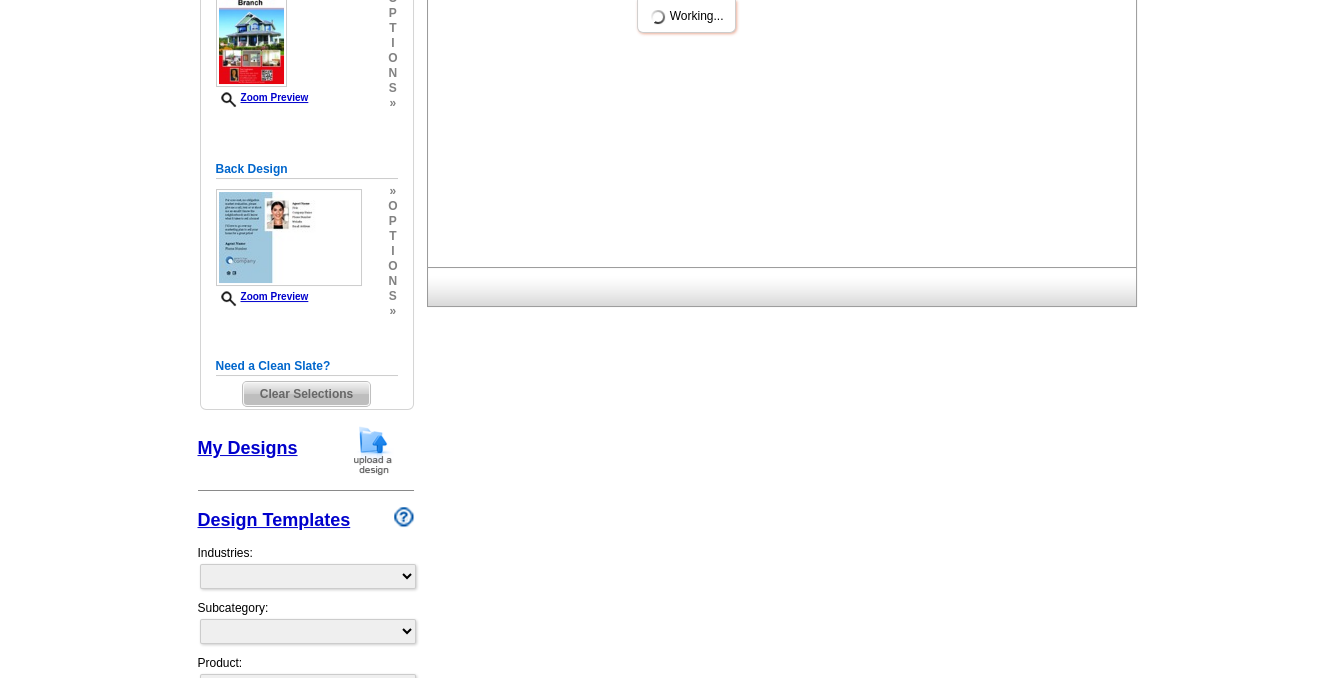 select on "971" 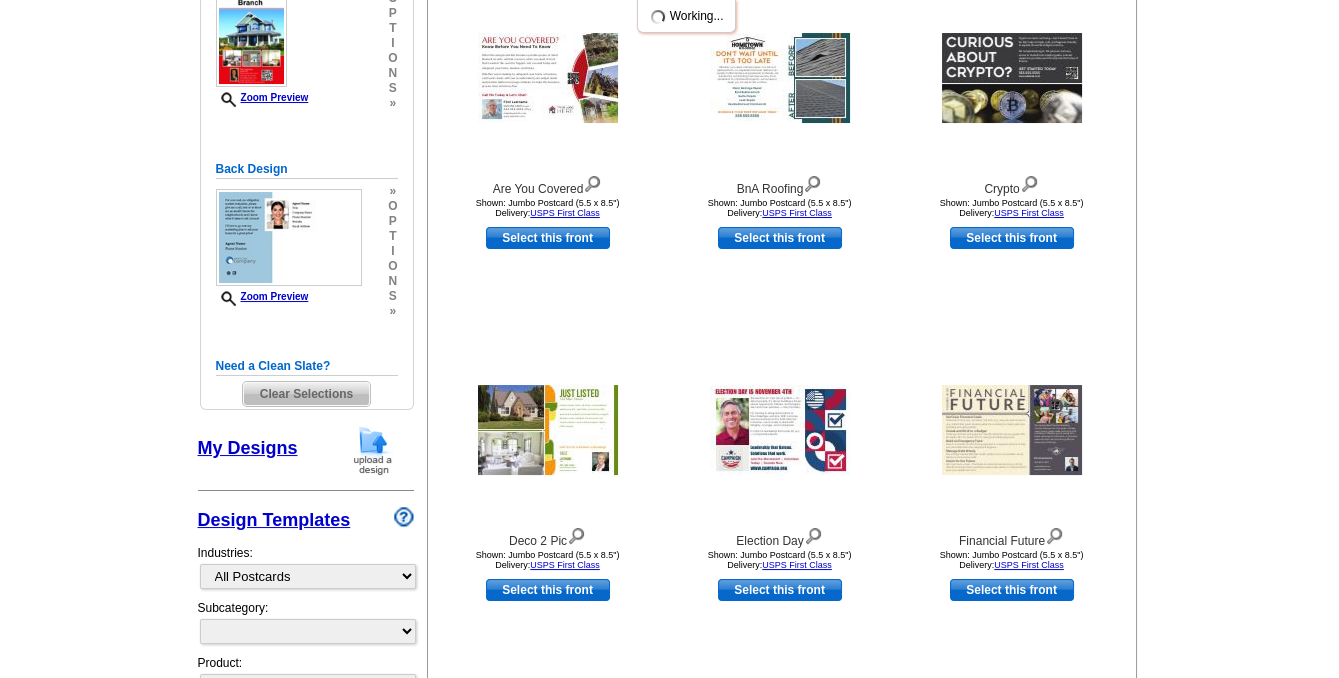 scroll, scrollTop: 384, scrollLeft: 0, axis: vertical 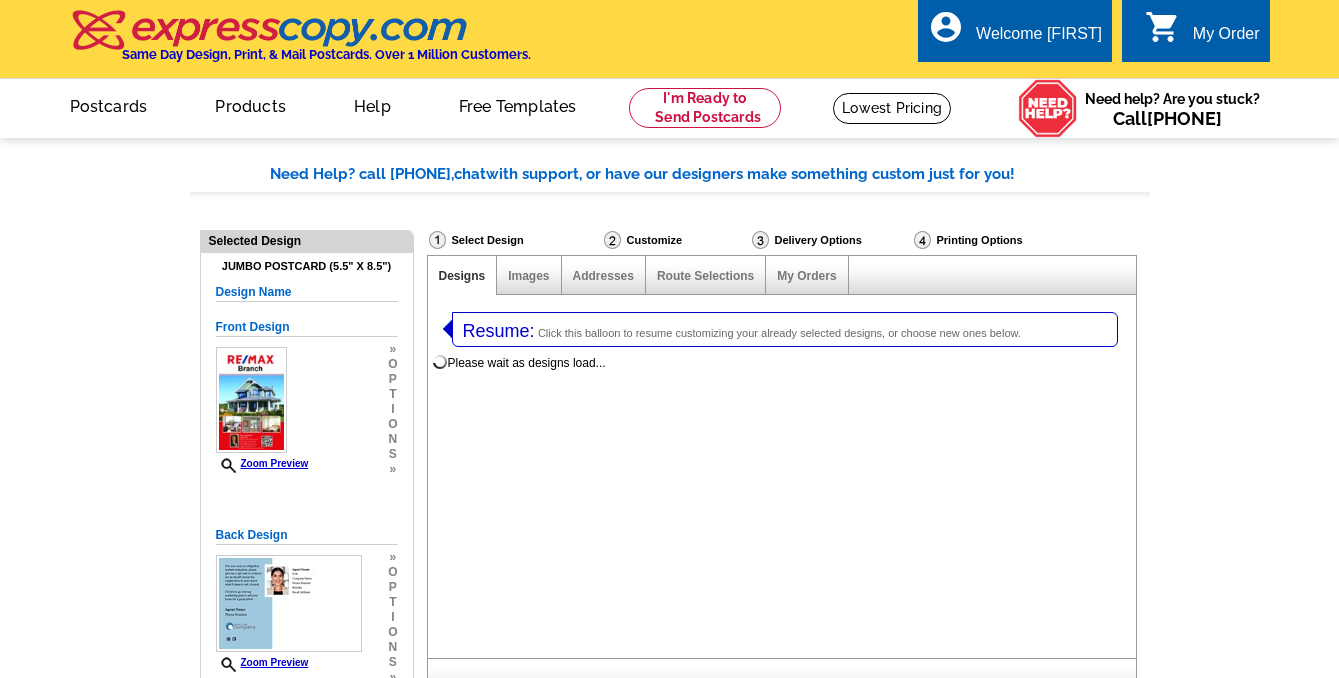 select on "2" 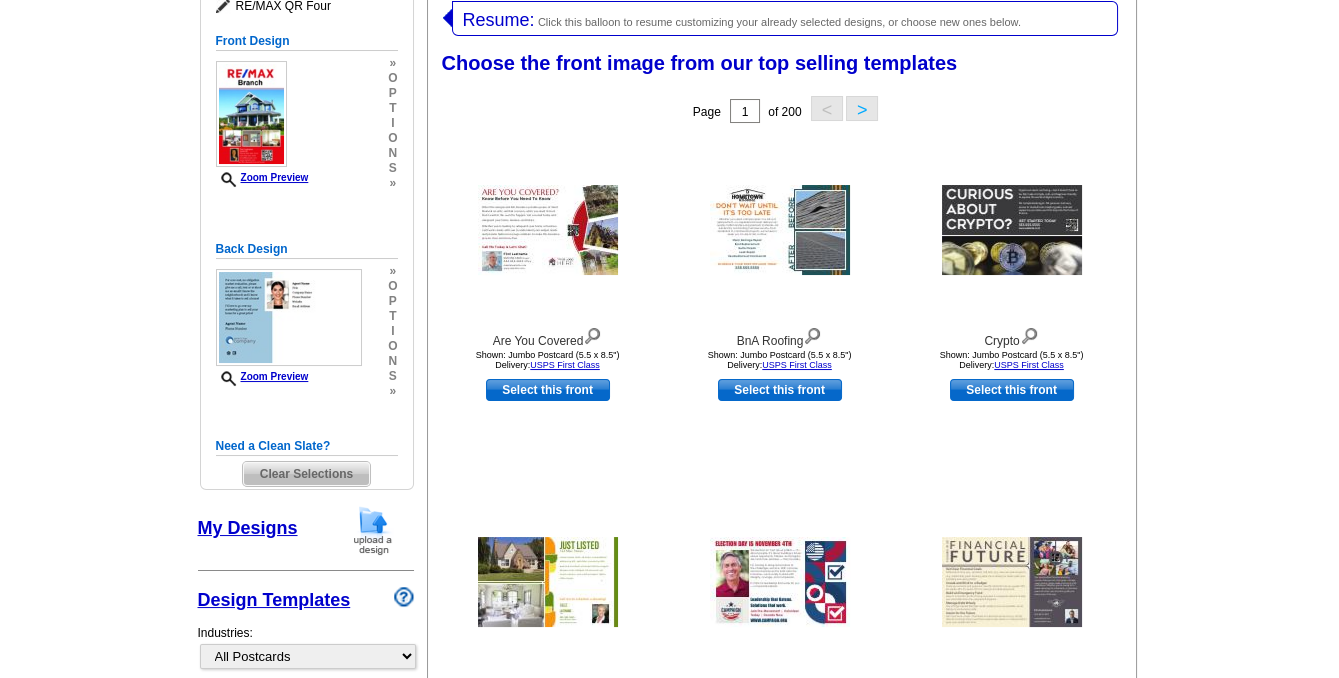 scroll, scrollTop: 308, scrollLeft: 0, axis: vertical 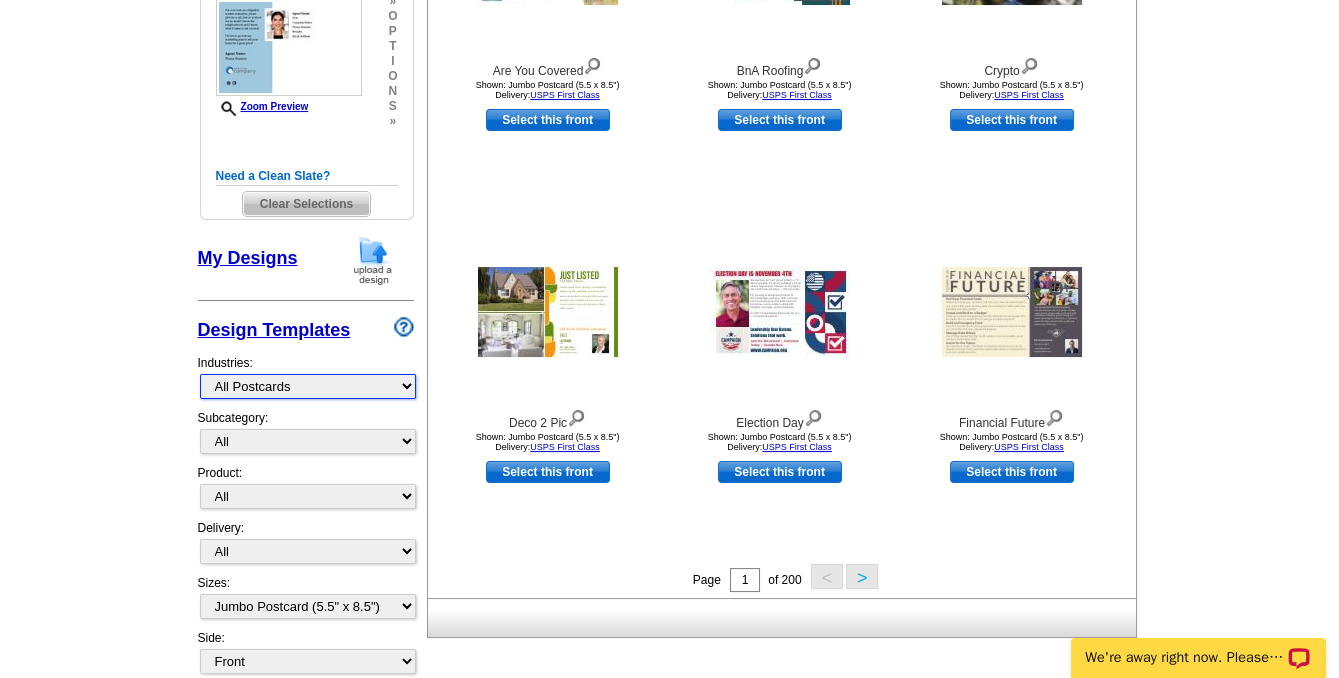 click on "What's New Real Estate Mortgage Insurance HVAC Dental Solar EDDM - NEW! Calendar Postcards Arts & Entertainment Assisted Living Automotive Beauty & Fitness Business Services Education, Camps & Childcare Financial Services Food & Beverage Healthcare Holiday Home Services Keep-in-Touch Legal Non-Profit Personal Projects Pets & Veterinarians Photo Cards Religion & Faith Retail Seasonal Sports & Recreation Sports Schedules Travel Greeting Cards All Postcards All Flyers & Brochures All Business Cards All Door Hangers All Greeting Cards" at bounding box center [308, 386] 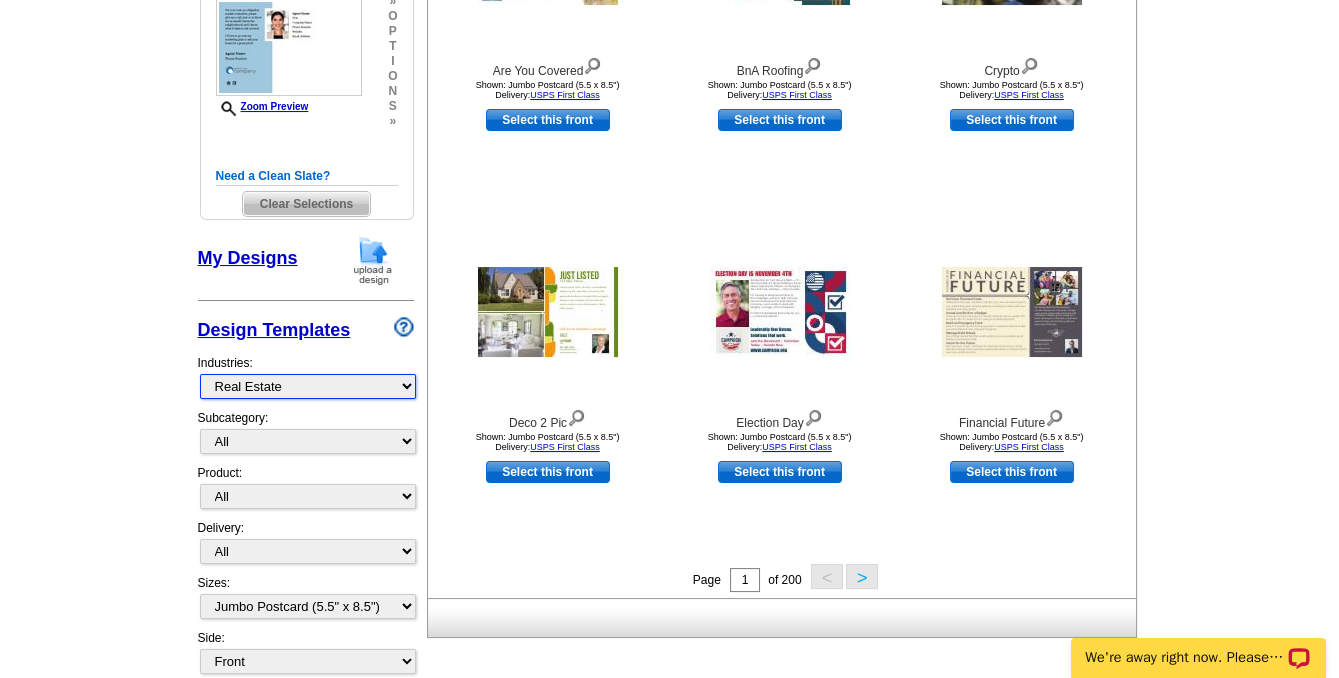 click on "What's New Real Estate Mortgage Insurance HVAC Dental Solar EDDM - NEW! Calendar Postcards Arts & Entertainment Assisted Living Automotive Beauty & Fitness Business Services Education, Camps & Childcare Financial Services Food & Beverage Healthcare Holiday Home Services Keep-in-Touch Legal Non-Profit Personal Projects Pets & Veterinarians Photo Cards Religion & Faith Retail Seasonal Sports & Recreation Sports Schedules Travel Greeting Cards All Postcards All Flyers & Brochures All Business Cards All Door Hangers All Greeting Cards" at bounding box center [308, 386] 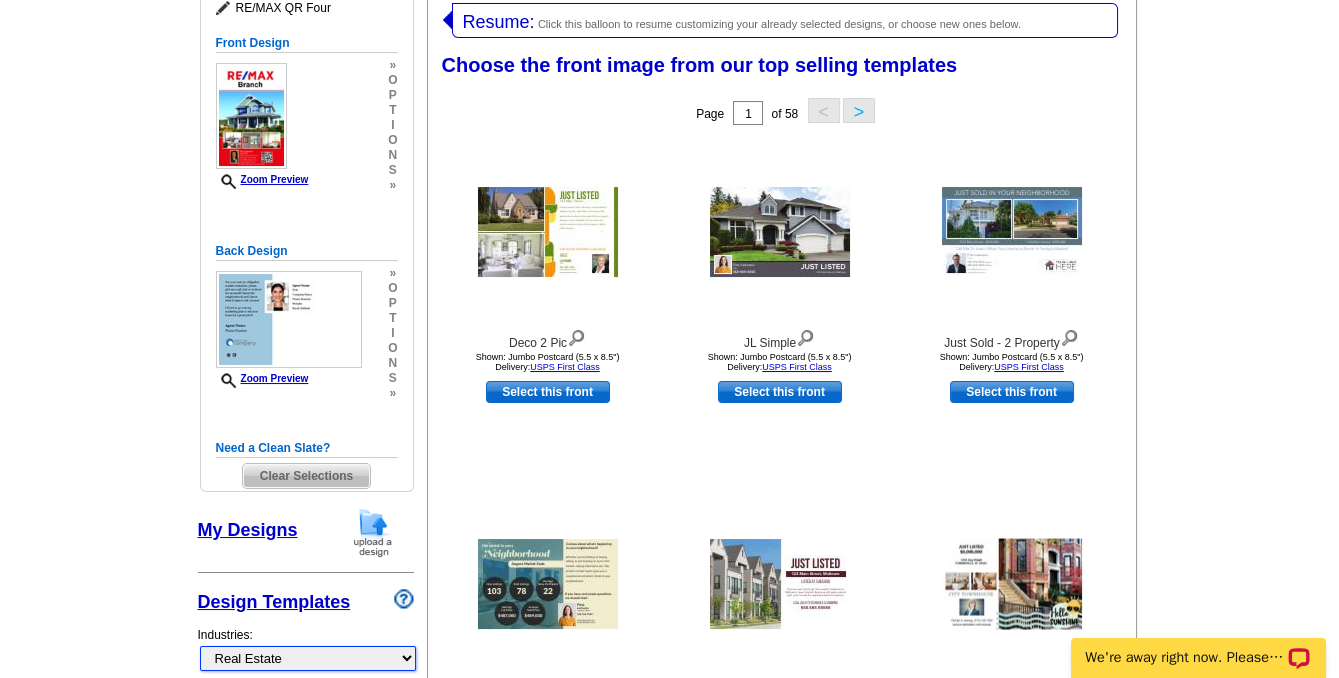 scroll, scrollTop: 308, scrollLeft: 0, axis: vertical 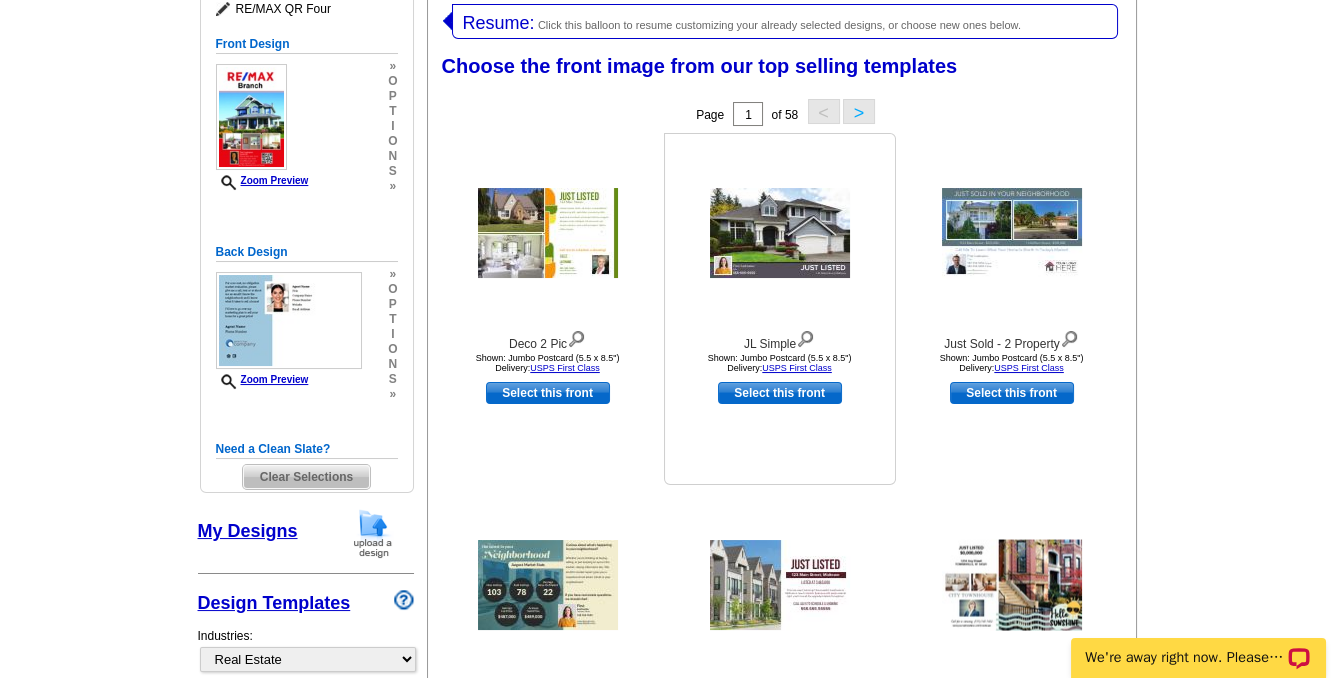 click on "Select this front" at bounding box center [780, 393] 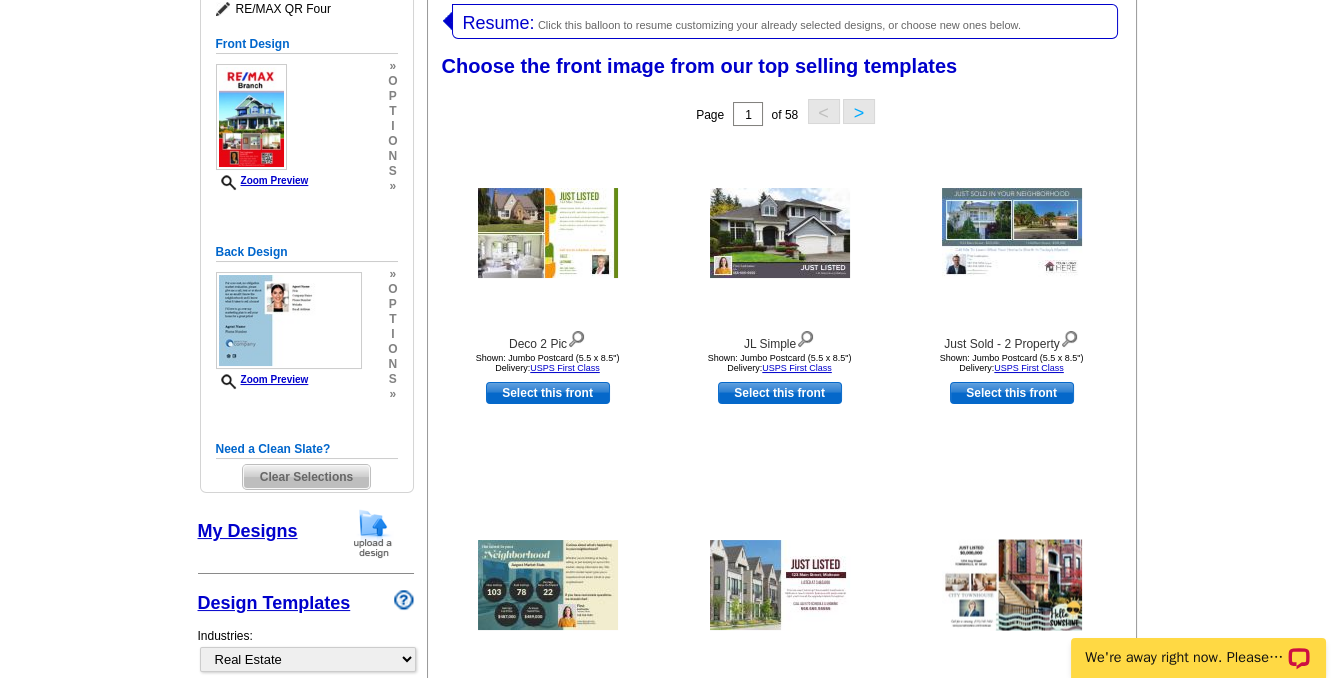 select on "back" 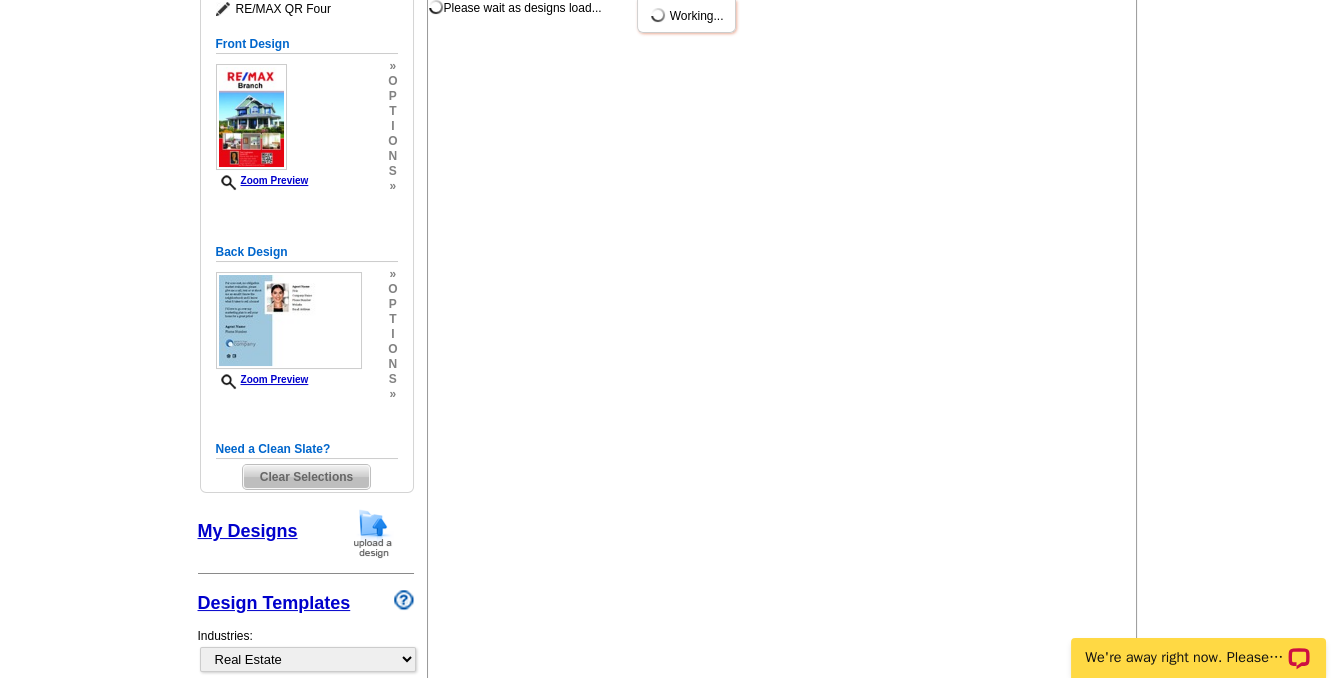 scroll, scrollTop: 0, scrollLeft: 0, axis: both 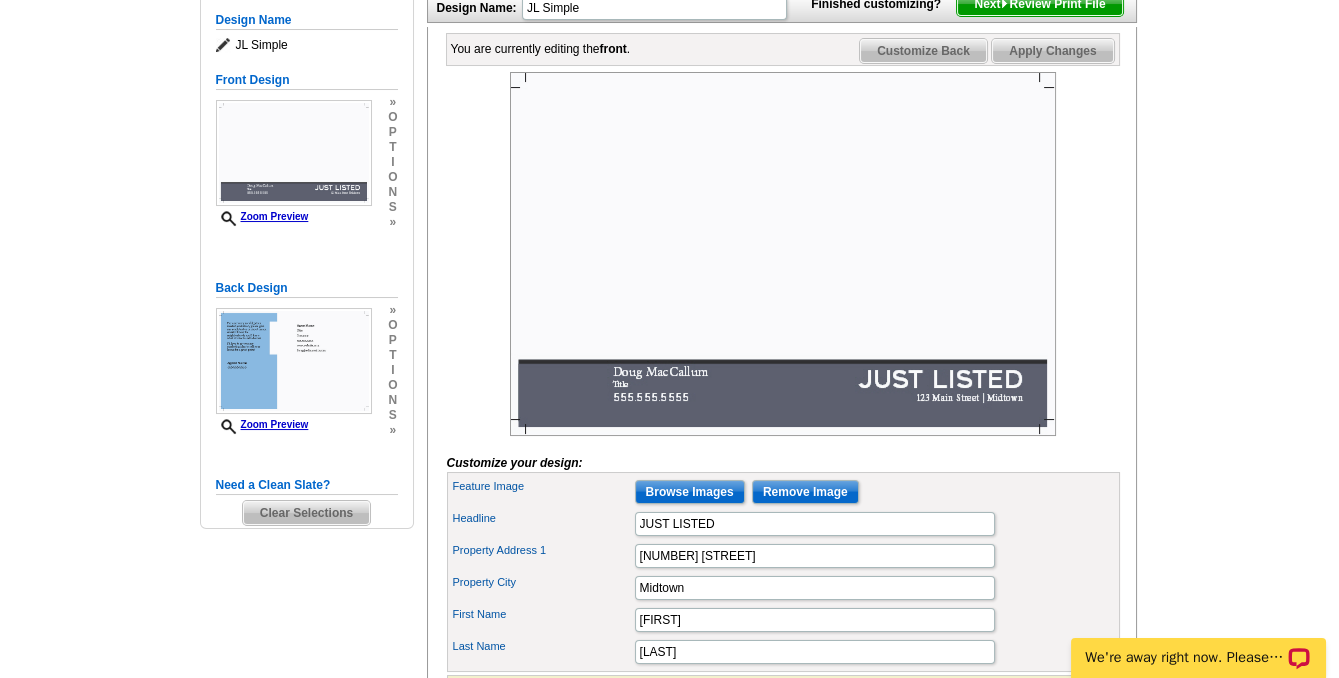 click at bounding box center [783, 254] 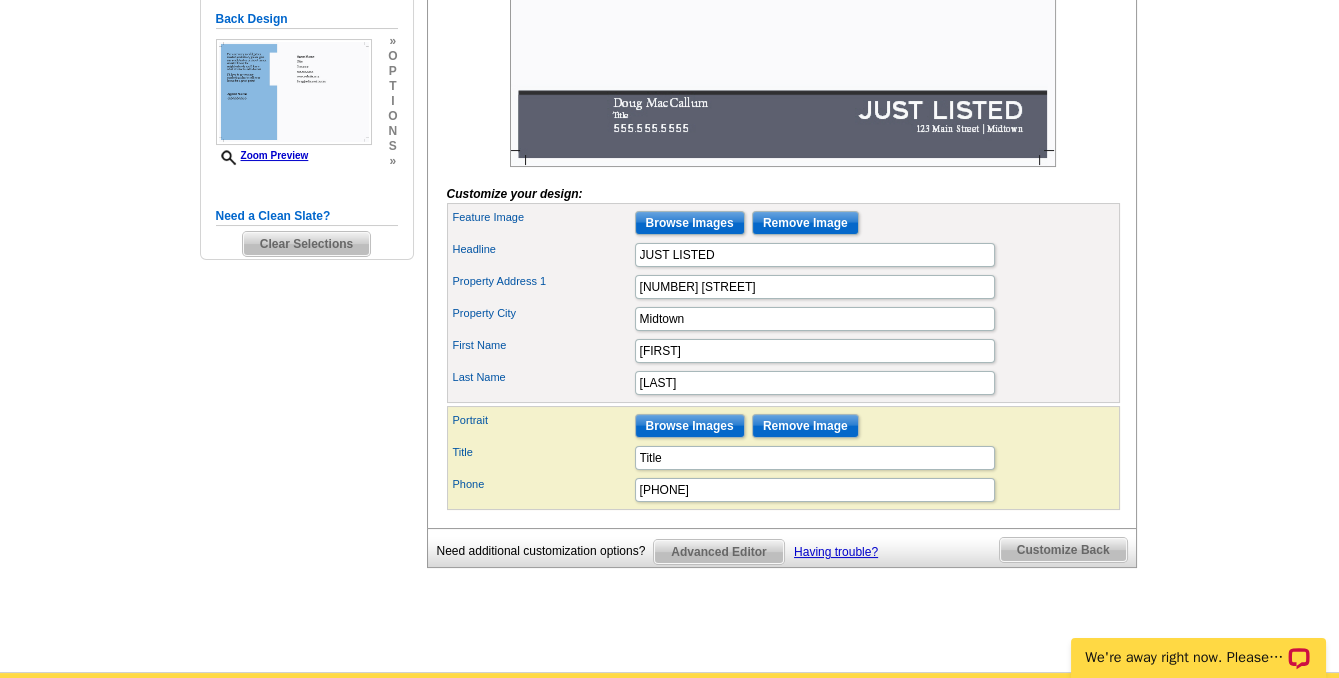 scroll, scrollTop: 545, scrollLeft: 0, axis: vertical 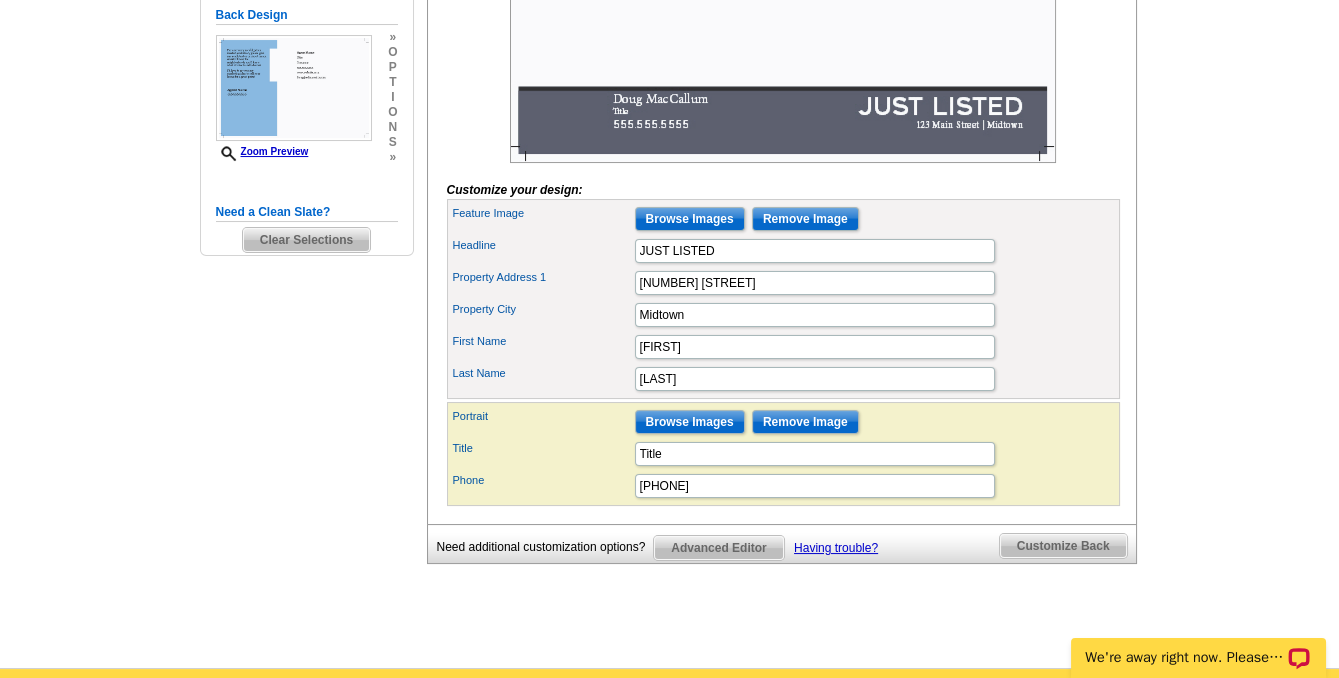 click at bounding box center (783, -19) 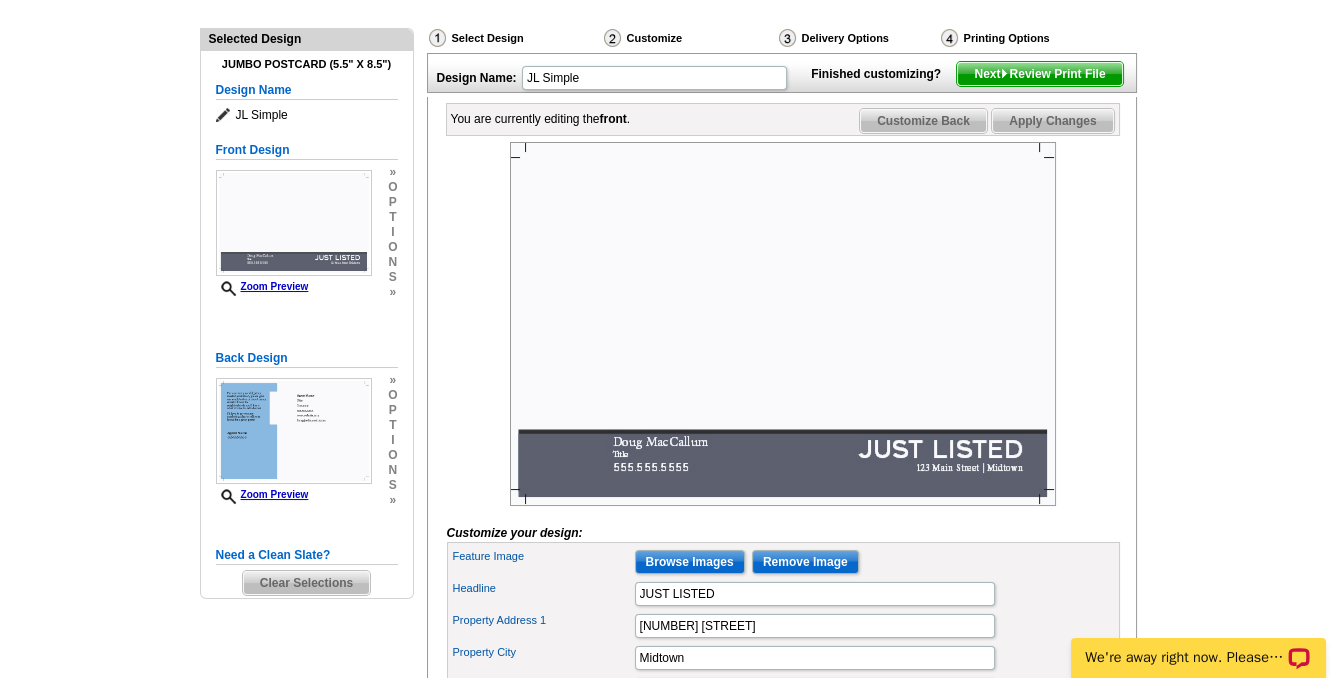 scroll, scrollTop: 181, scrollLeft: 0, axis: vertical 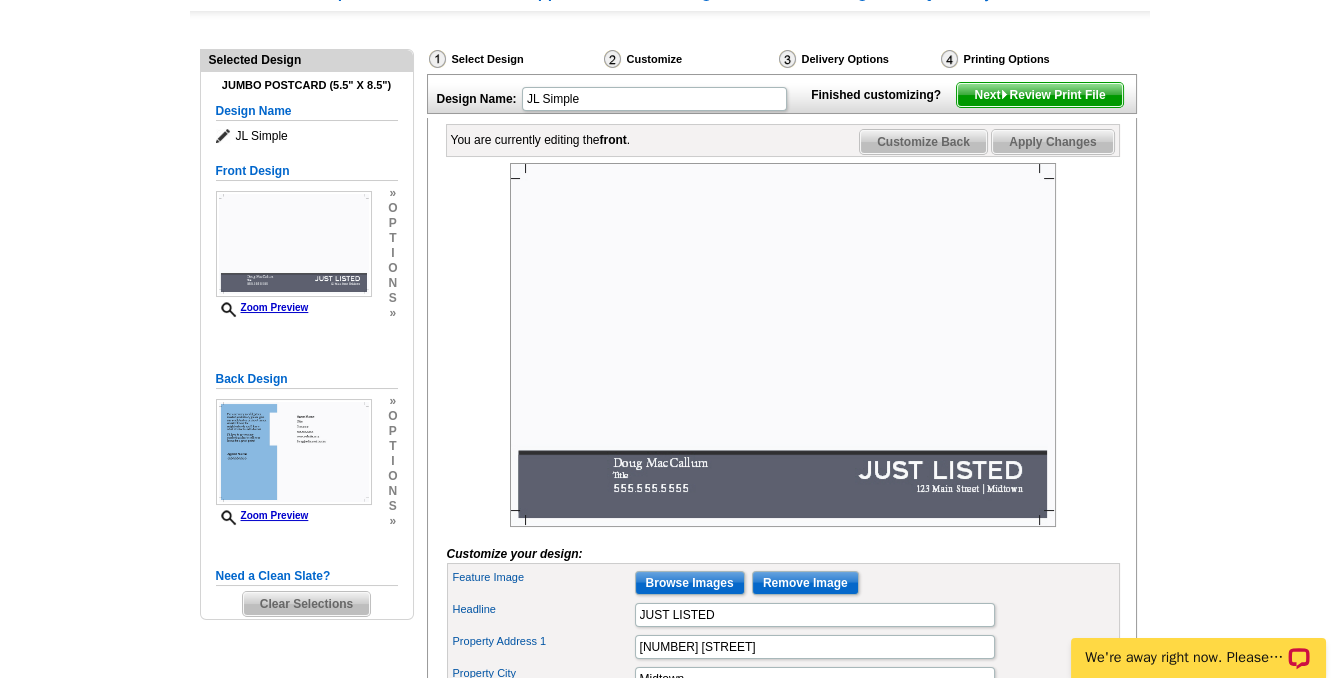 click at bounding box center [783, 345] 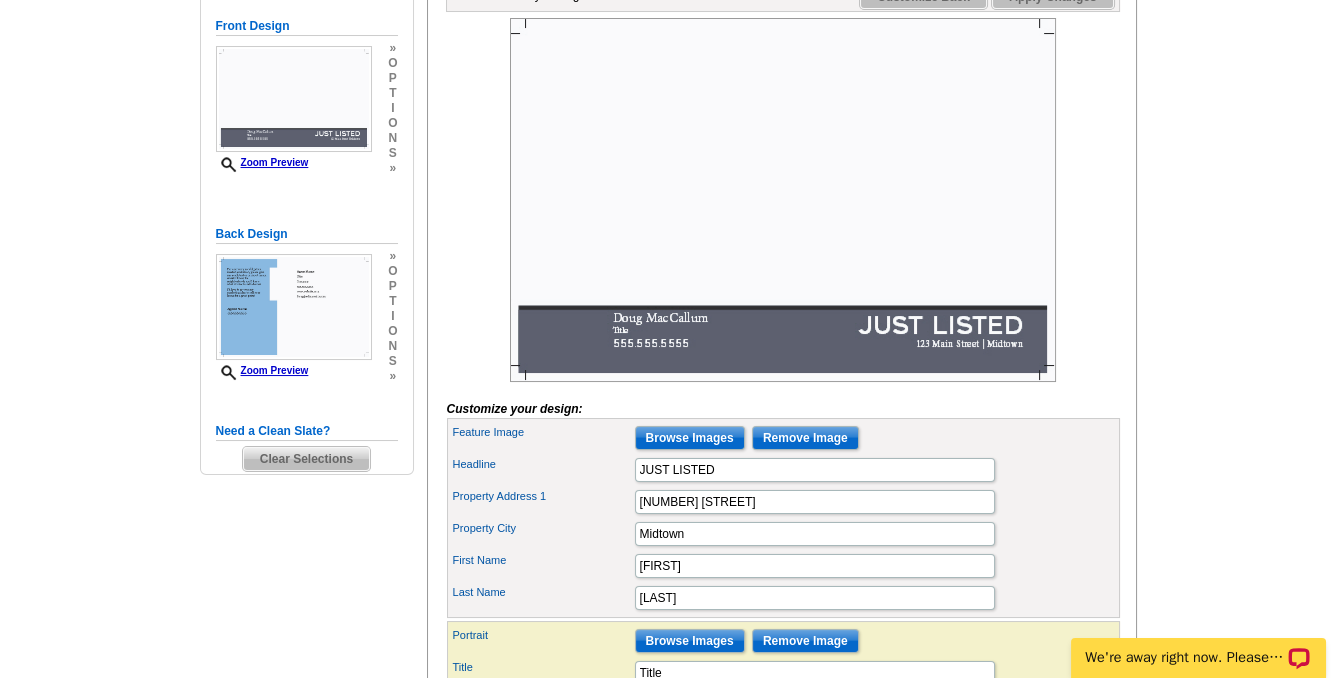 scroll, scrollTop: 454, scrollLeft: 0, axis: vertical 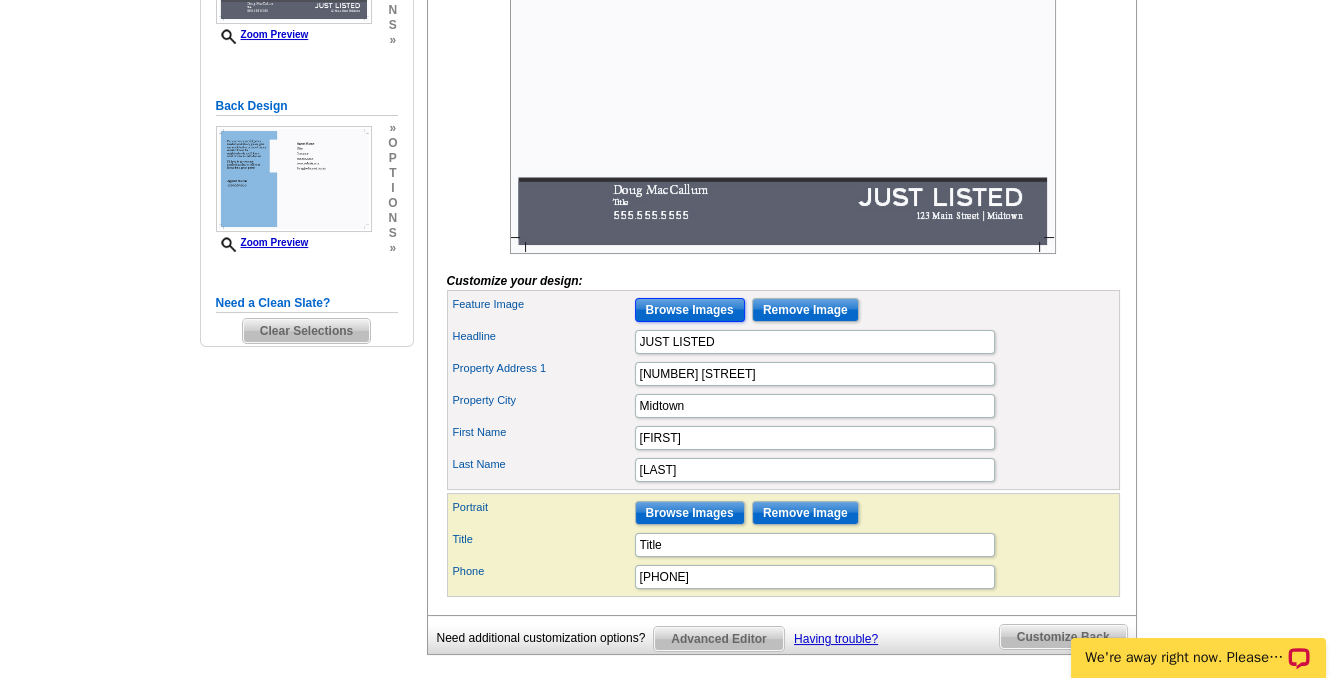 click on "Browse Images" at bounding box center [690, 310] 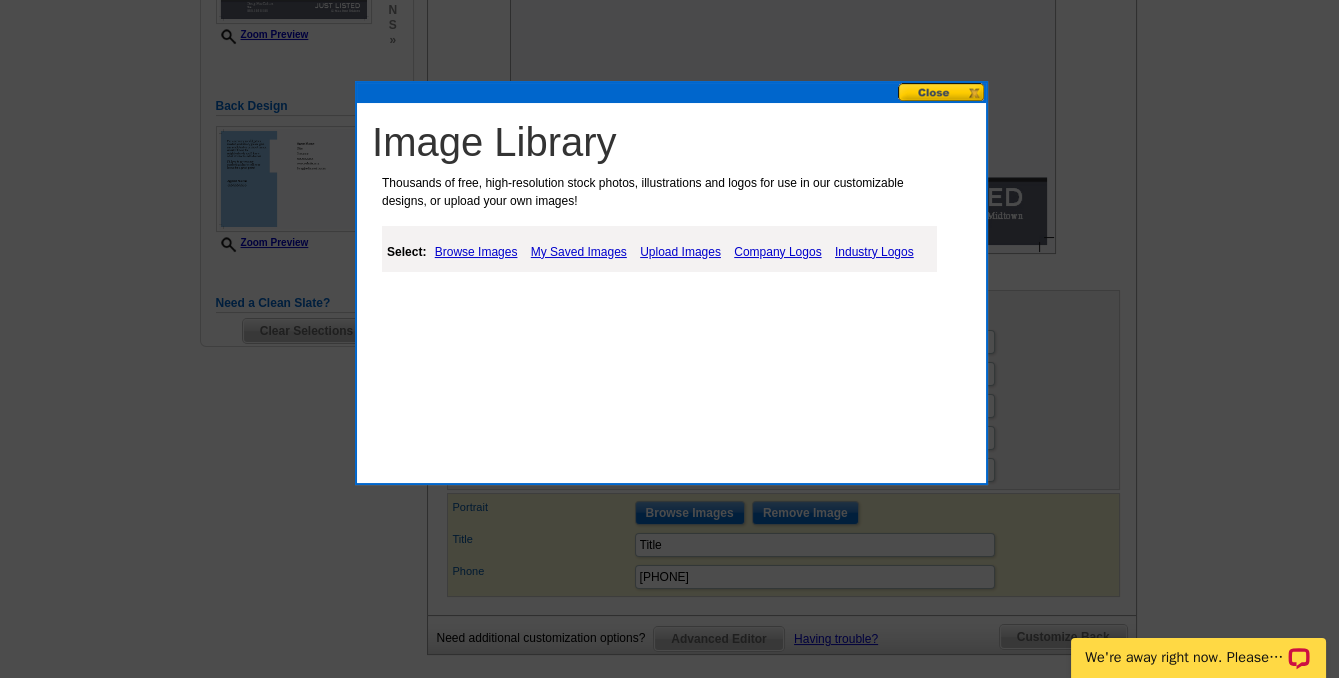 click on "Upload Images" at bounding box center [680, 252] 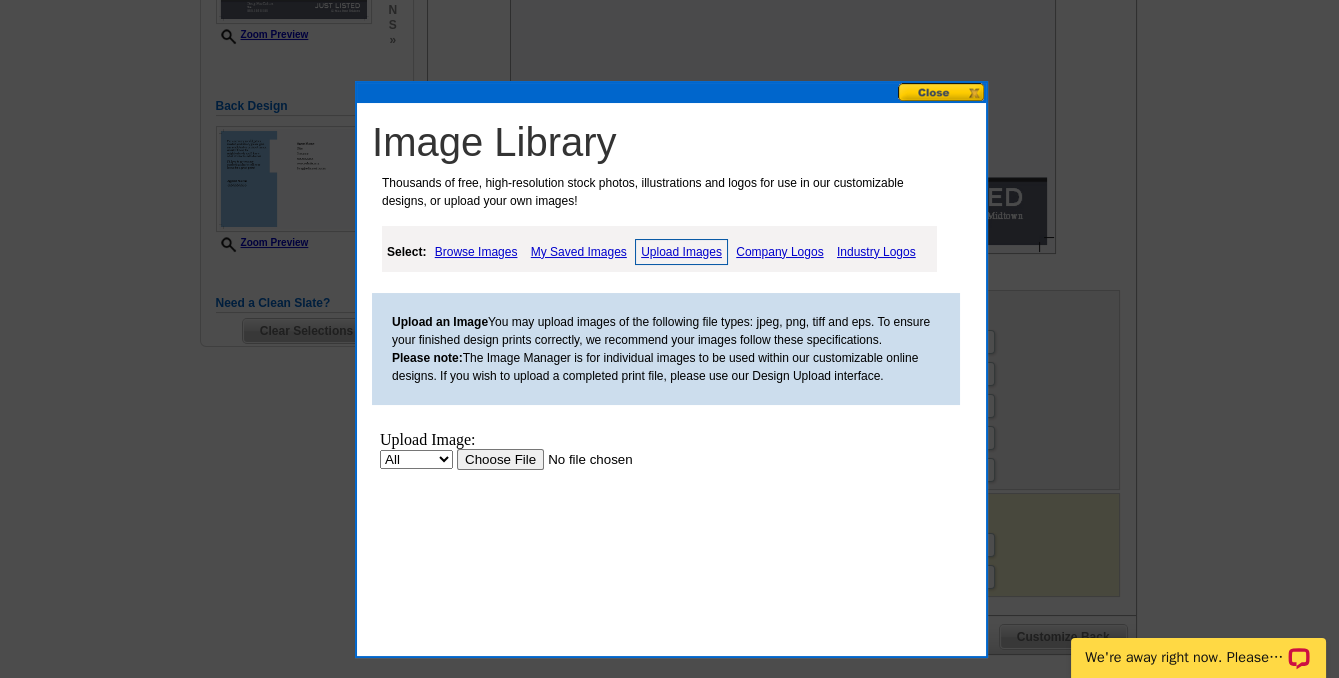 scroll, scrollTop: 0, scrollLeft: 0, axis: both 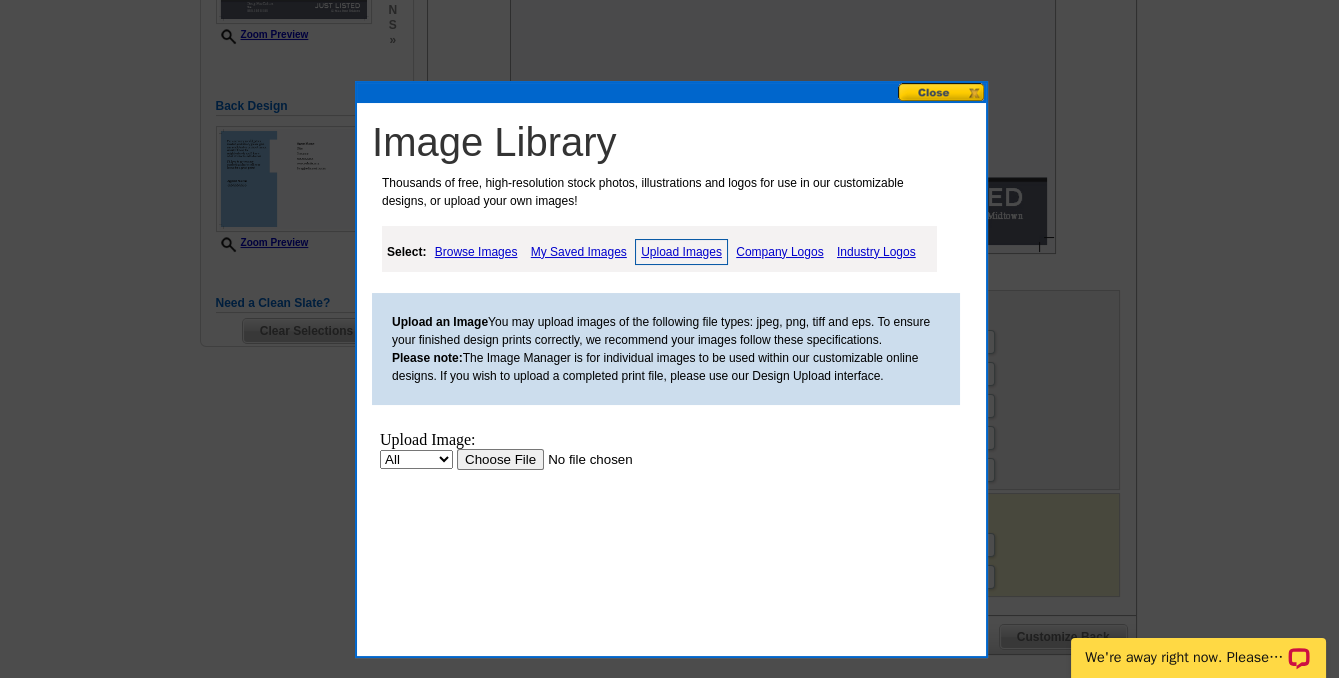 click at bounding box center [583, 458] 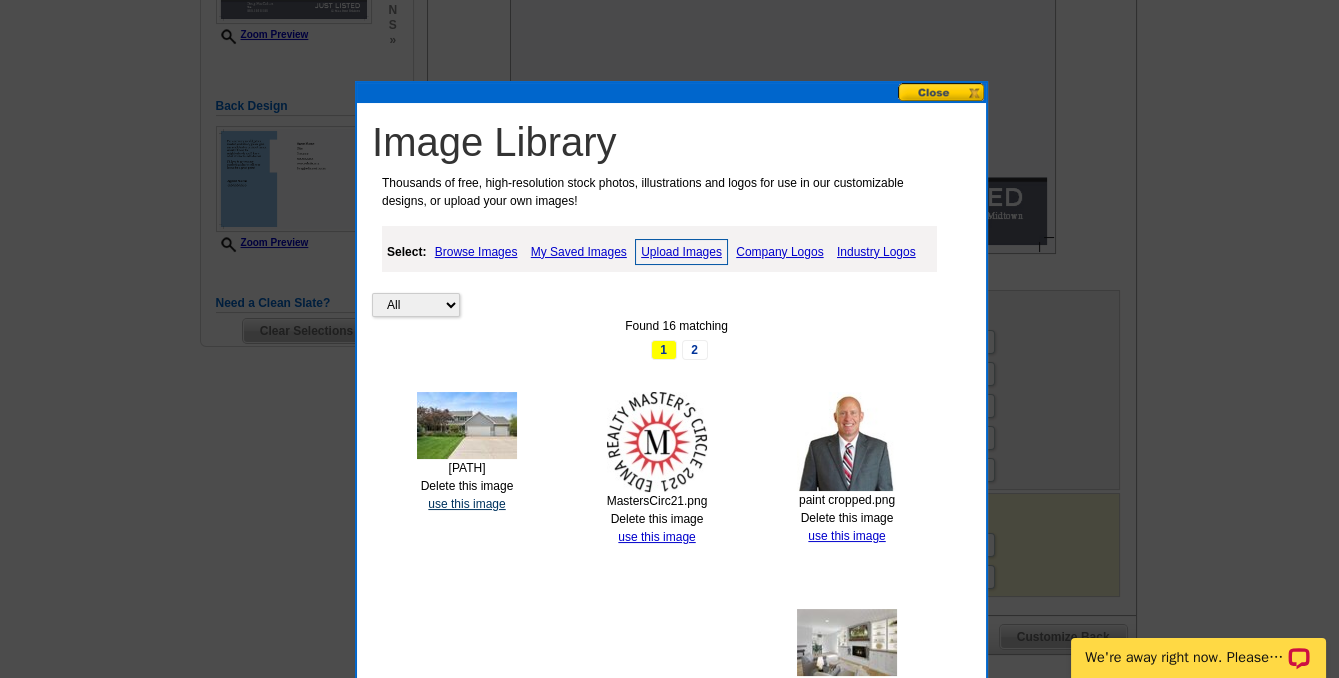 click on "use this image" at bounding box center [466, 504] 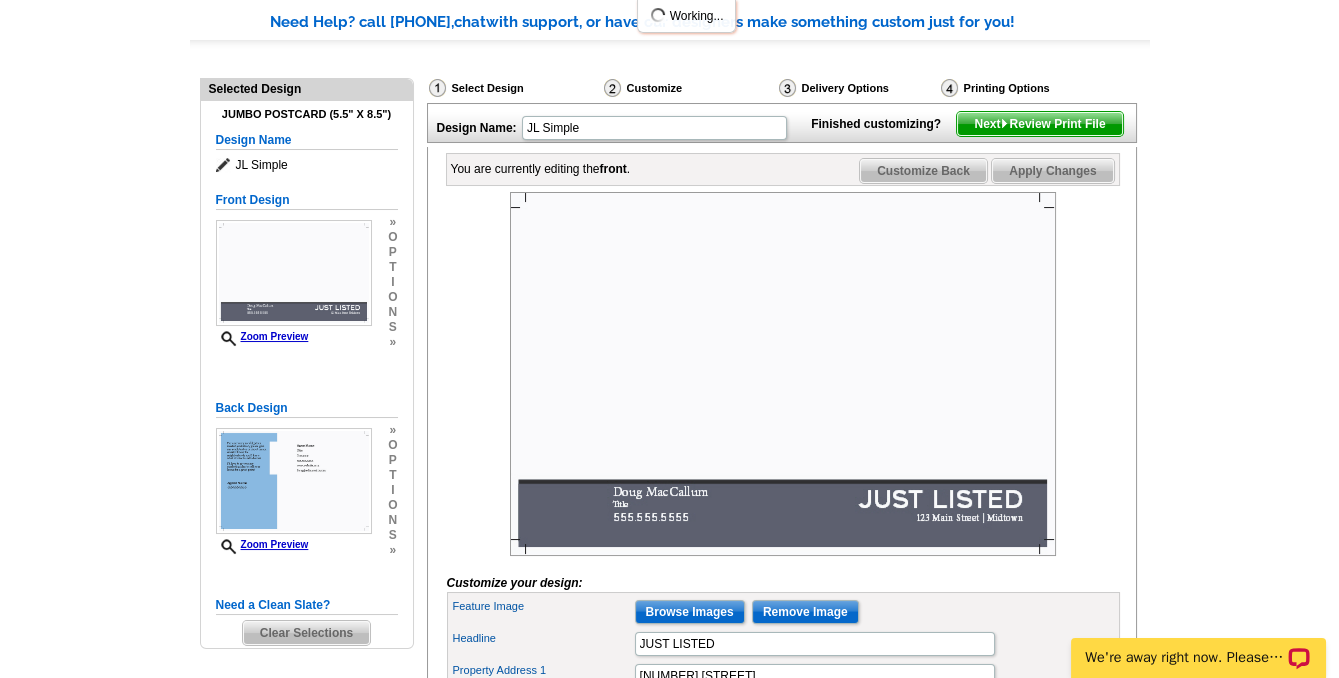 scroll, scrollTop: 272, scrollLeft: 0, axis: vertical 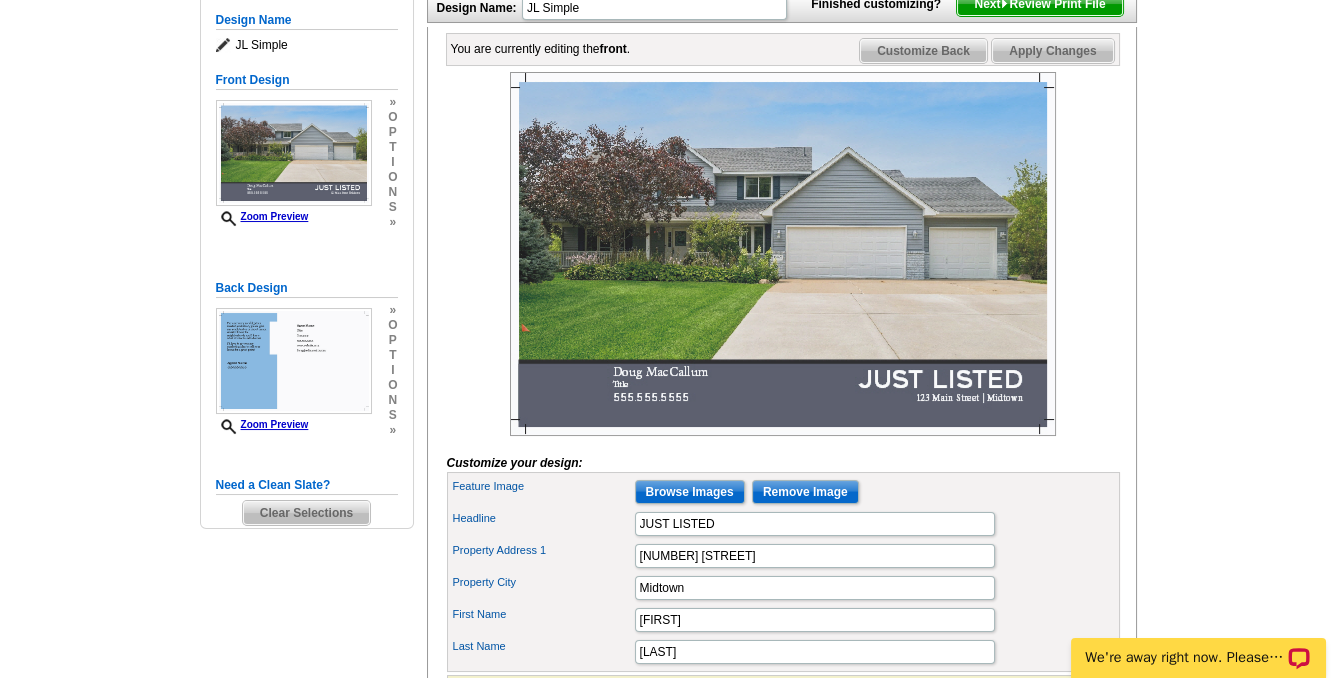 click at bounding box center (783, 254) 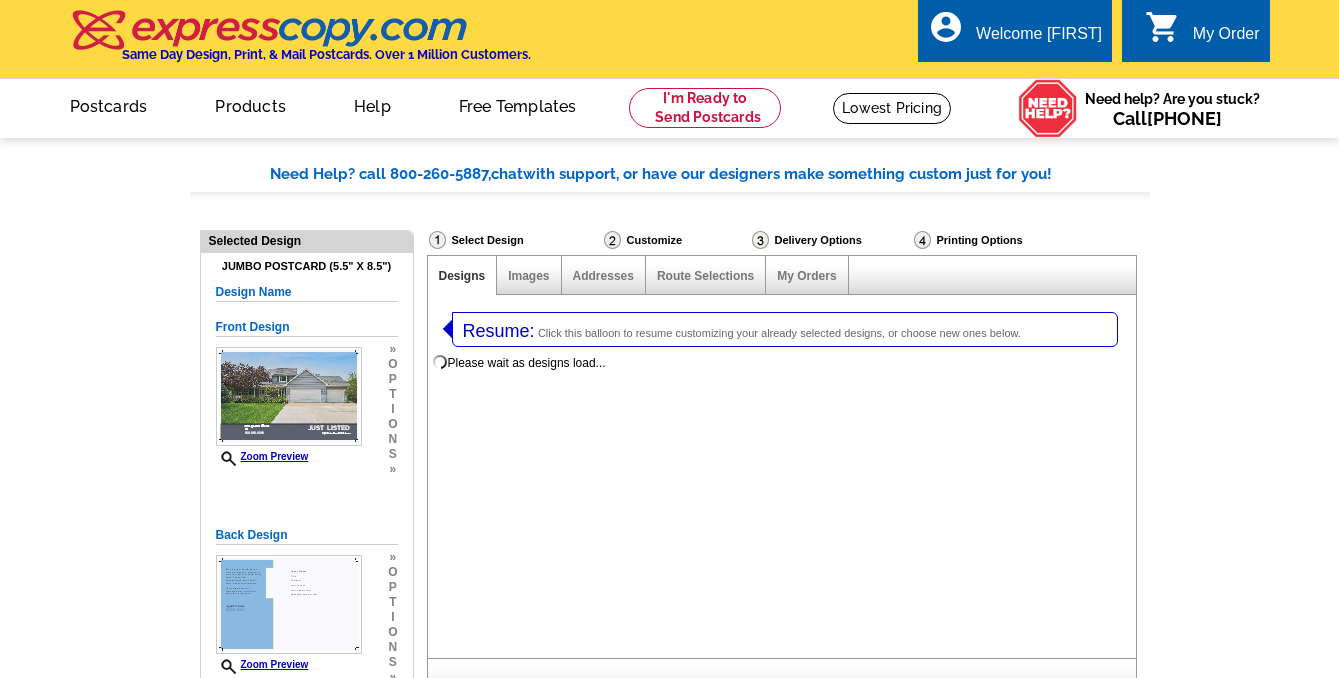 select 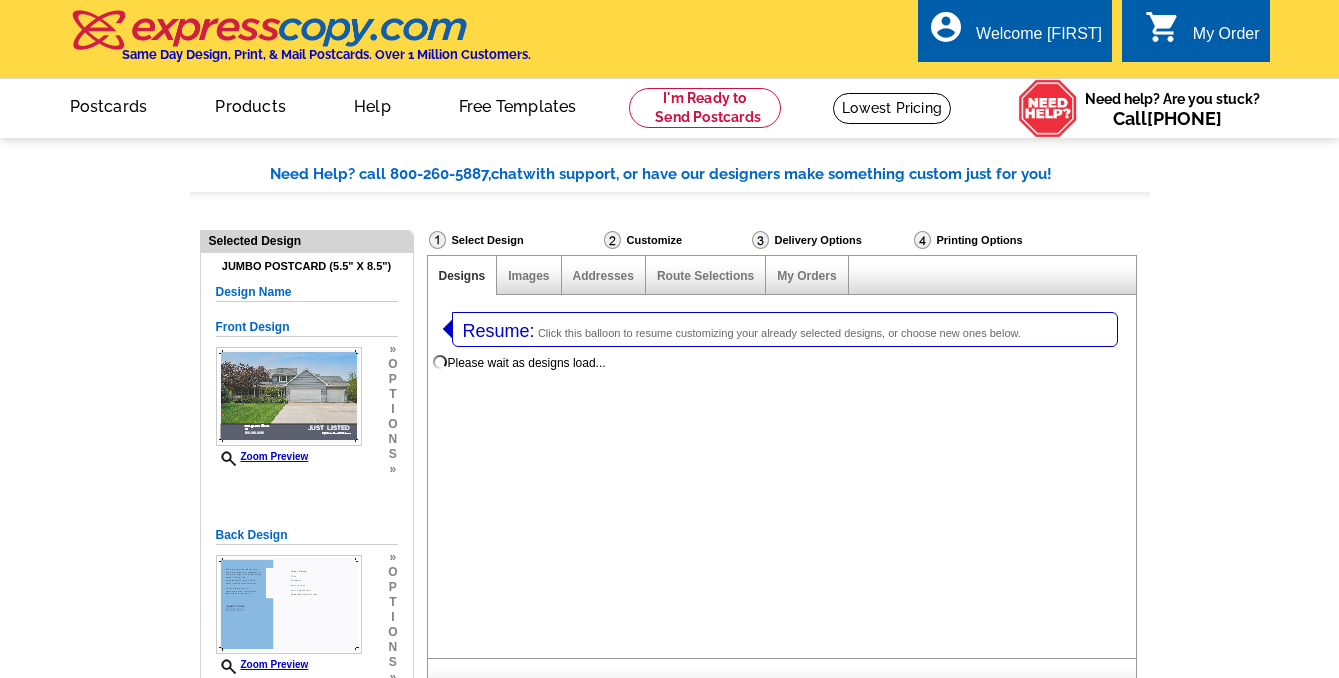 select on "2" 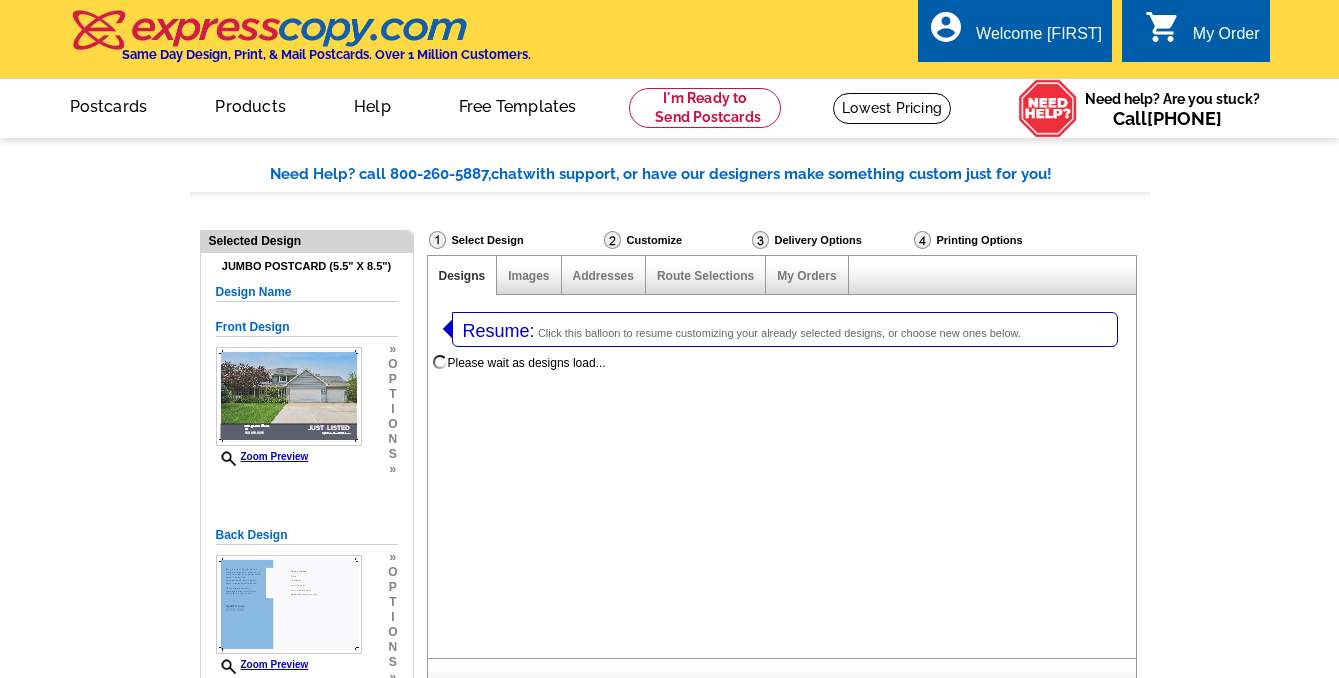 select on "back" 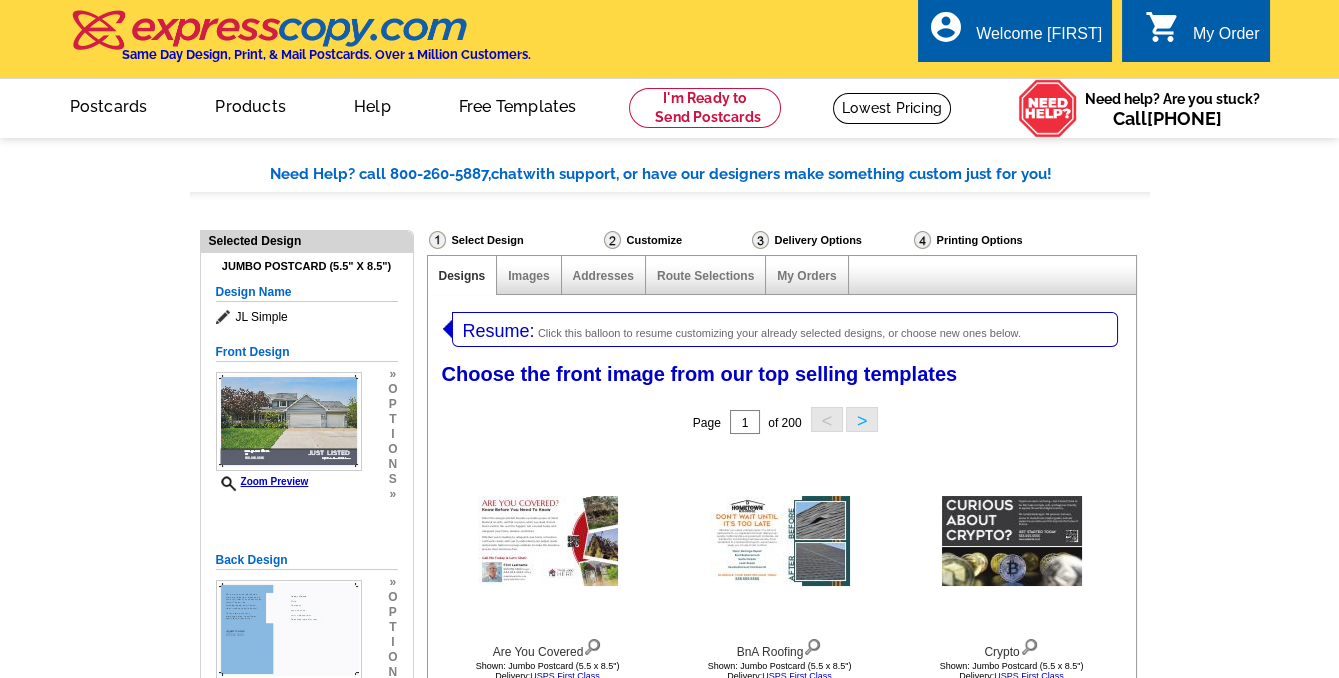 scroll, scrollTop: 363, scrollLeft: 0, axis: vertical 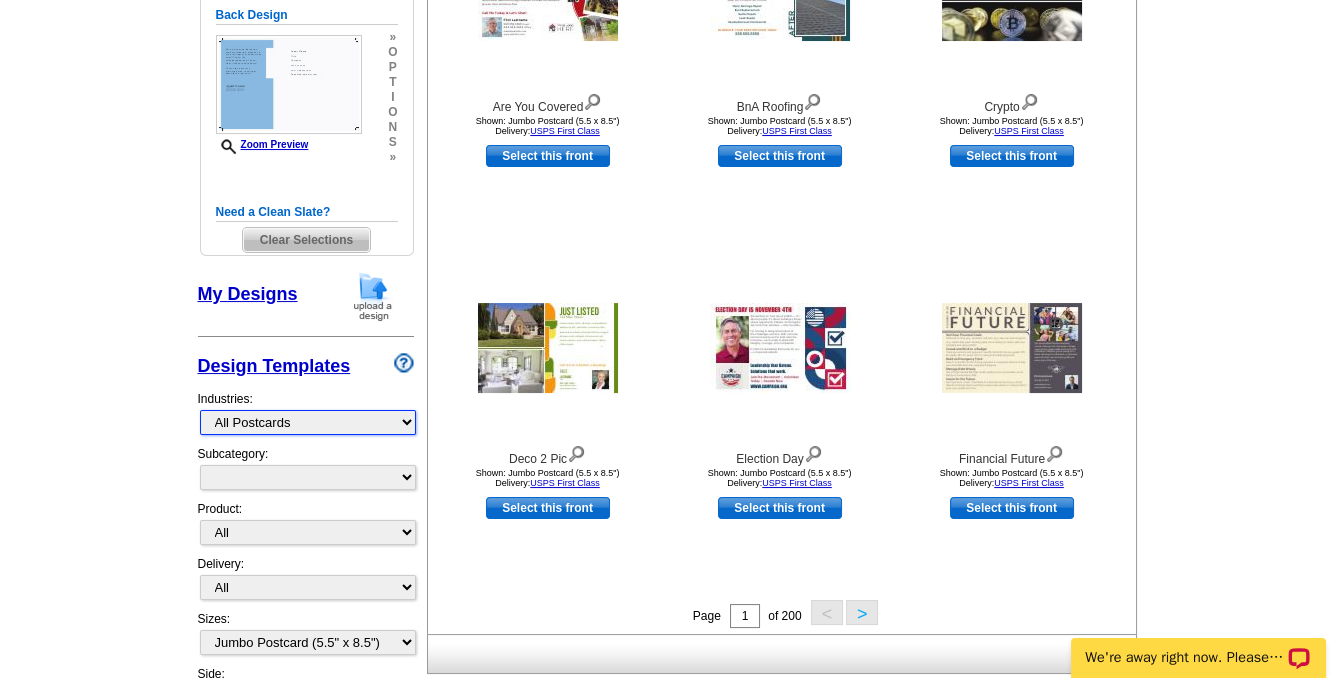 click on "What's New Real Estate Mortgage Insurance HVAC Dental Solar EDDM - NEW! Calendar Postcards Arts & Entertainment Assisted Living Automotive Beauty & Fitness Business Services Education, Camps & Childcare Financial Services Food & Beverage Healthcare Holiday Home Services Keep-in-Touch Legal Non-Profit Personal Projects Pets & Veterinarians Photo Cards Religion & Faith Retail Seasonal Sports & Recreation Sports Schedules Travel Greeting Cards All Postcards All Flyers & Brochures All Business Cards All Door Hangers All Greeting Cards" at bounding box center [308, 422] 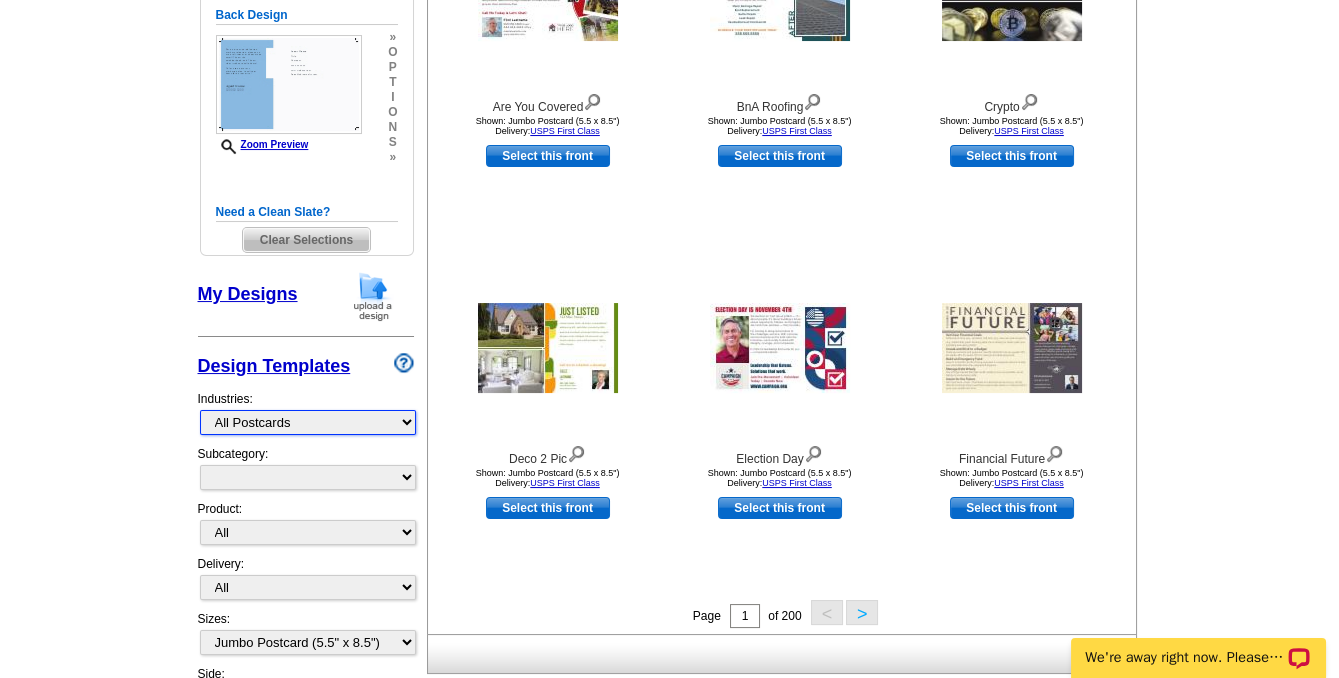 select on "785" 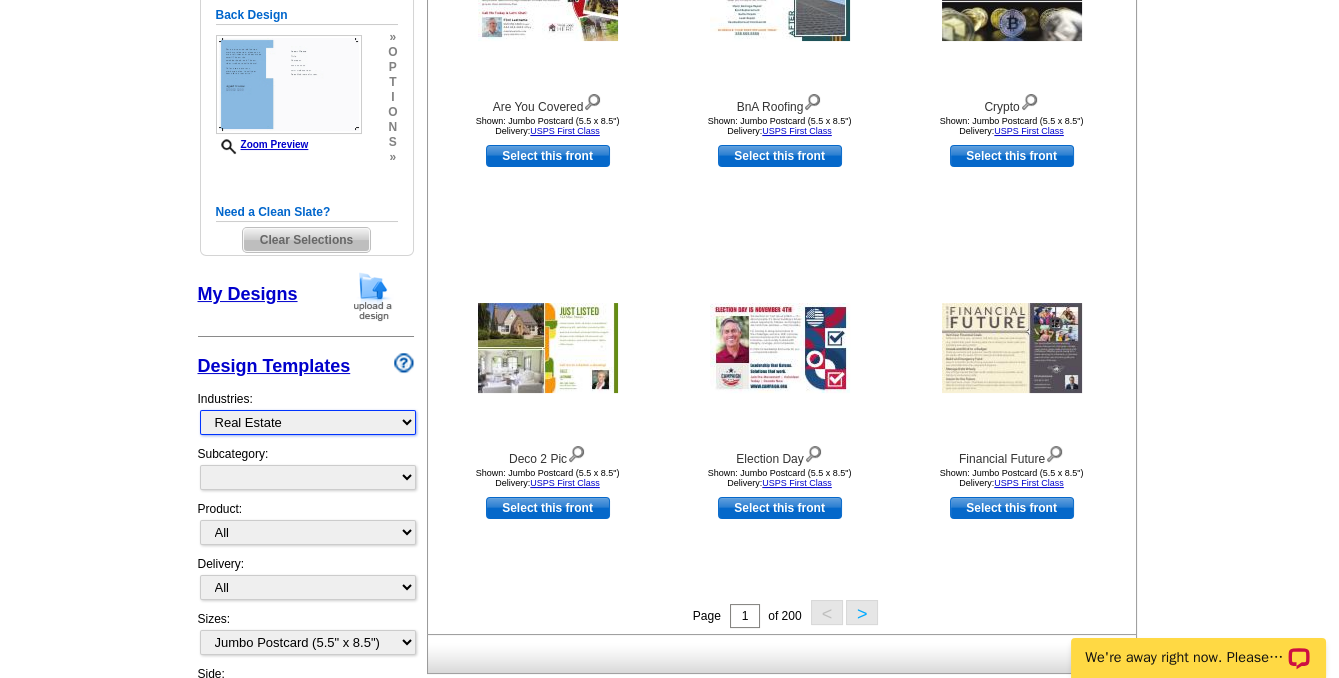 click on "What's New Real Estate Mortgage Insurance HVAC Dental Solar EDDM - NEW! Calendar Postcards Arts & Entertainment Assisted Living Automotive Beauty & Fitness Business Services Education, Camps & Childcare Financial Services Food & Beverage Healthcare Holiday Home Services Keep-in-Touch Legal Non-Profit Personal Projects Pets & Veterinarians Photo Cards Religion & Faith Retail Seasonal Sports & Recreation Sports Schedules Travel Greeting Cards All Postcards All Flyers & Brochures All Business Cards All Door Hangers All Greeting Cards" at bounding box center (308, 422) 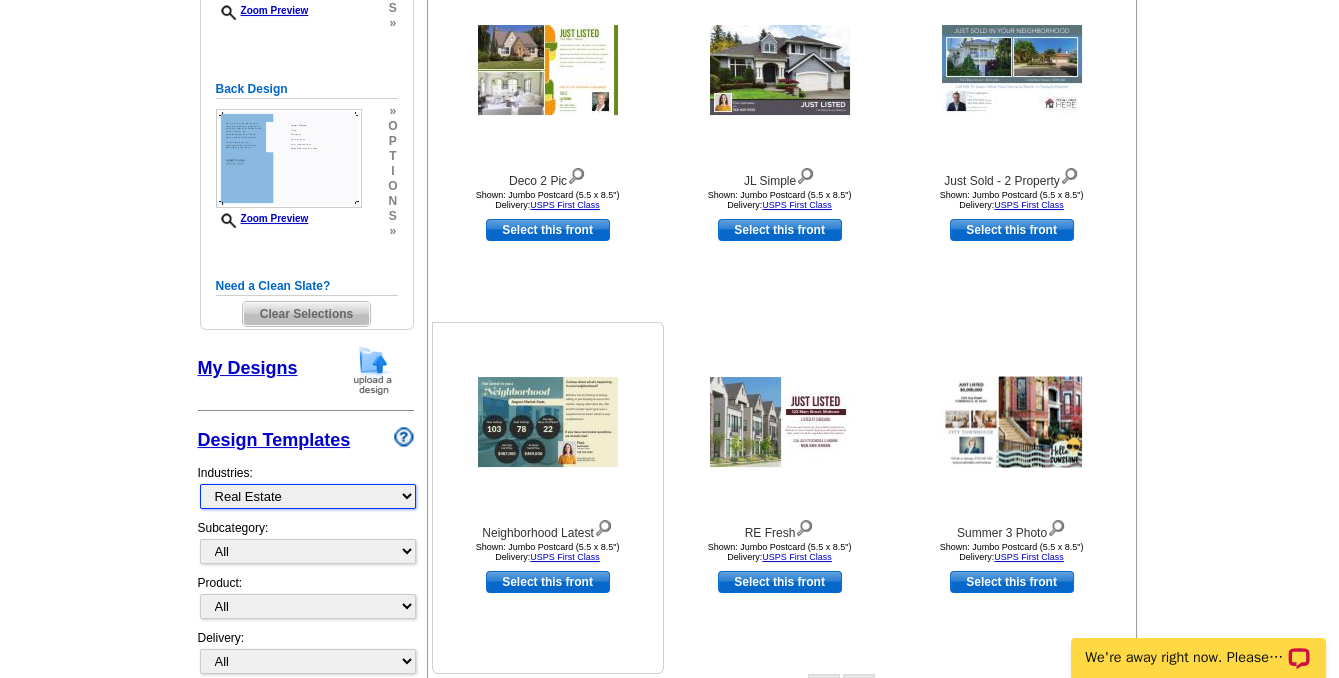 scroll, scrollTop: 490, scrollLeft: 0, axis: vertical 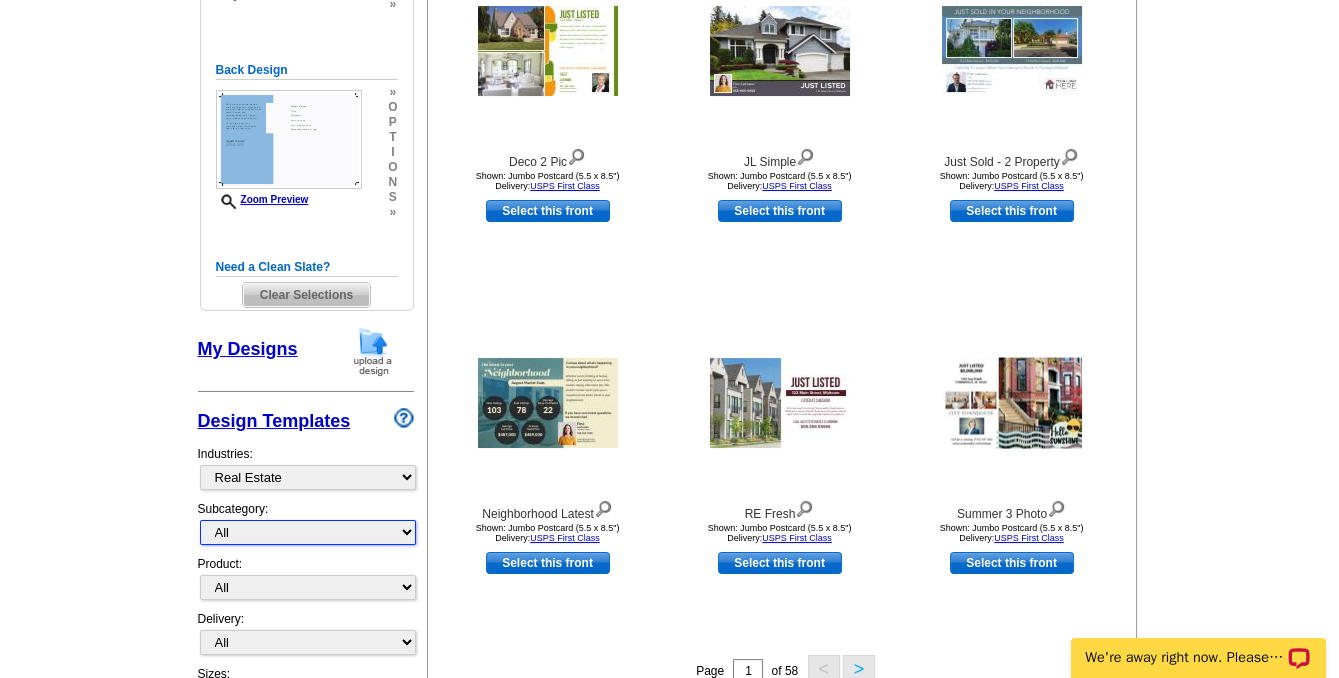 click on "All RE/MAX® Referrals Keller Williams® Berkshire Hathaway Home Services Century 21 Commercial Real Estate QR Code Cards 1st Time Home Buyer Distressed Homeowners Social Networking Farming Just Listed Just Sold Open House Market Report" at bounding box center (308, 532) 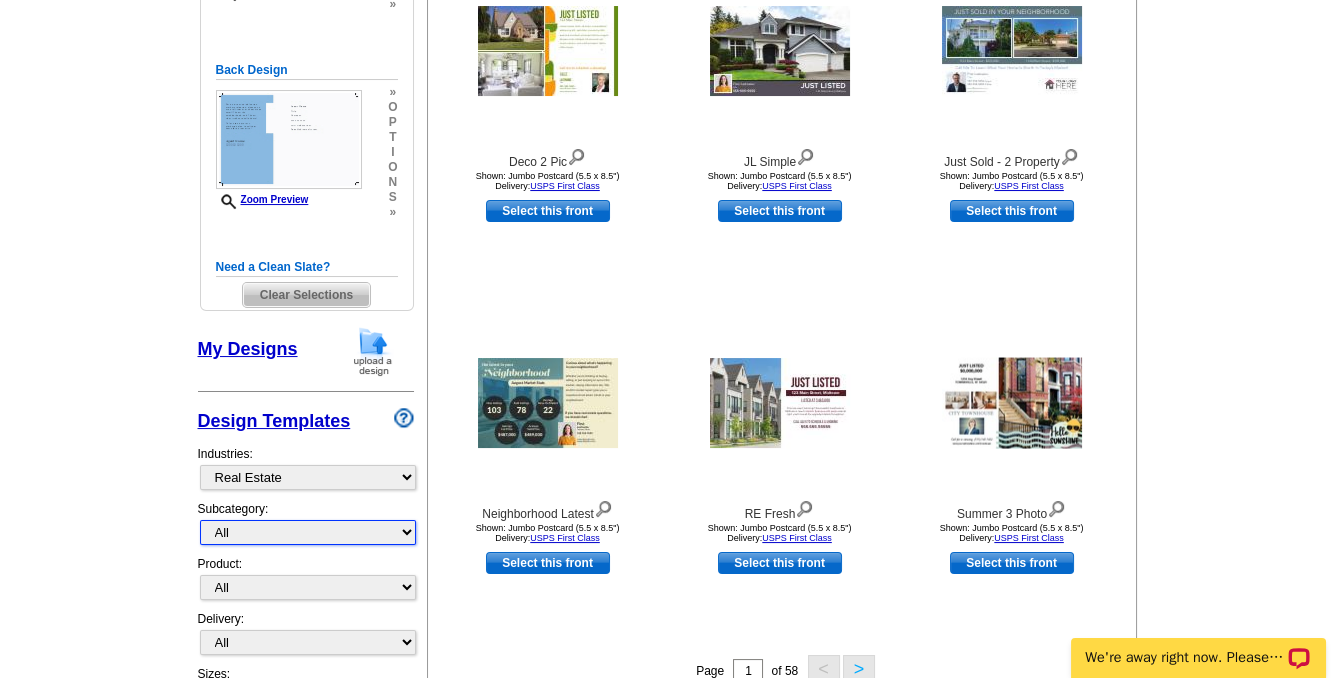select on "788" 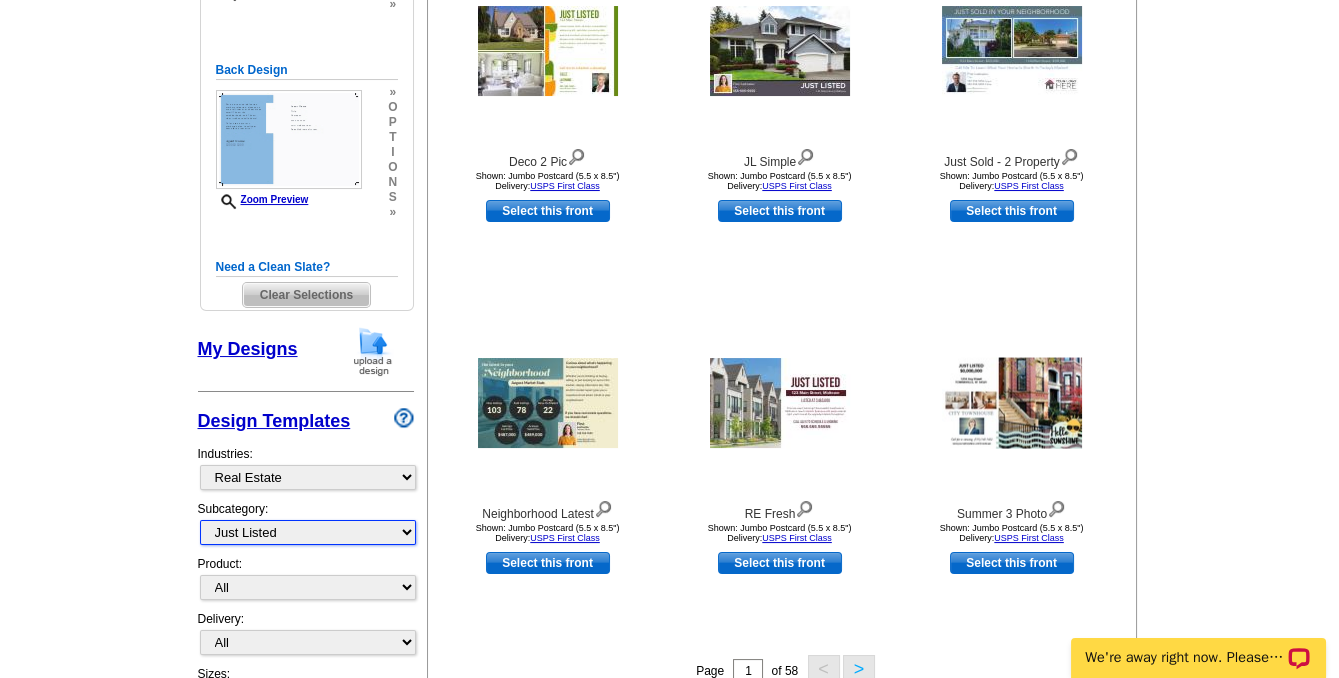 click on "All RE/MAX® Referrals Keller Williams® Berkshire Hathaway Home Services Century 21 Commercial Real Estate QR Code Cards 1st Time Home Buyer Distressed Homeowners Social Networking Farming Just Listed Just Sold Open House Market Report" at bounding box center (308, 532) 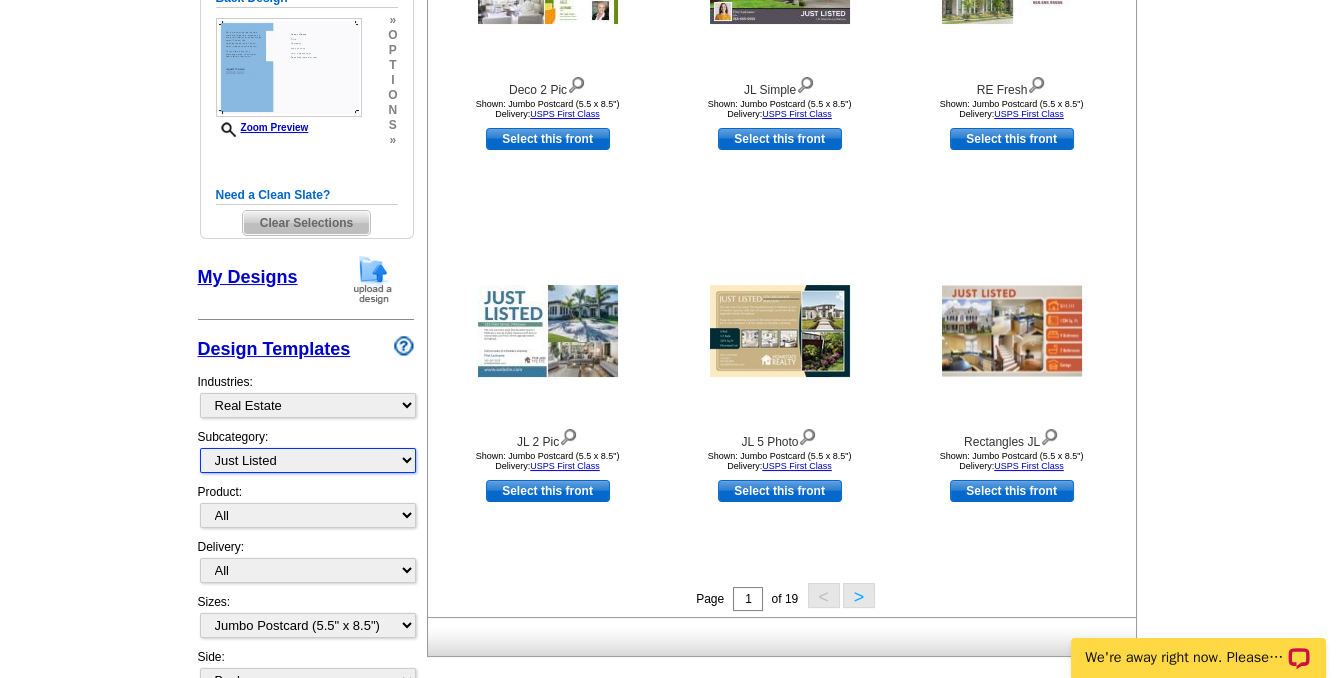 scroll, scrollTop: 579, scrollLeft: 0, axis: vertical 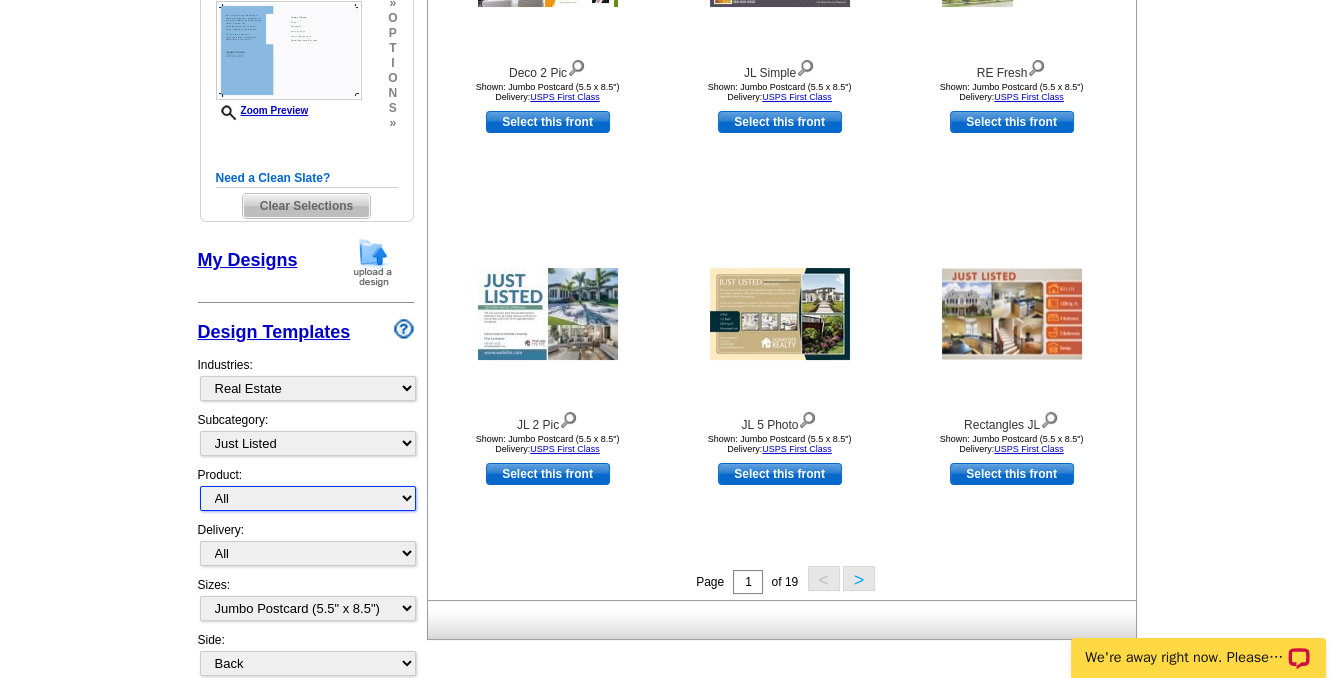click on "All
Postcards
Letters and flyers
Business Cards
Door Hangers
Greeting Cards" at bounding box center (308, 498) 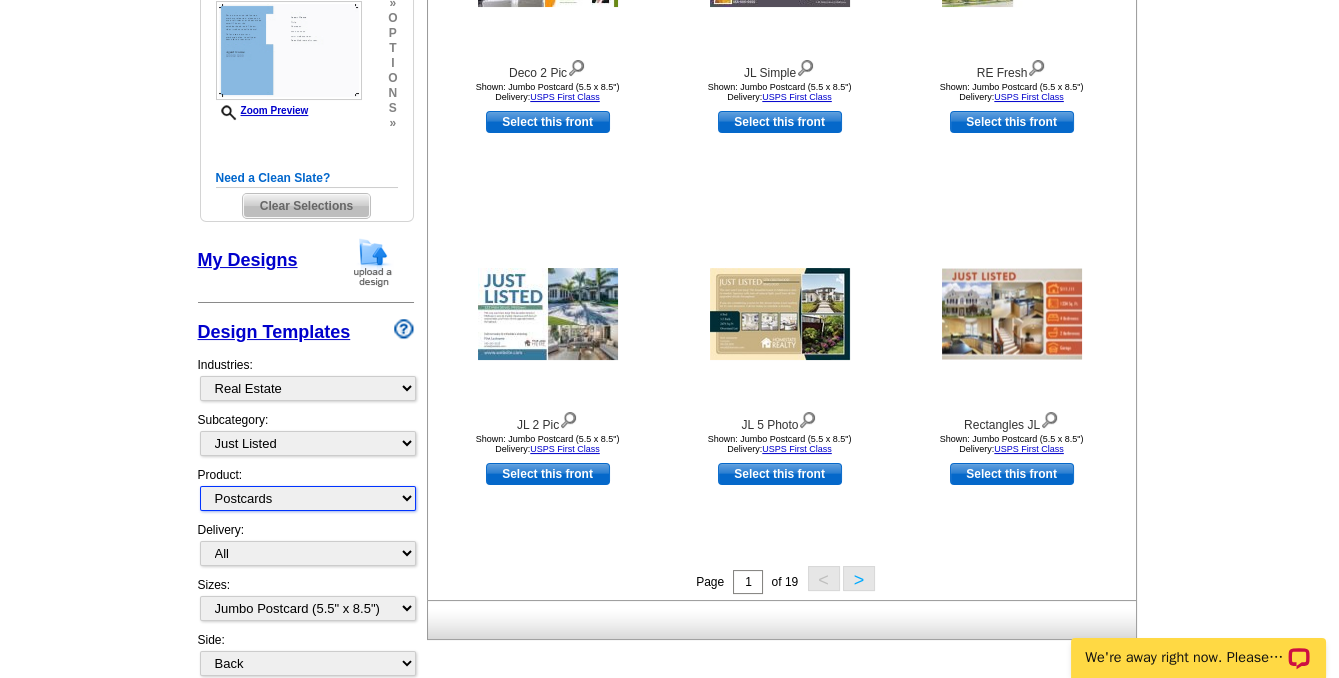 click on "All
Postcards
Letters and flyers
Business Cards
Door Hangers
Greeting Cards" at bounding box center (308, 498) 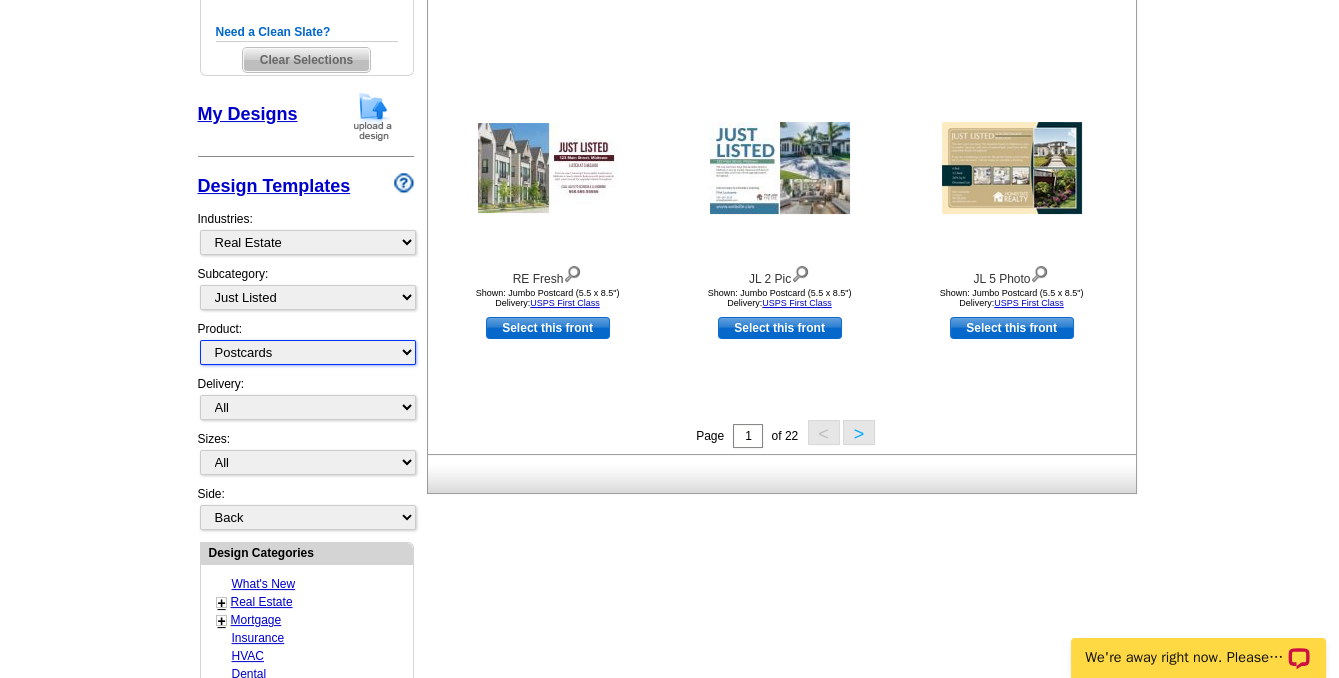 scroll, scrollTop: 757, scrollLeft: 0, axis: vertical 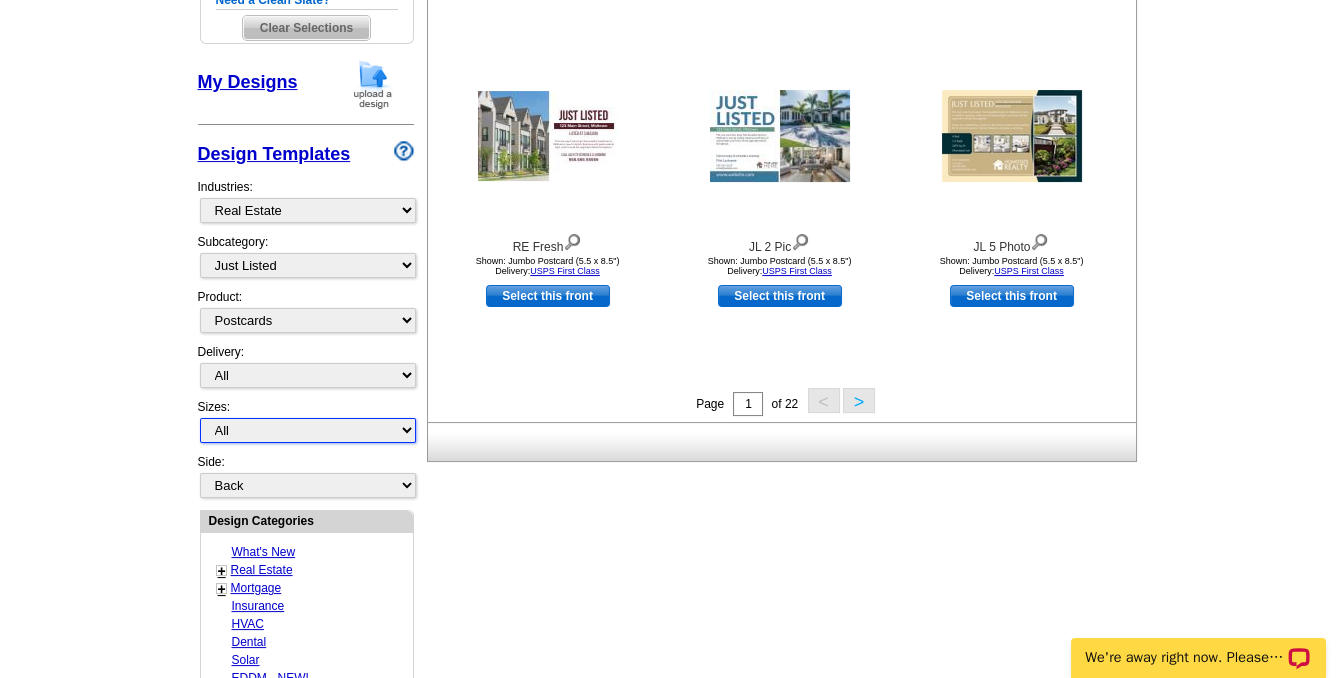 click on "All Jumbo Postcard (5.5" x 8.5") Regular Postcard (4.25" x 5.6") Panoramic Postcard (5.75" x 11.25") Giant Postcard (8.5" x 11") EDDM Postcard (6.125" x 8.25")" at bounding box center (308, 430) 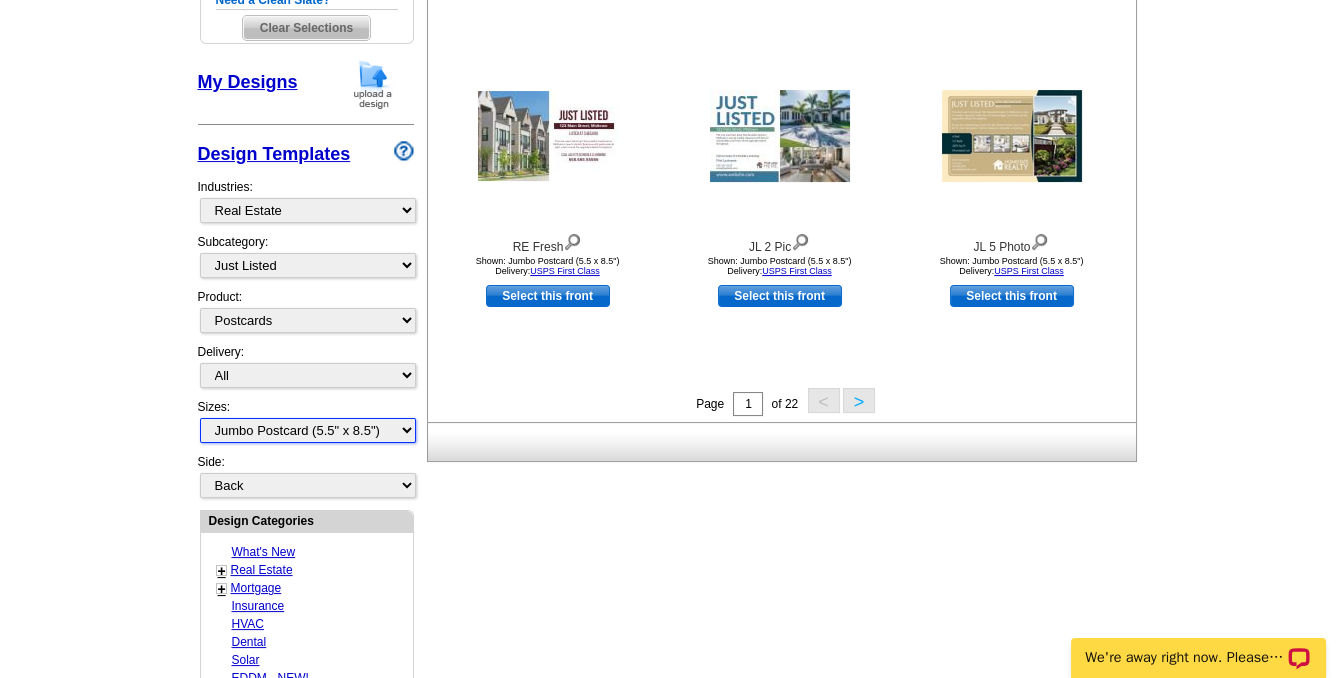 click on "All Jumbo Postcard (5.5" x 8.5") Regular Postcard (4.25" x 5.6") Panoramic Postcard (5.75" x 11.25") Giant Postcard (8.5" x 11") EDDM Postcard (6.125" x 8.25")" at bounding box center [308, 430] 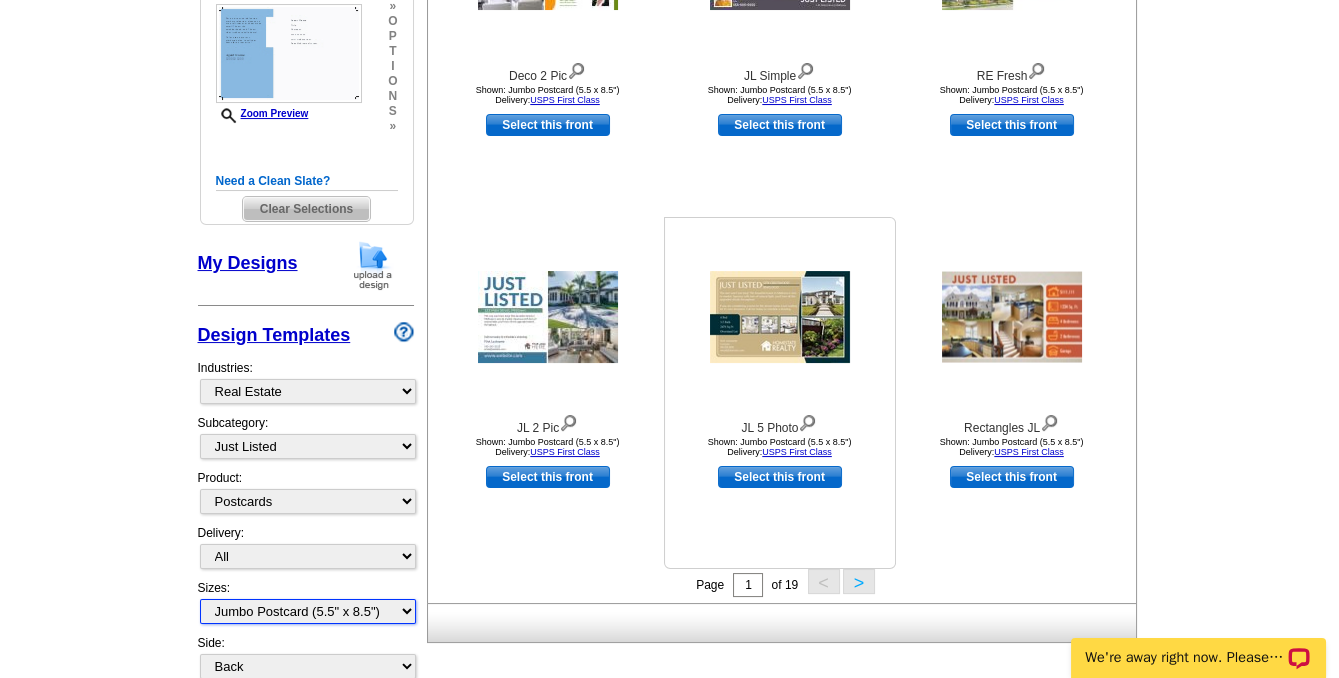 scroll, scrollTop: 581, scrollLeft: 0, axis: vertical 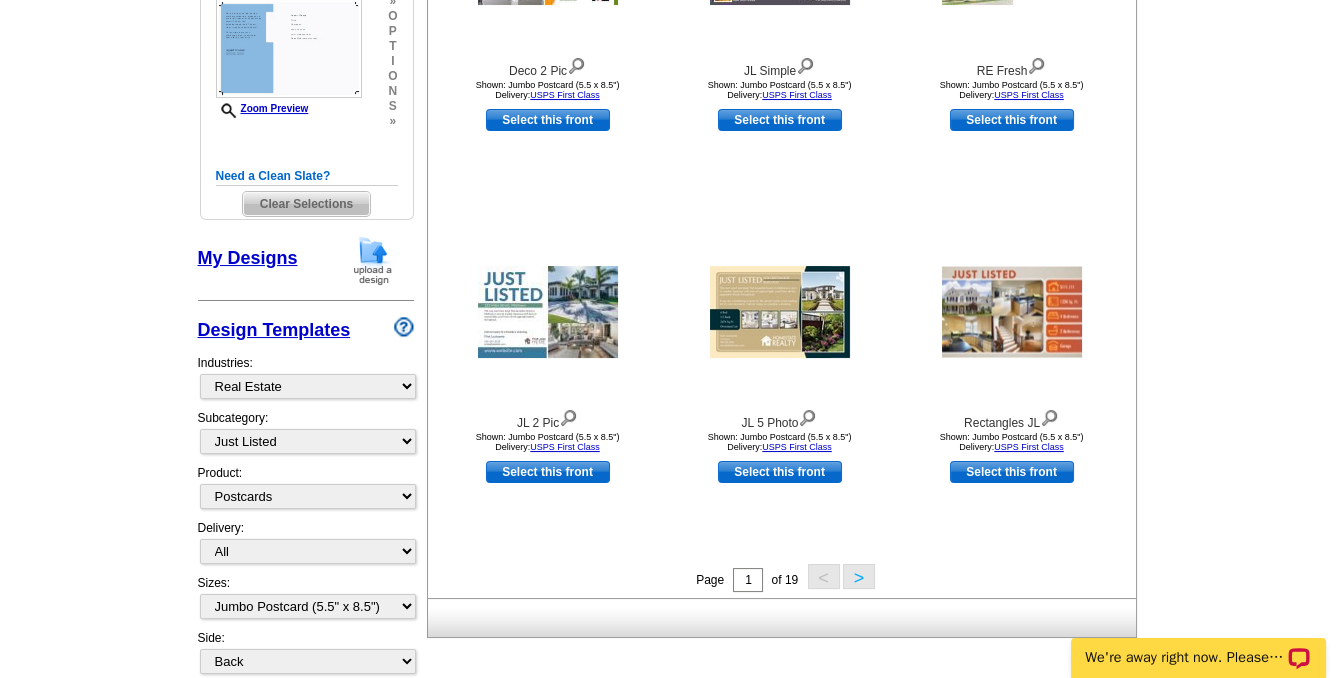 click on ">" at bounding box center (859, 576) 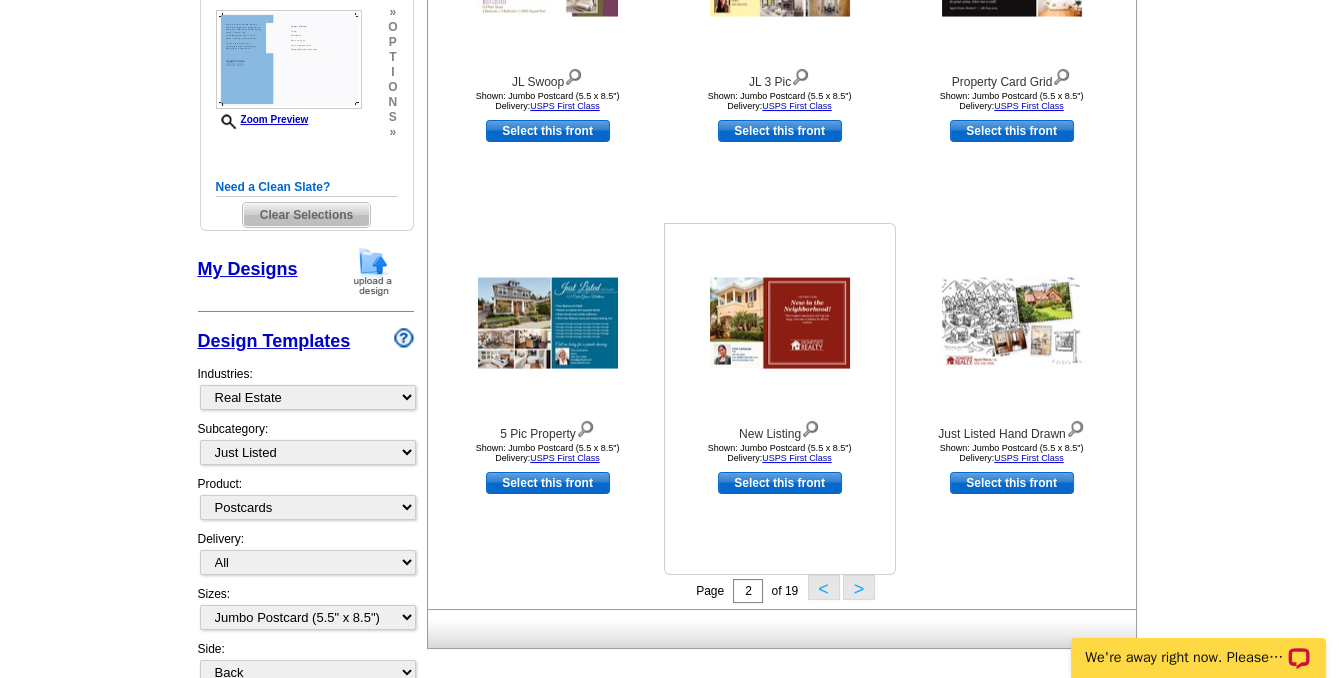 scroll, scrollTop: 581, scrollLeft: 0, axis: vertical 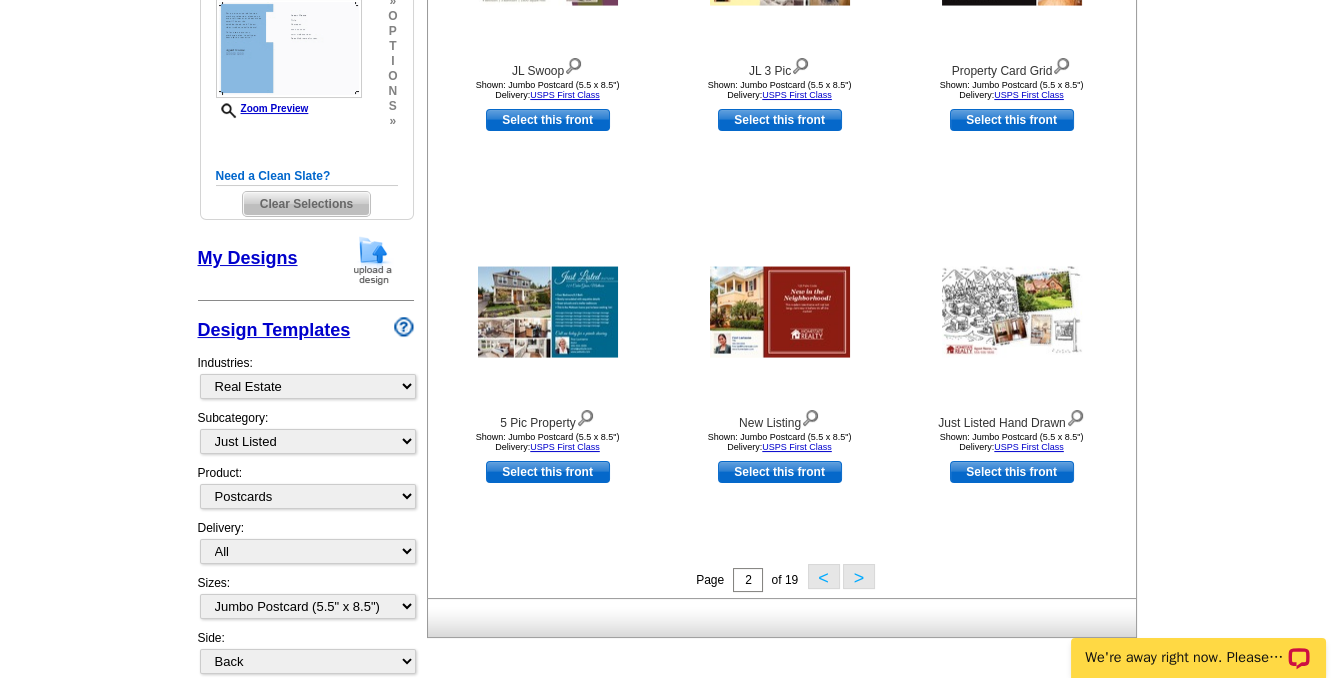 click on ">" at bounding box center (859, 576) 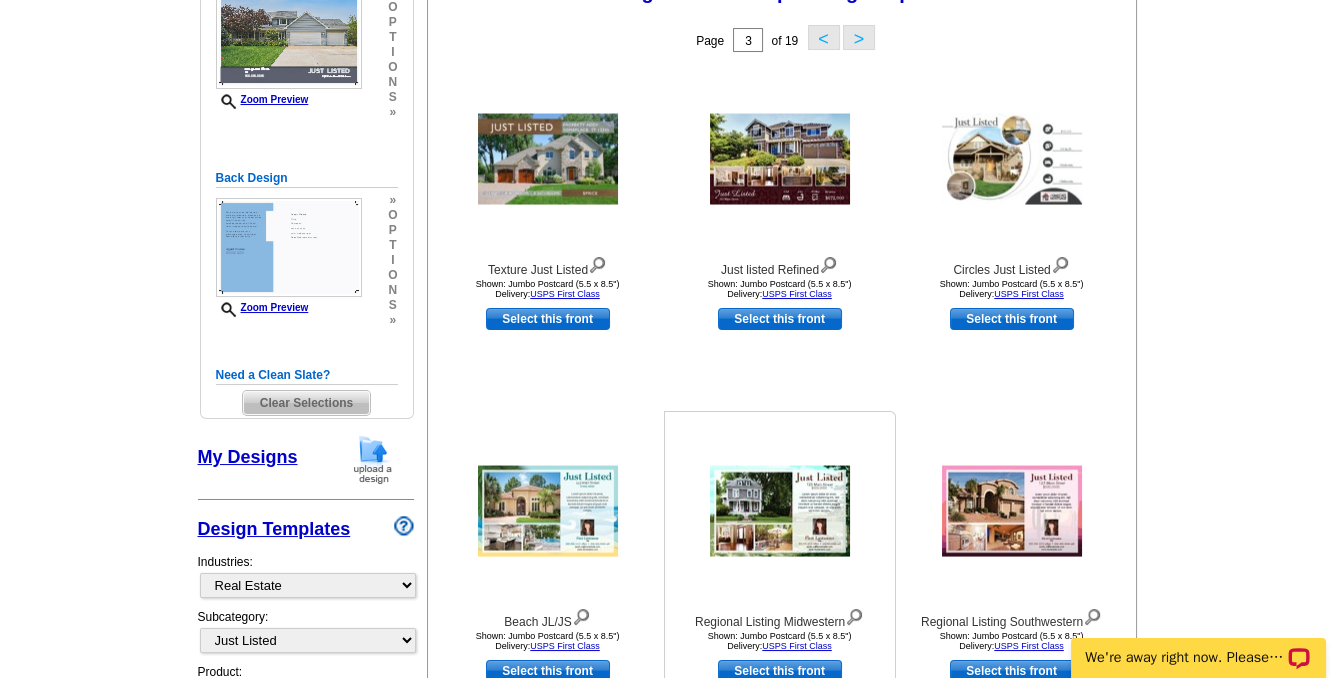 scroll, scrollTop: 672, scrollLeft: 0, axis: vertical 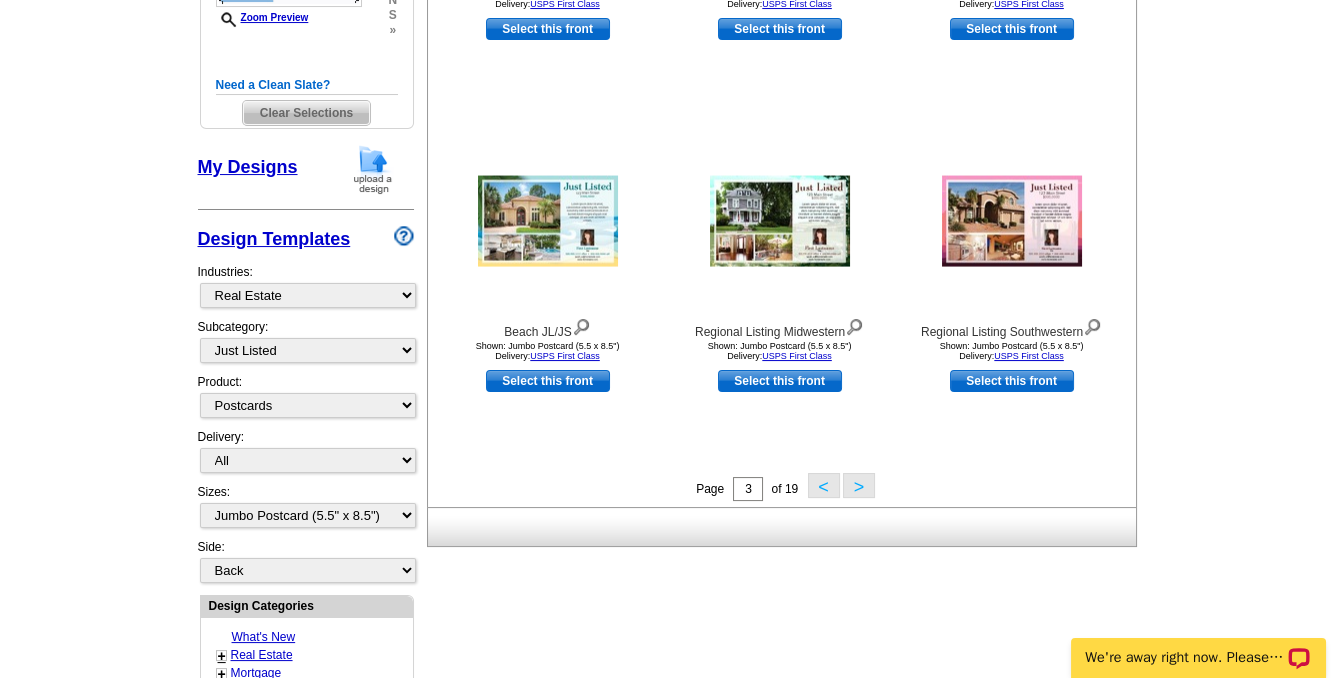 click on ">" at bounding box center (859, 485) 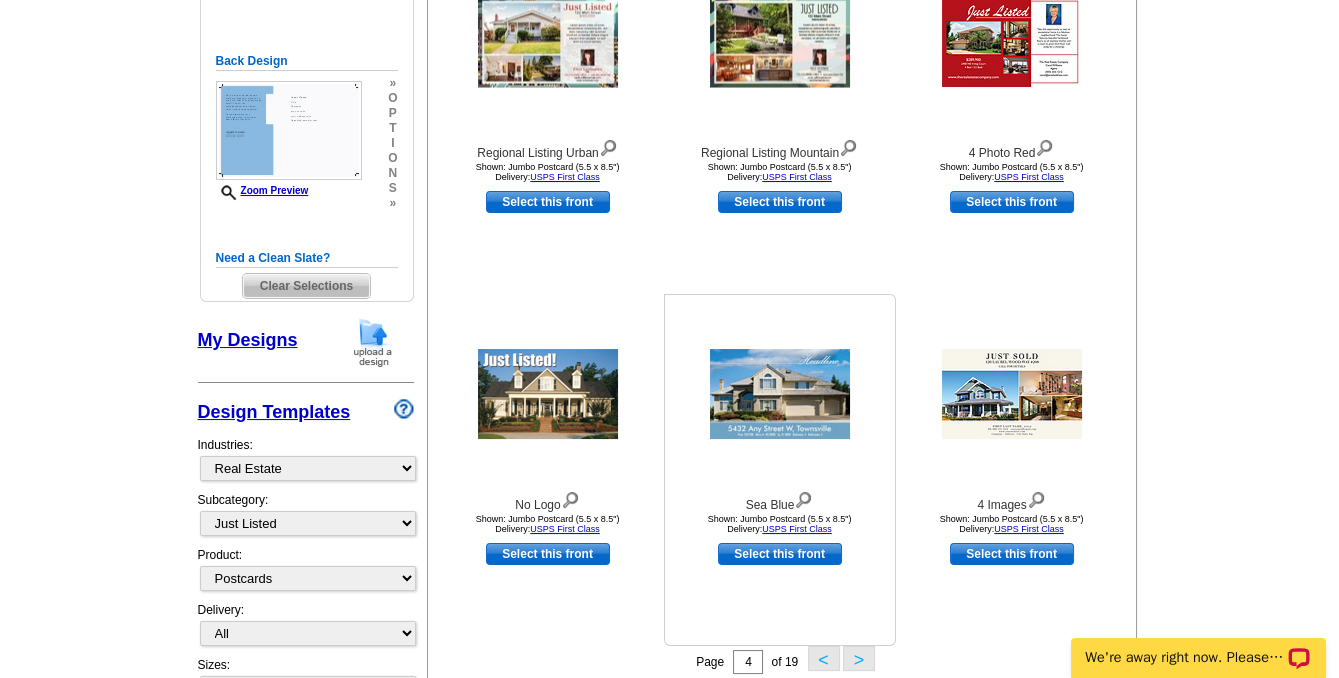 scroll, scrollTop: 581, scrollLeft: 0, axis: vertical 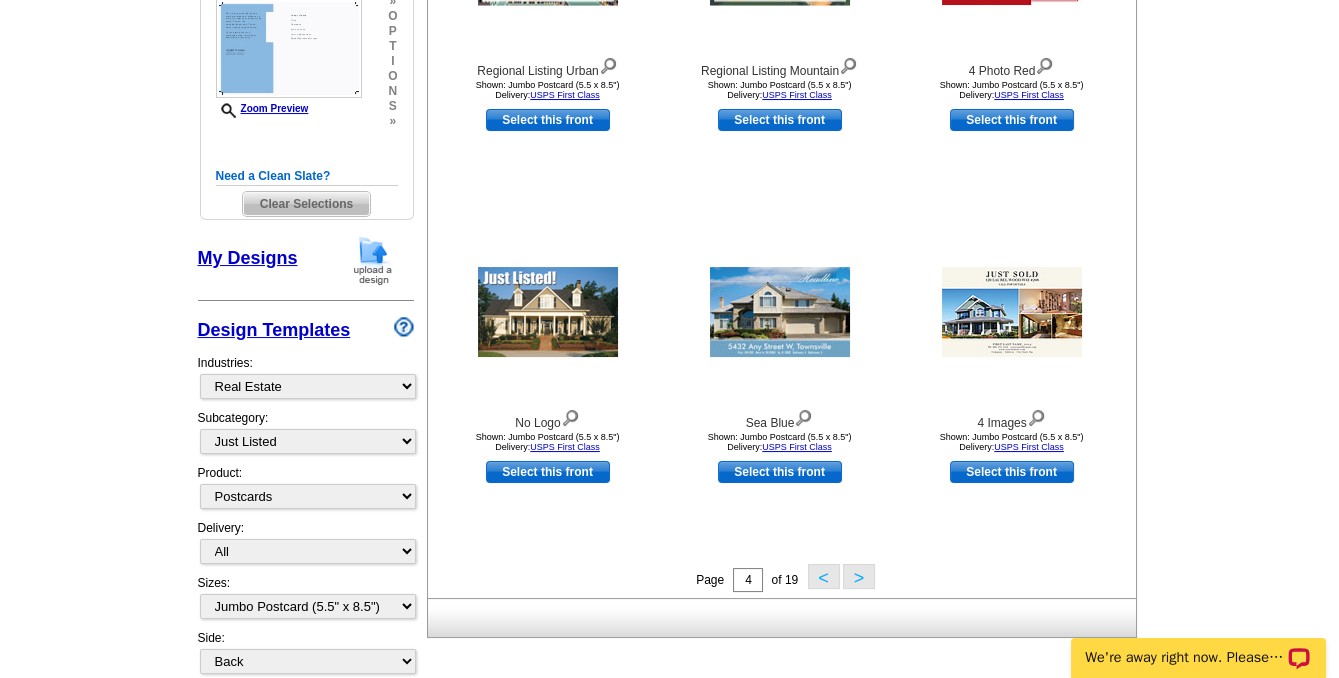 click on ">" at bounding box center (859, 576) 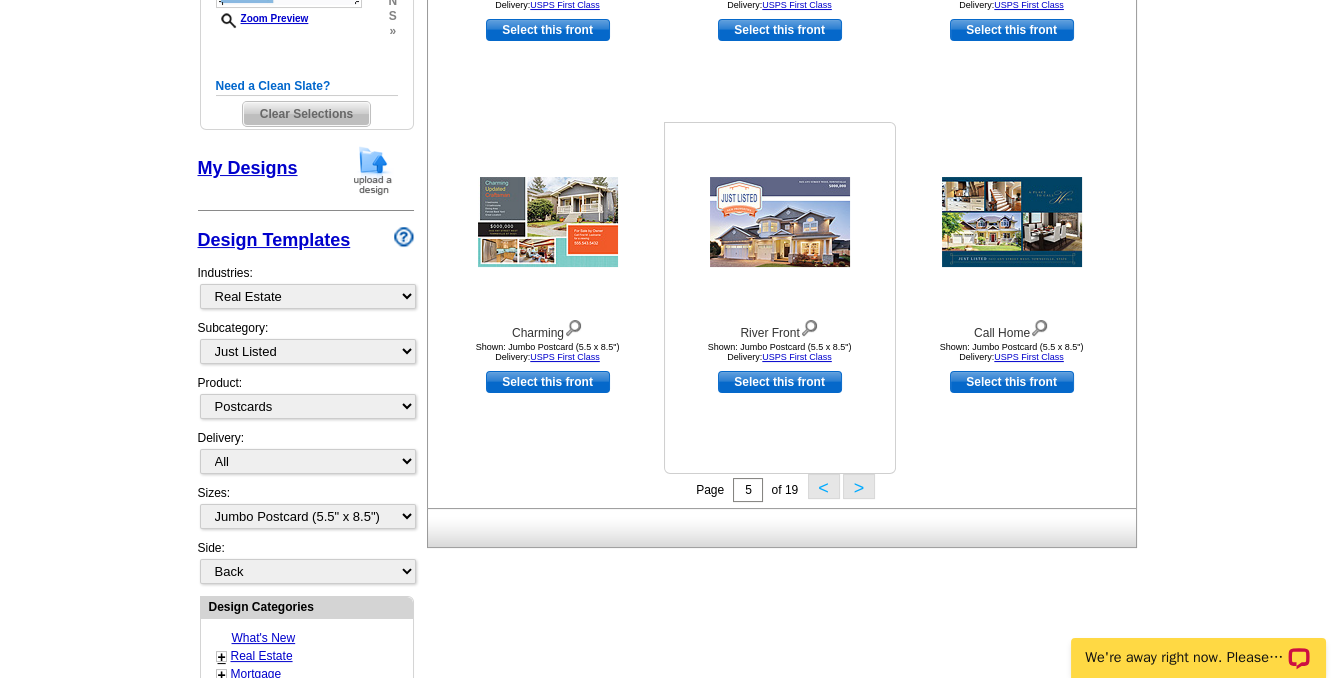 scroll, scrollTop: 672, scrollLeft: 0, axis: vertical 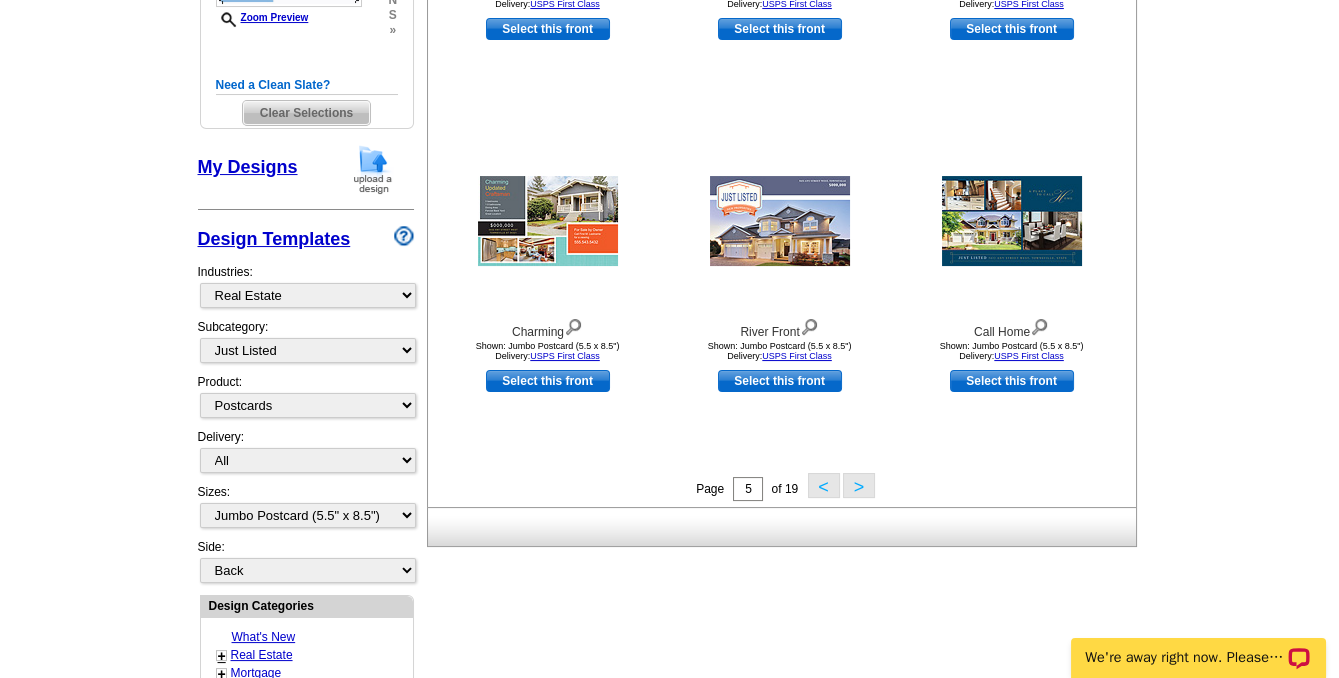 click on ">" at bounding box center (859, 485) 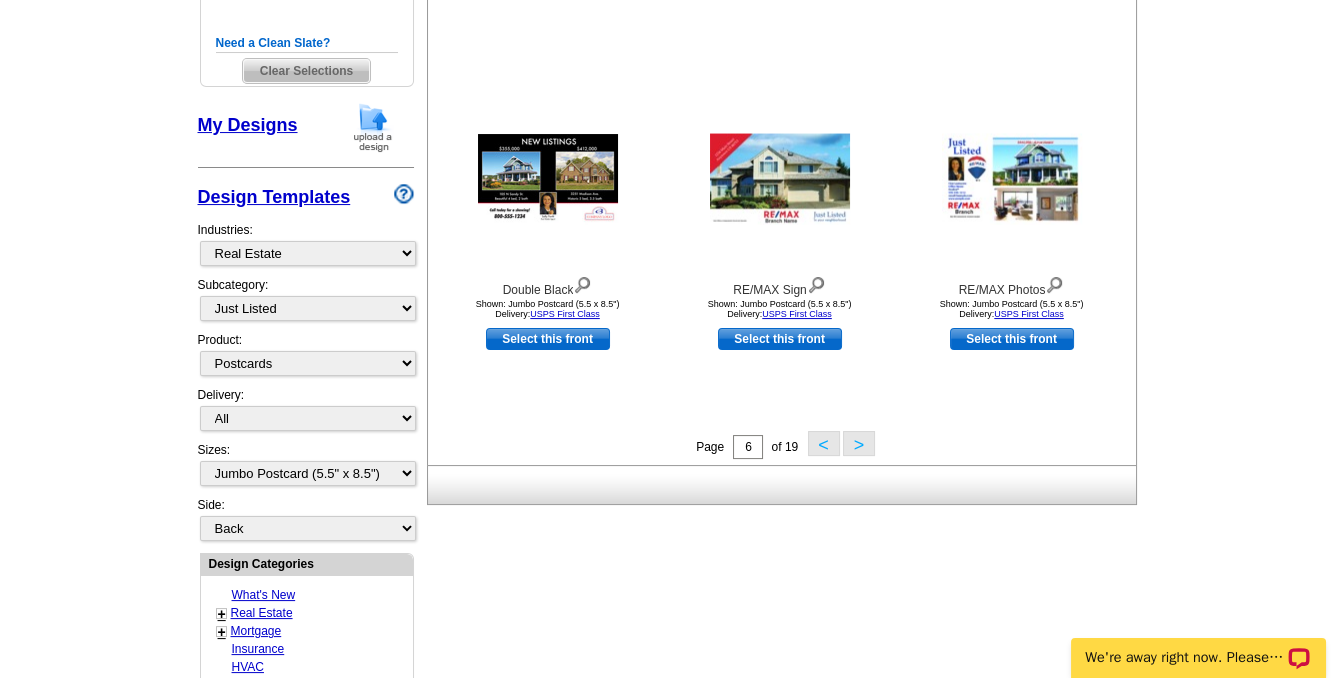 scroll, scrollTop: 762, scrollLeft: 0, axis: vertical 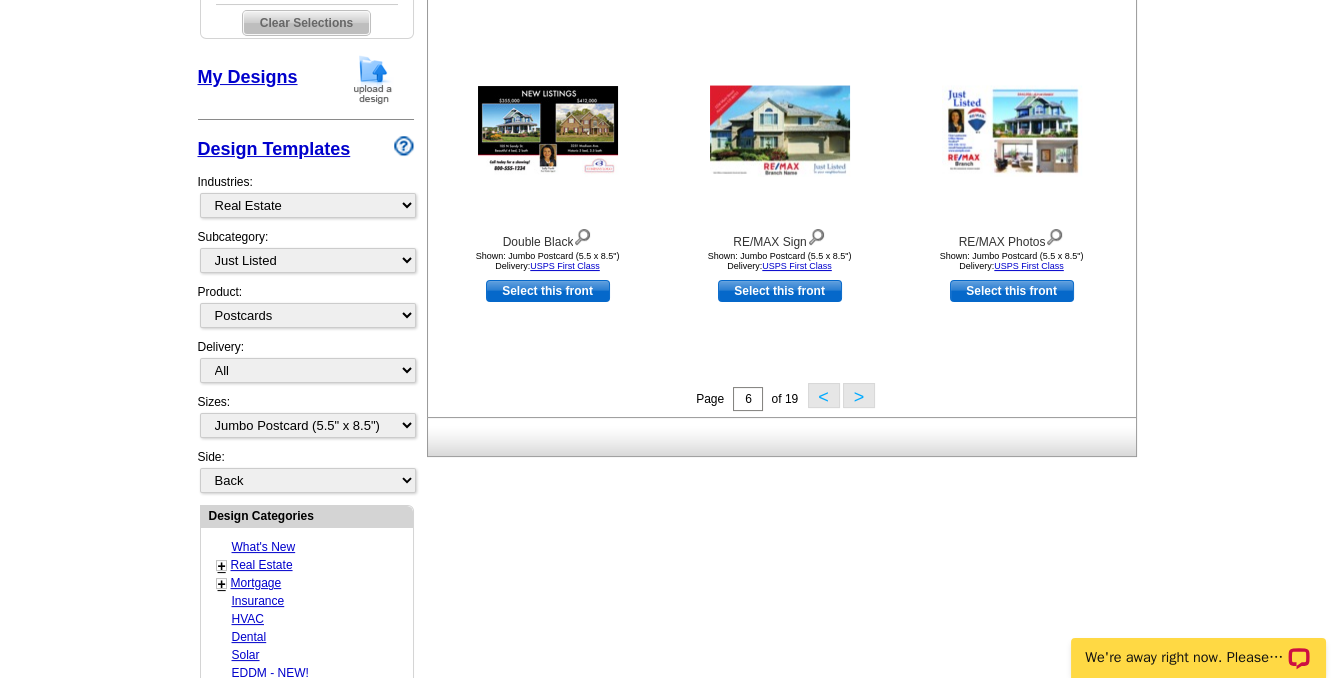 click on ">" at bounding box center (859, 395) 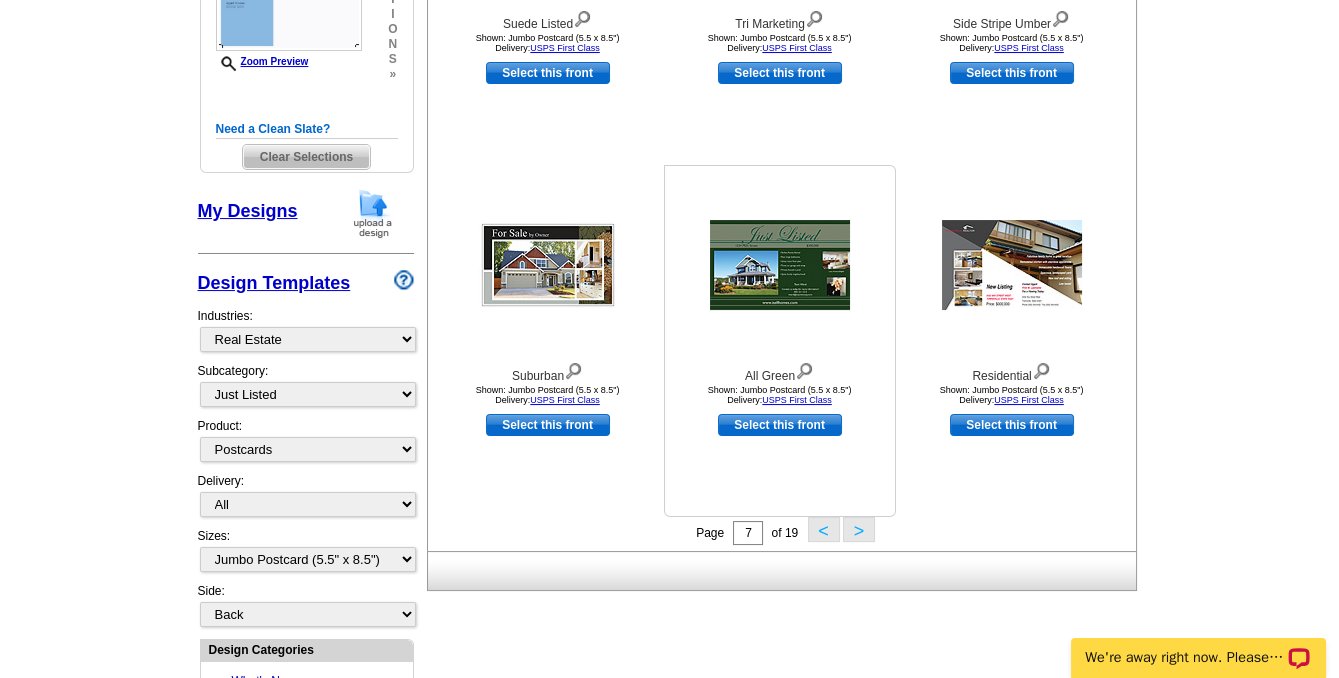 scroll, scrollTop: 672, scrollLeft: 0, axis: vertical 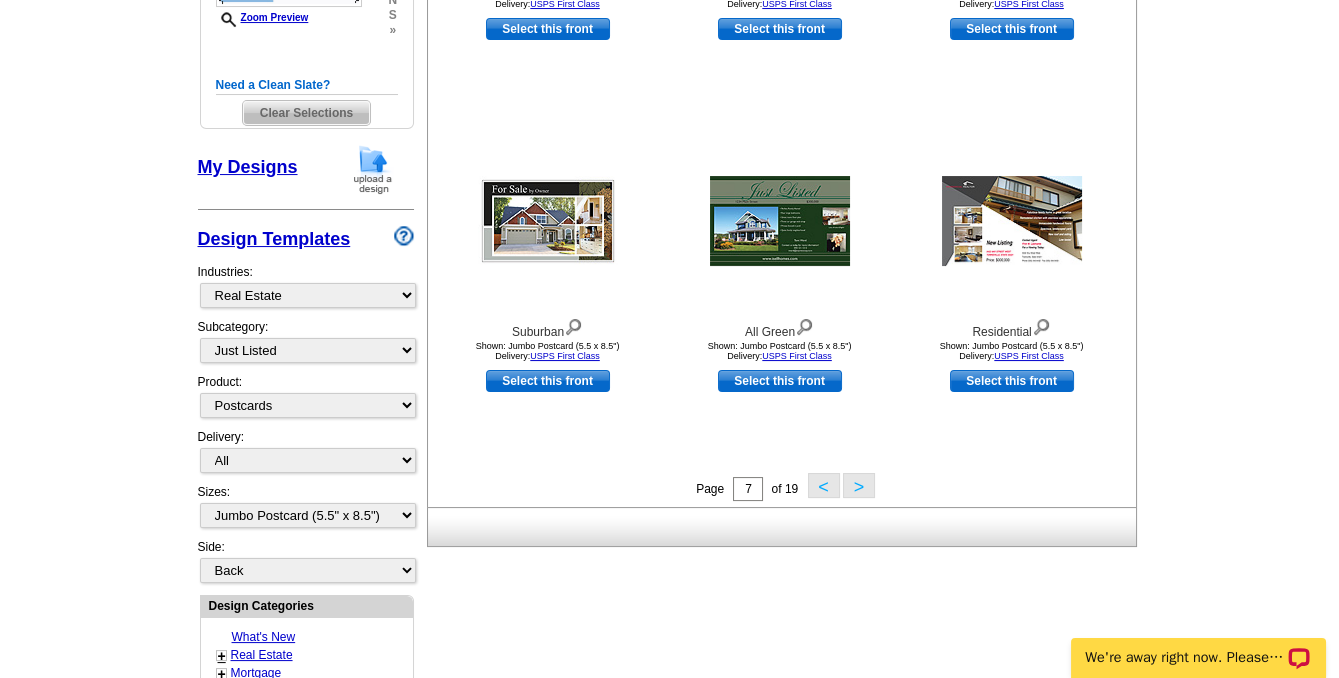 click on ">" at bounding box center (859, 485) 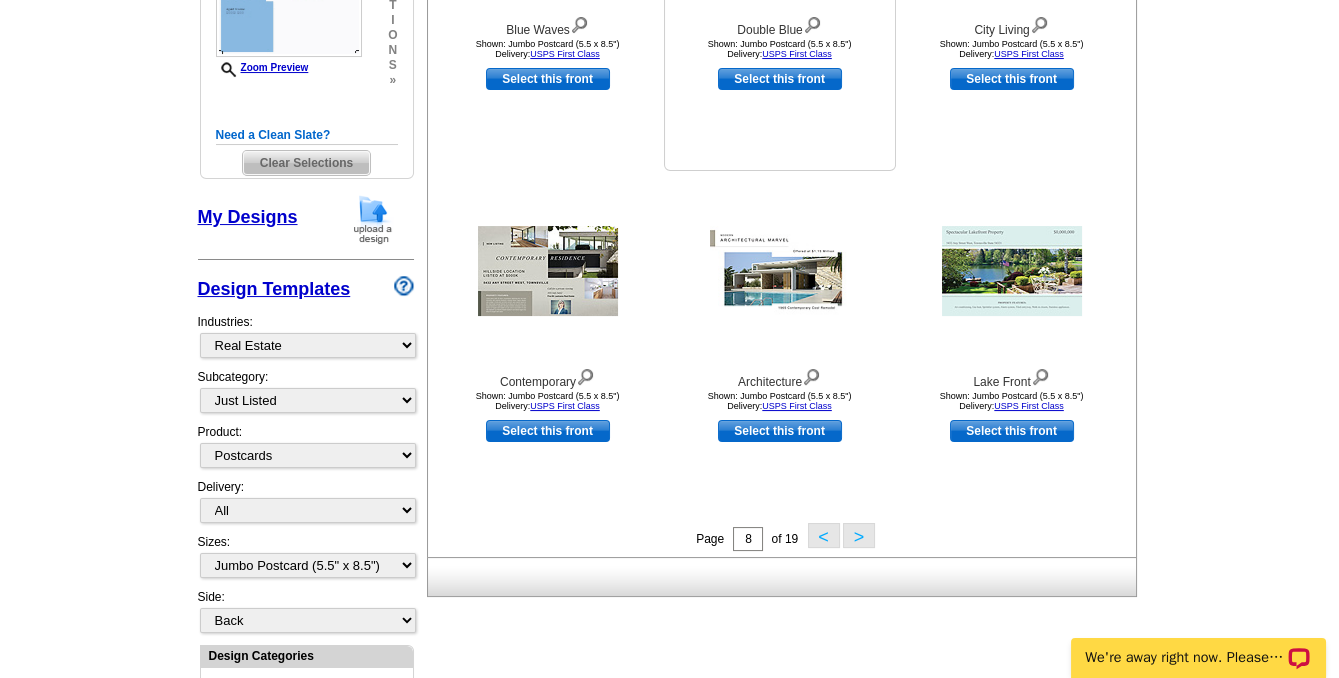 scroll, scrollTop: 672, scrollLeft: 0, axis: vertical 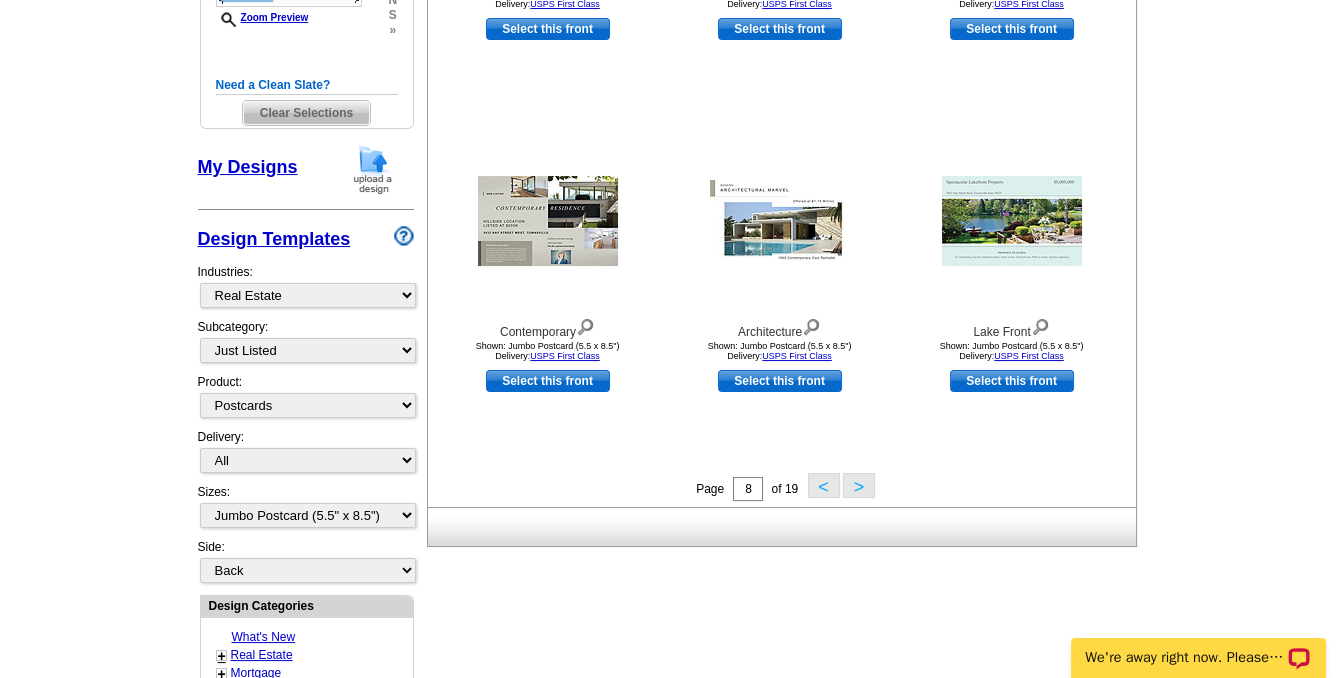 click on ">" at bounding box center [859, 485] 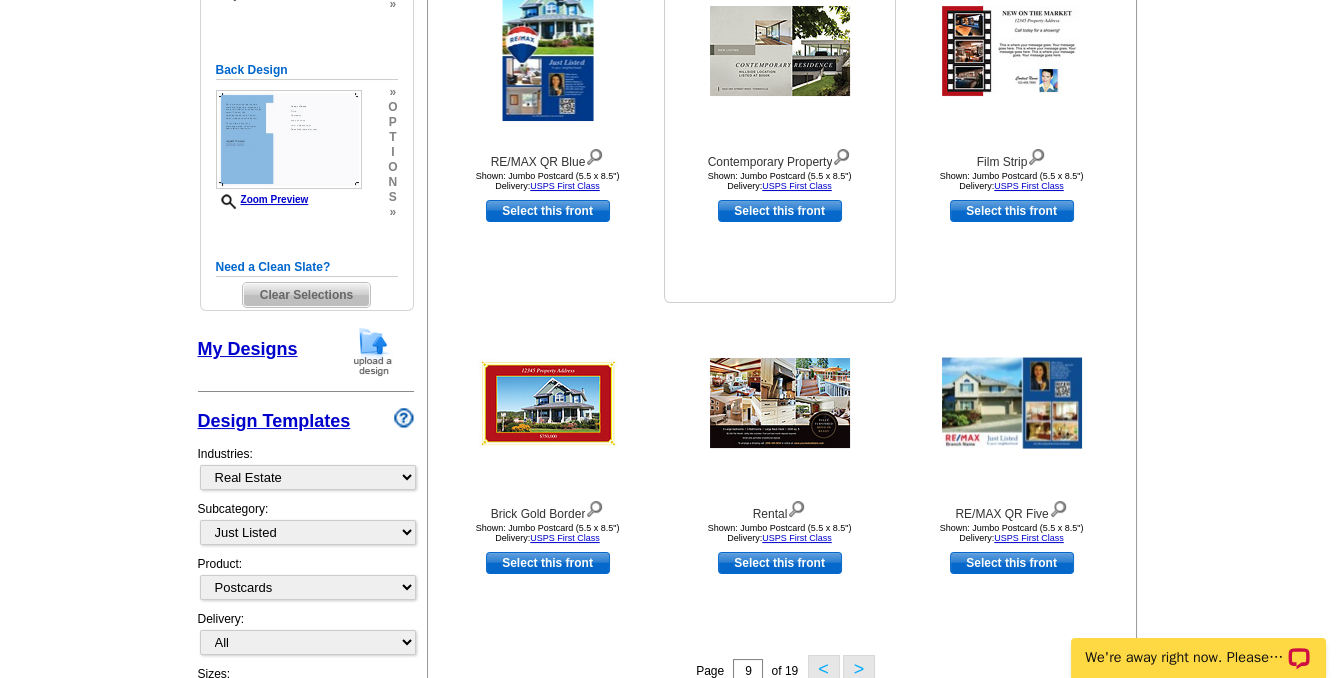 scroll, scrollTop: 581, scrollLeft: 0, axis: vertical 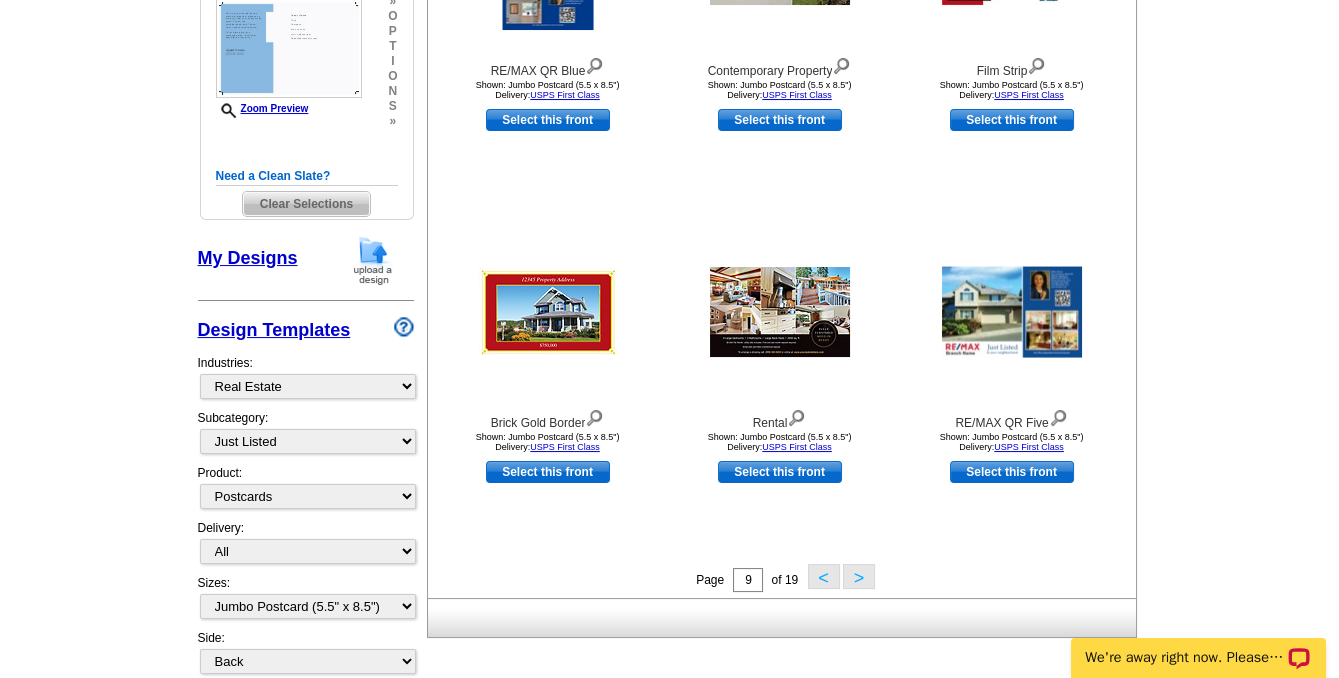 click on ">" at bounding box center [859, 576] 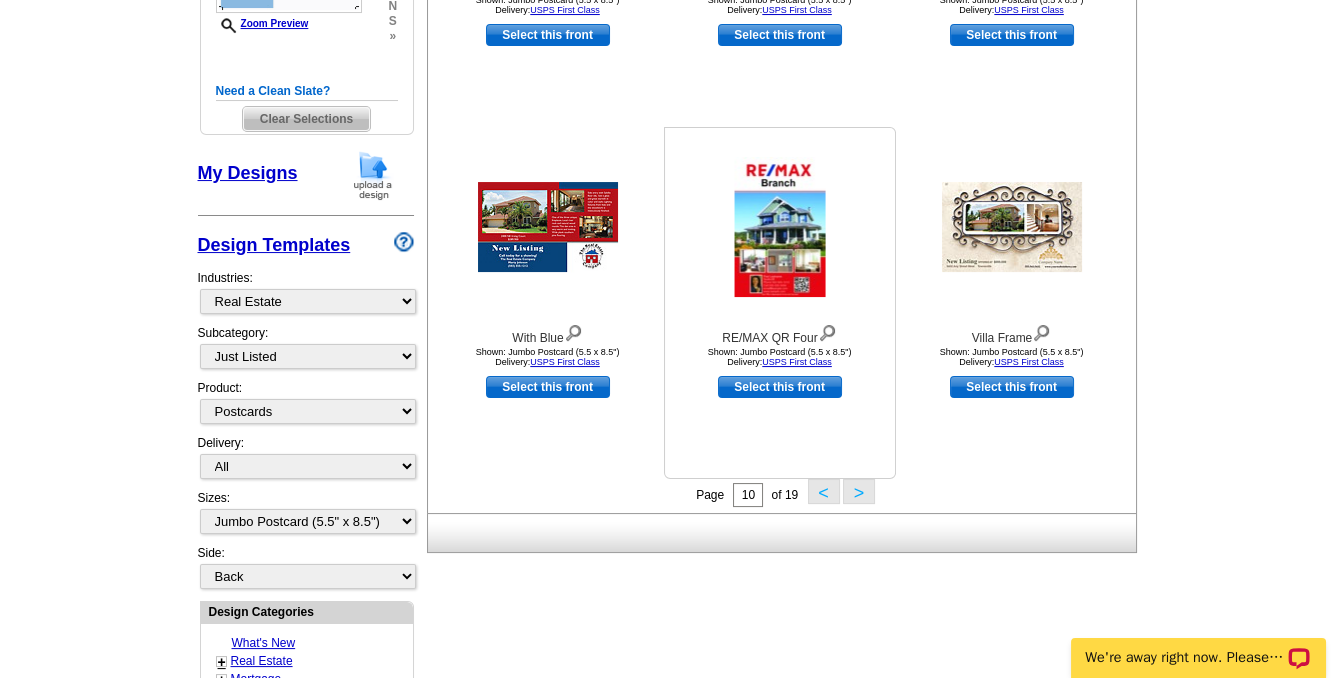 scroll, scrollTop: 672, scrollLeft: 0, axis: vertical 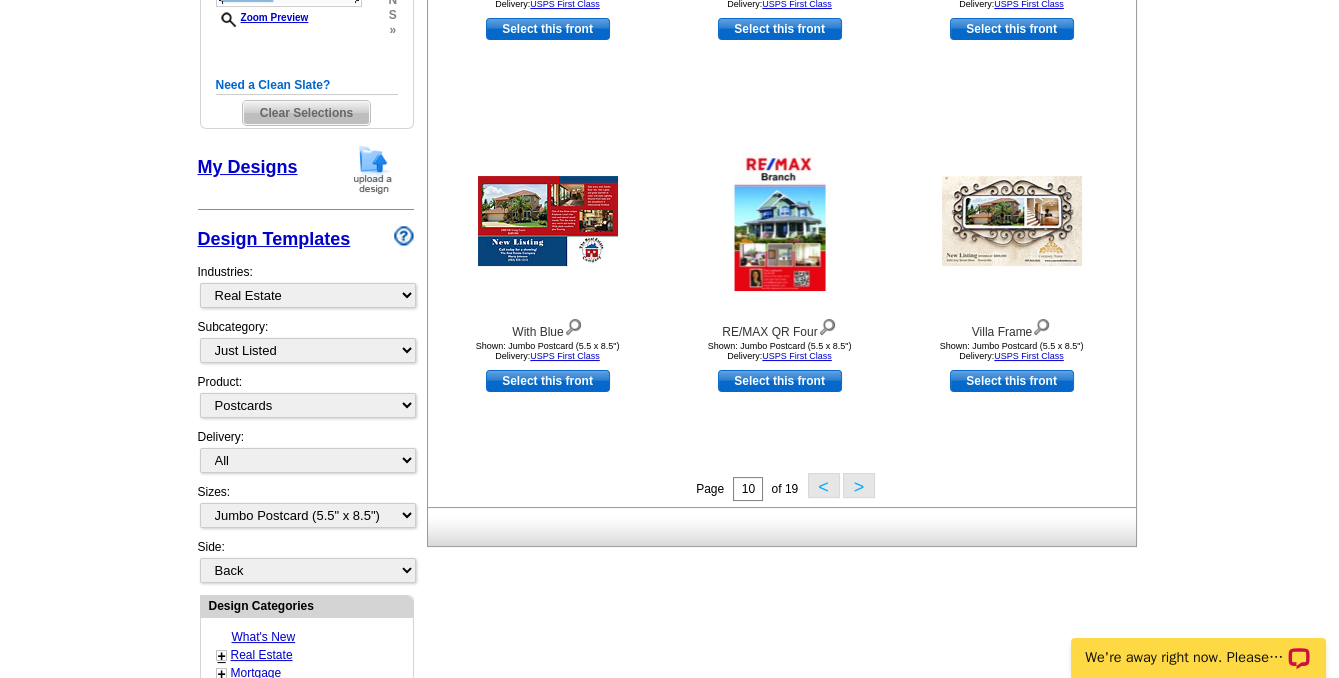 click on ">" at bounding box center [859, 485] 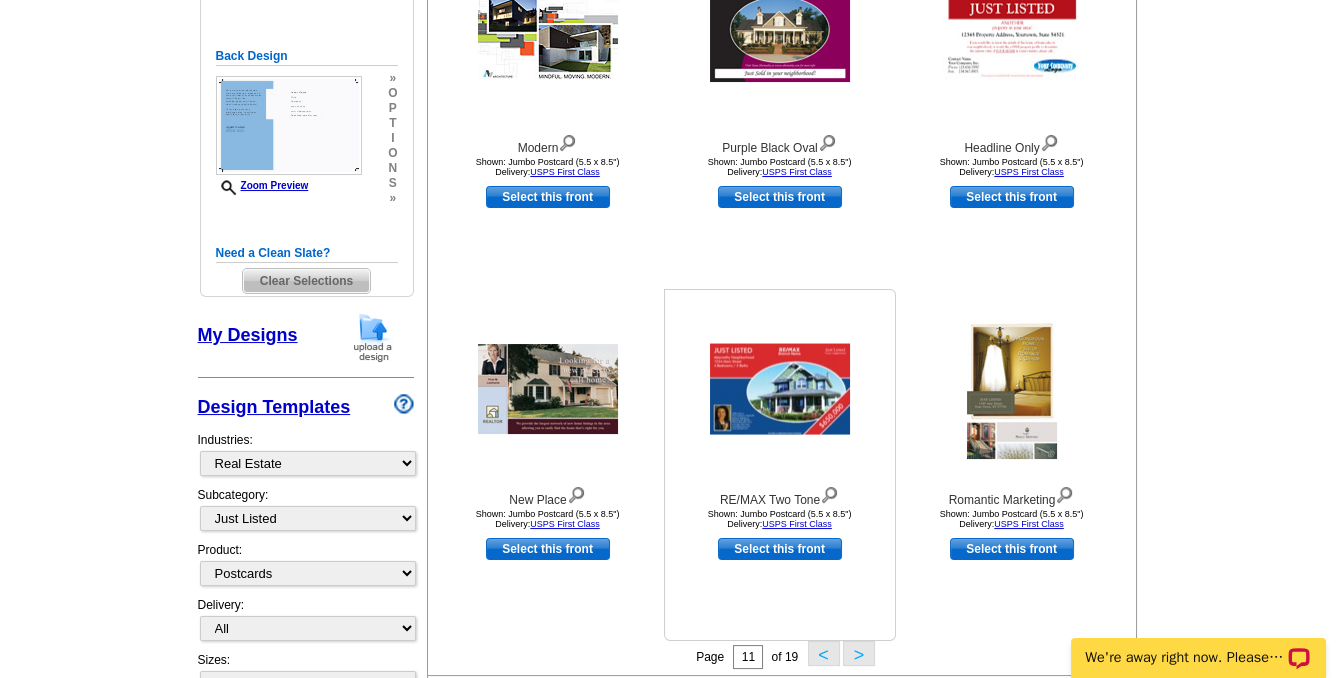 scroll, scrollTop: 581, scrollLeft: 0, axis: vertical 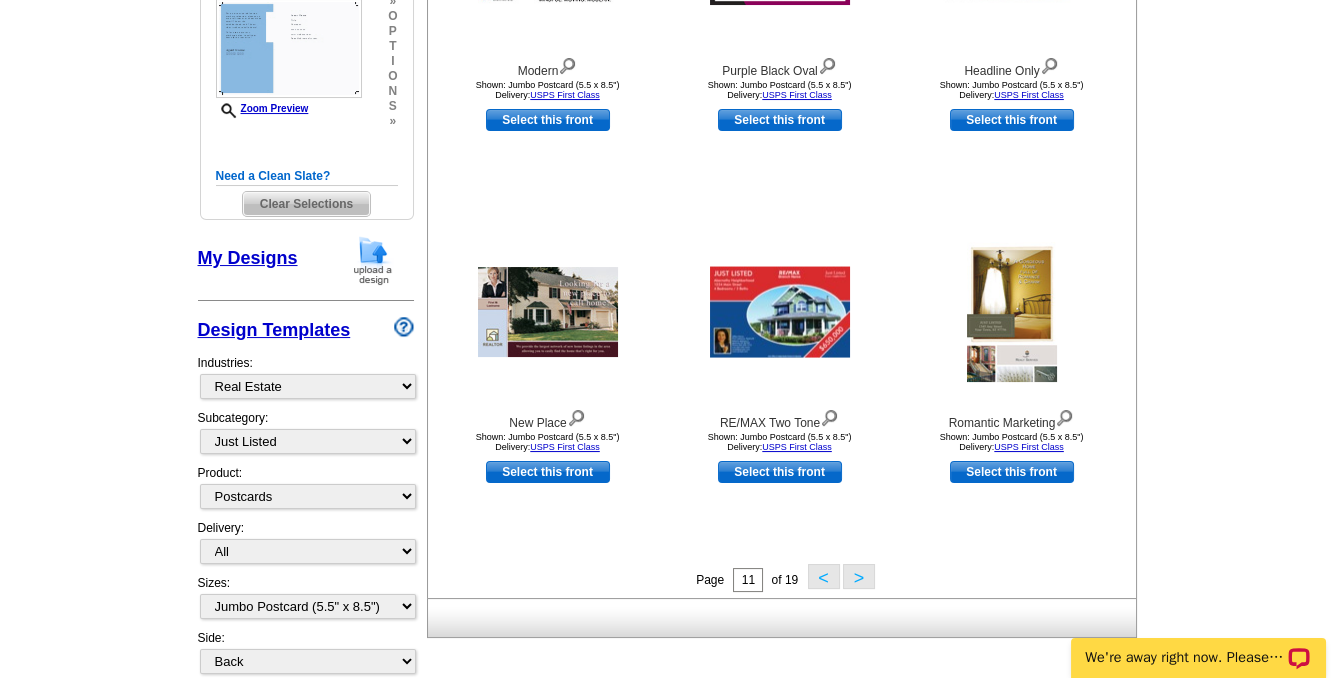 click on ">" at bounding box center [859, 576] 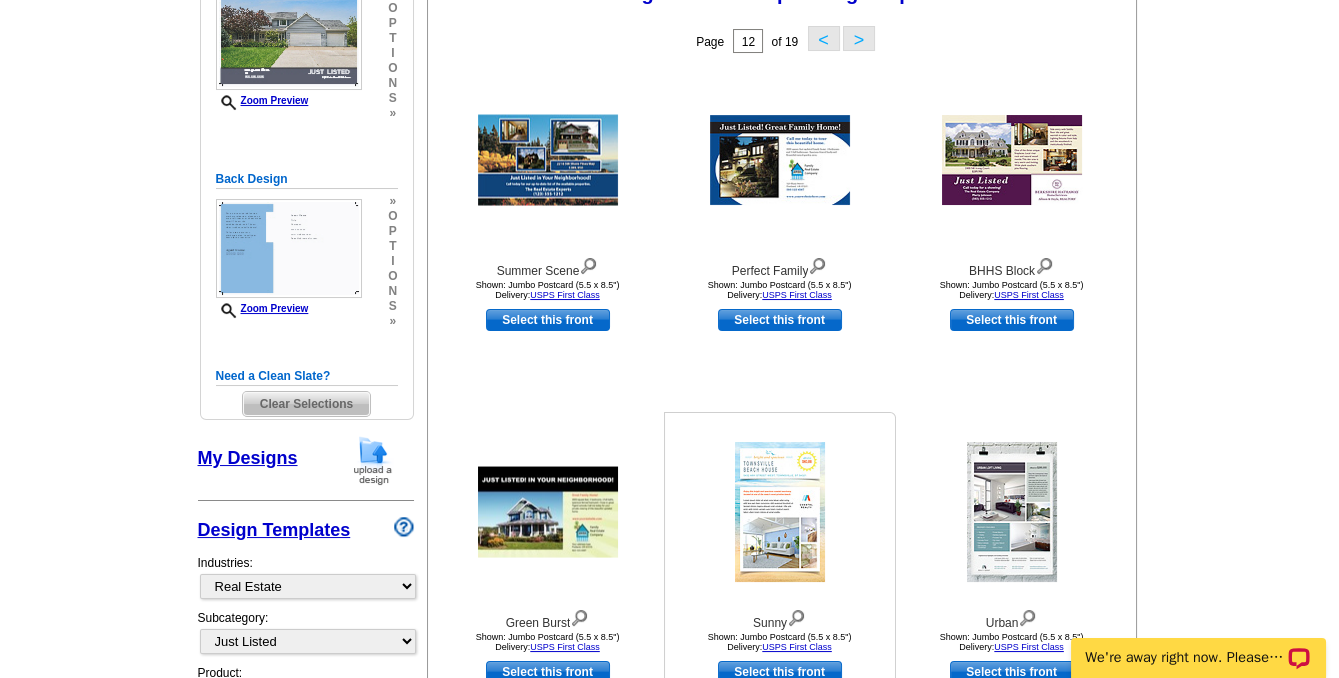 scroll, scrollTop: 581, scrollLeft: 0, axis: vertical 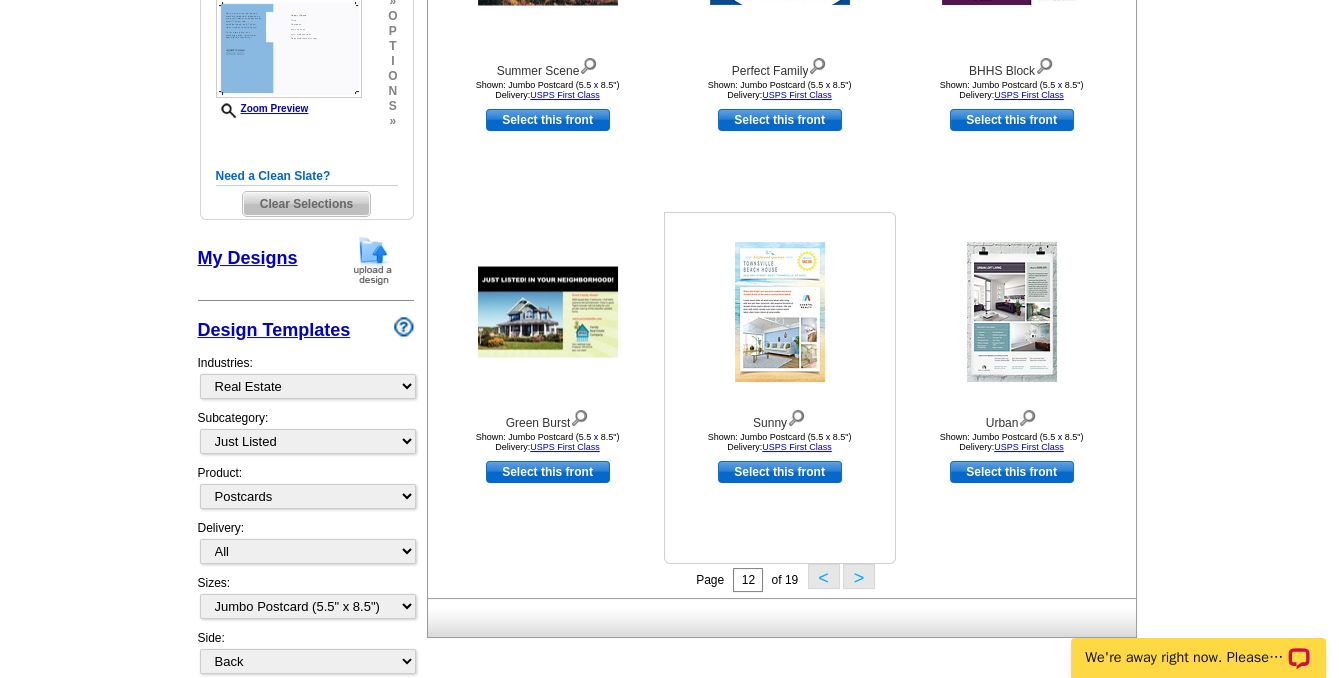 click on ">" at bounding box center [859, 576] 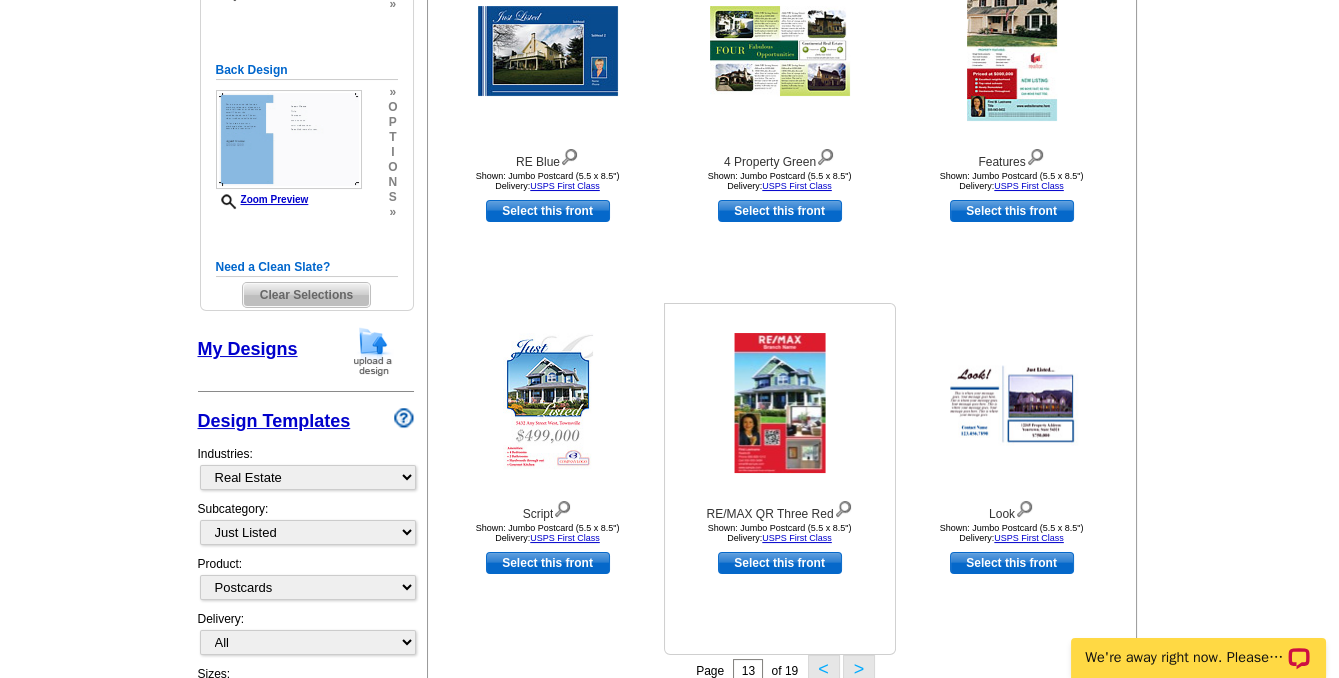 scroll, scrollTop: 581, scrollLeft: 0, axis: vertical 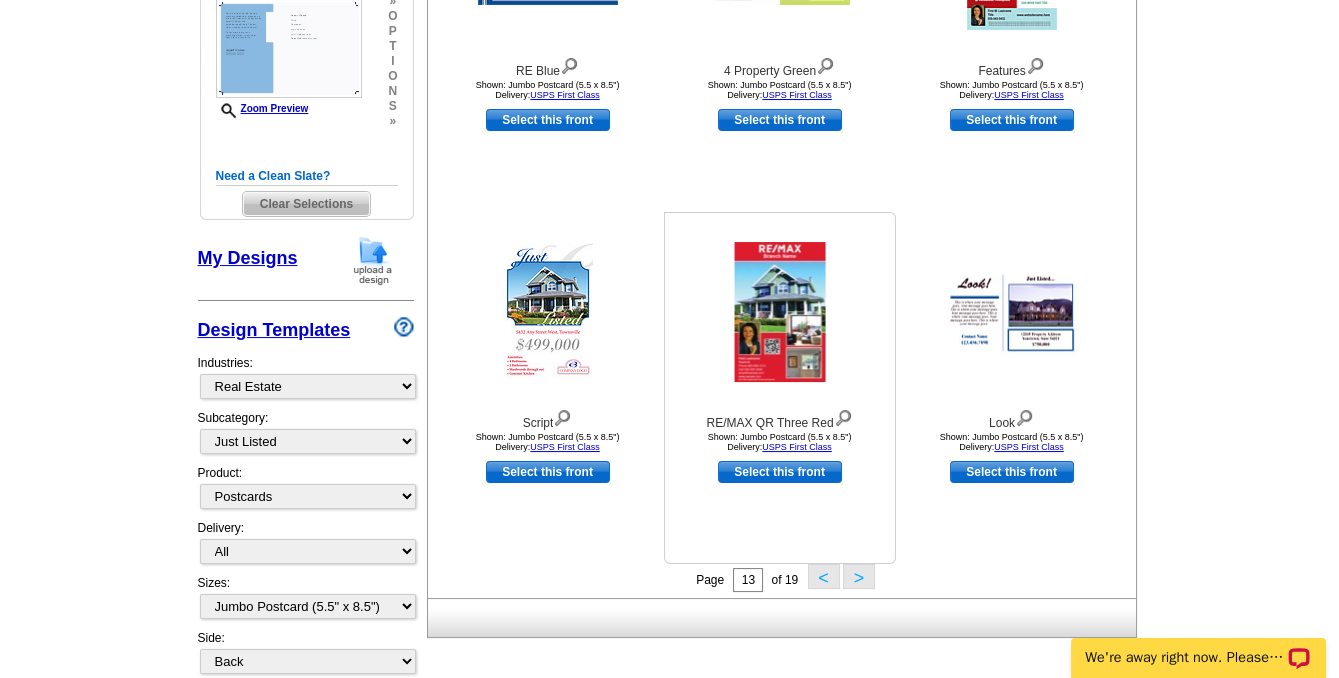 click on ">" at bounding box center [859, 576] 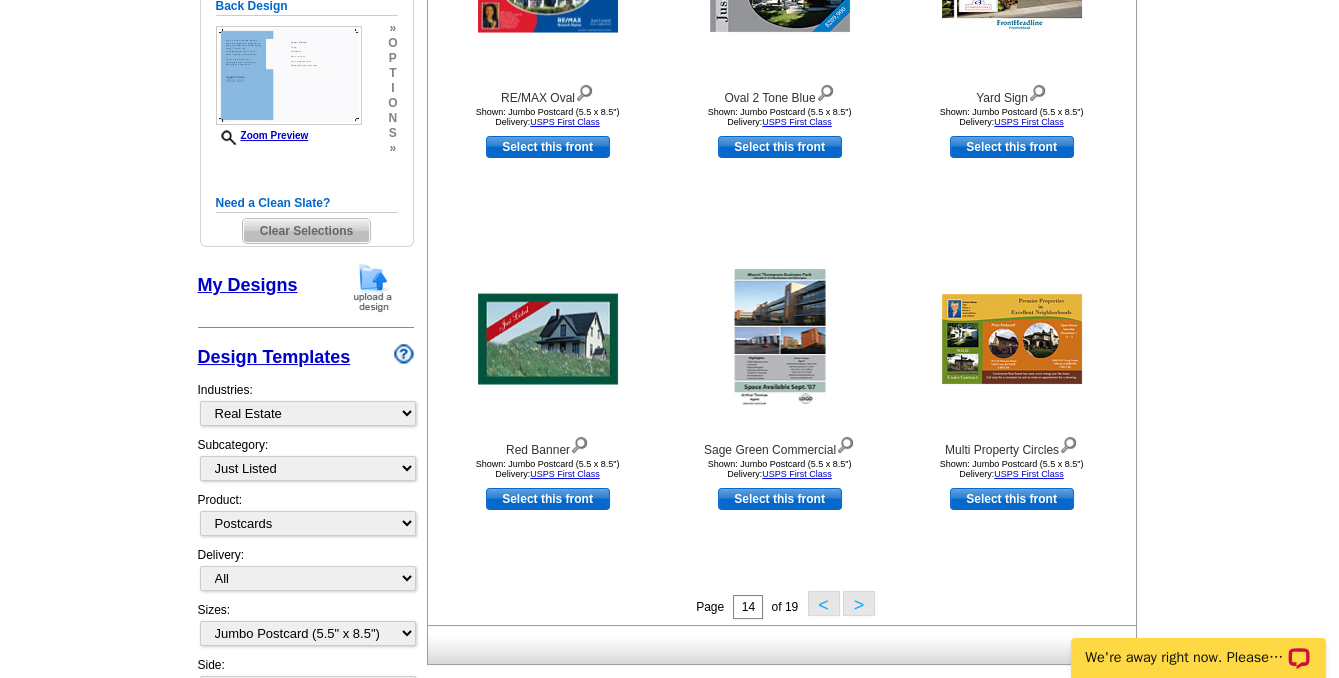 scroll, scrollTop: 581, scrollLeft: 0, axis: vertical 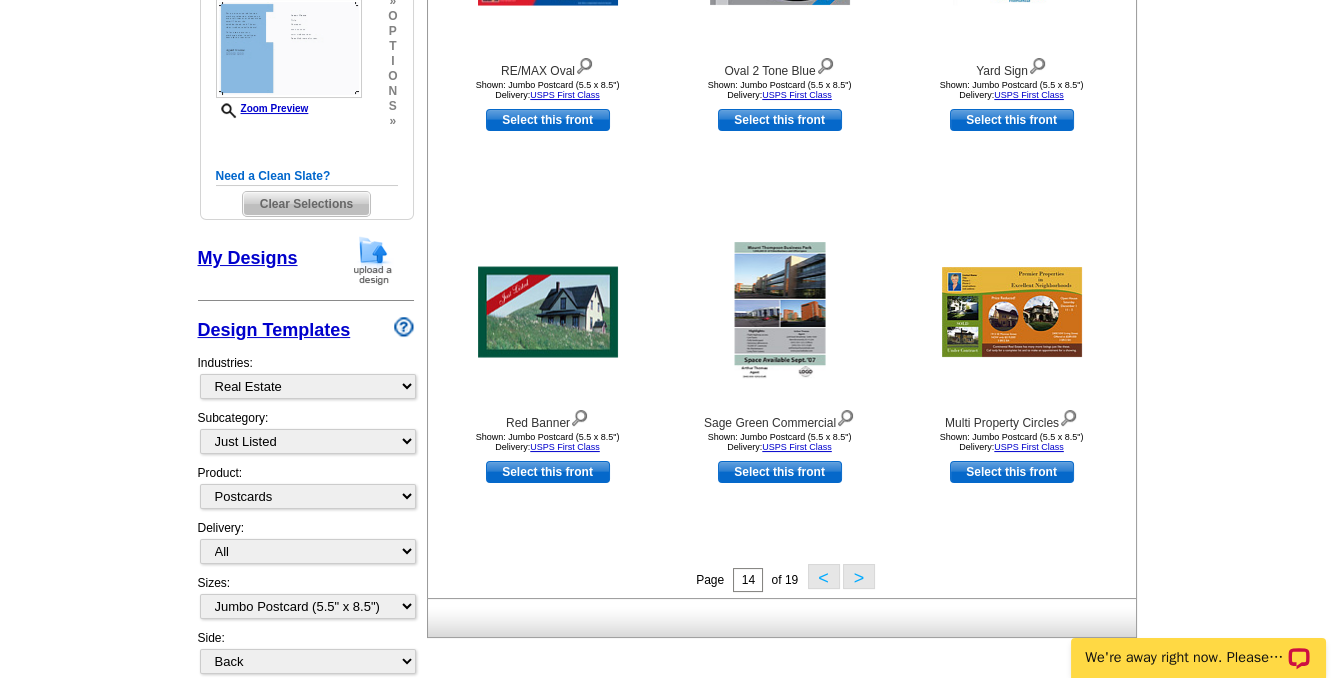 click on ">" at bounding box center [859, 576] 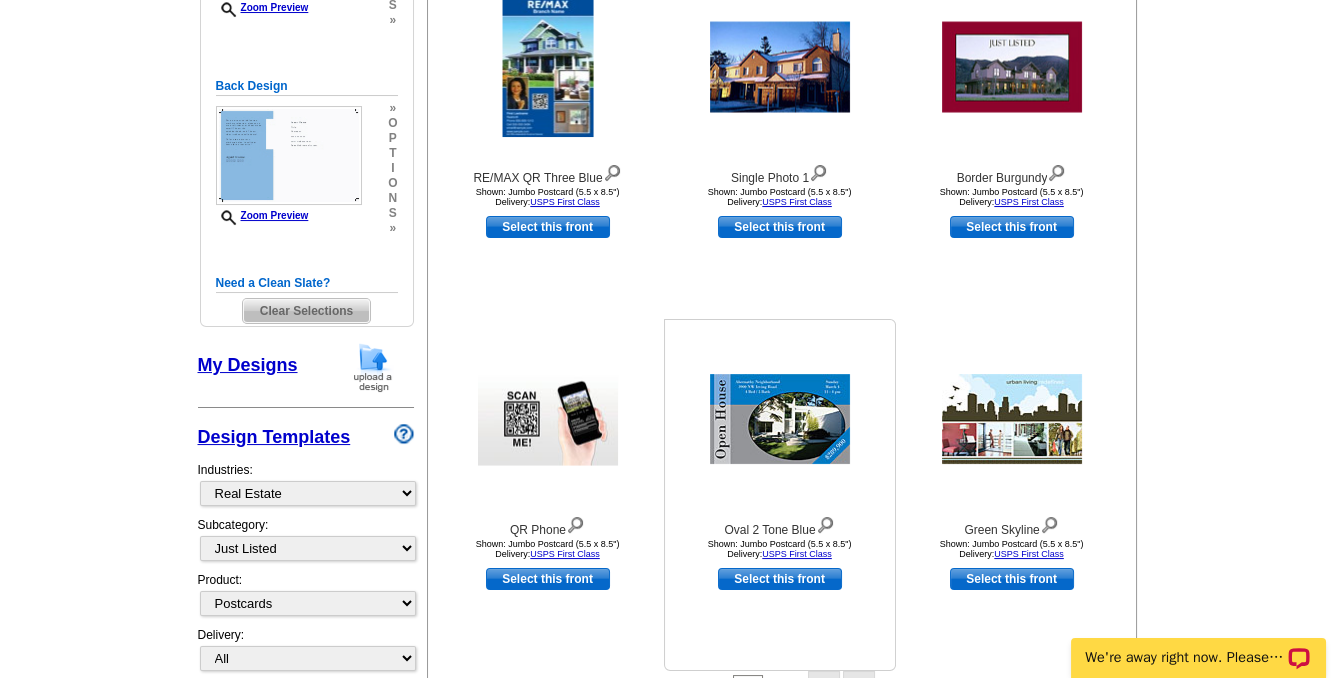 scroll, scrollTop: 581, scrollLeft: 0, axis: vertical 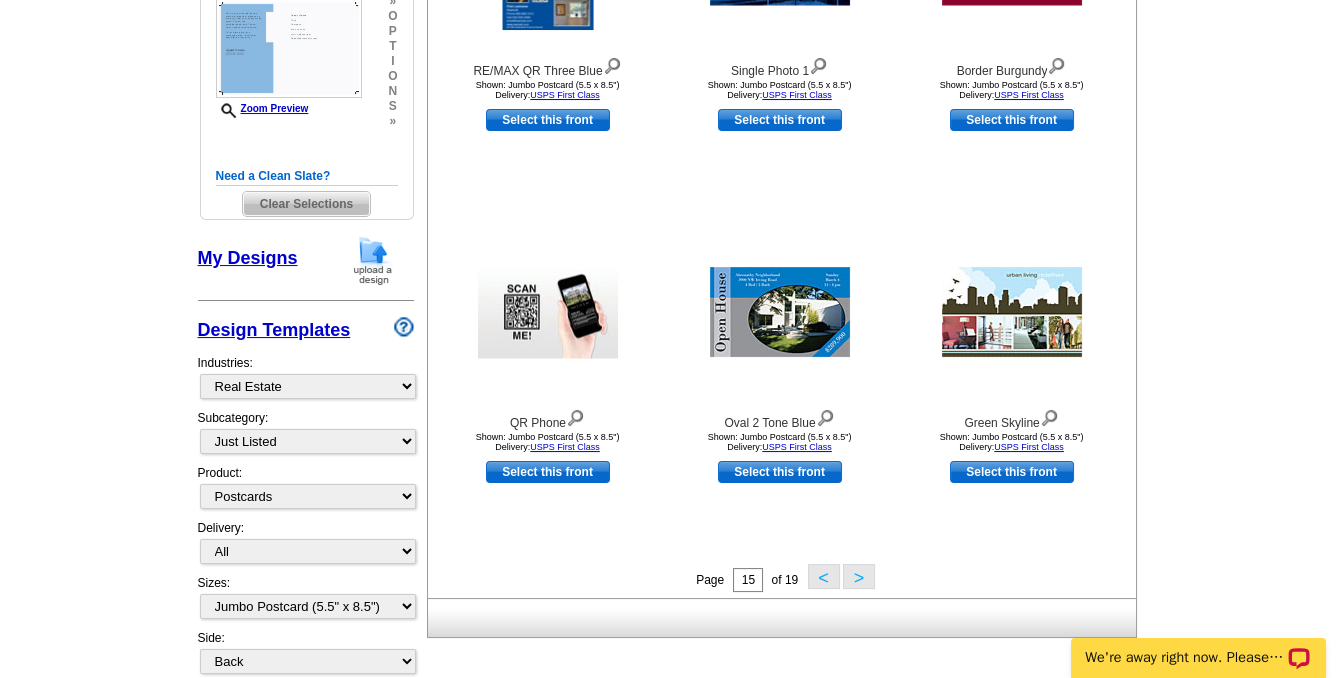 click on ">" at bounding box center [859, 576] 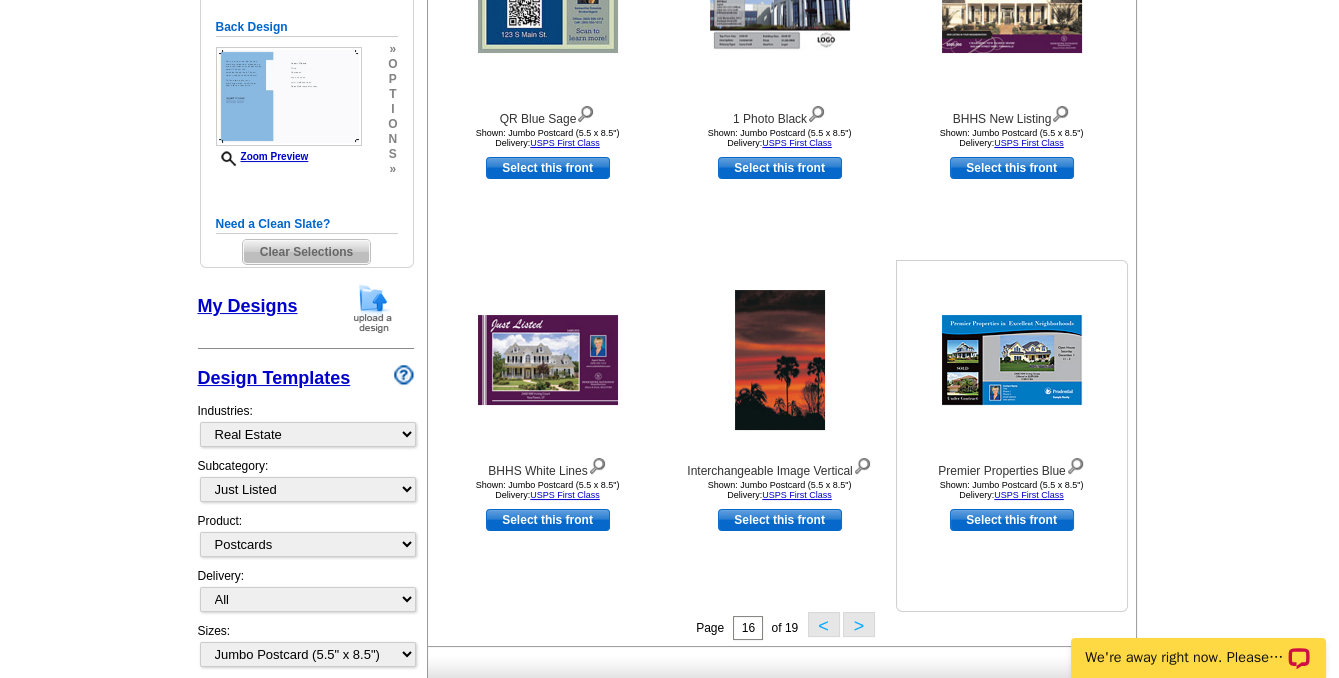 scroll, scrollTop: 581, scrollLeft: 0, axis: vertical 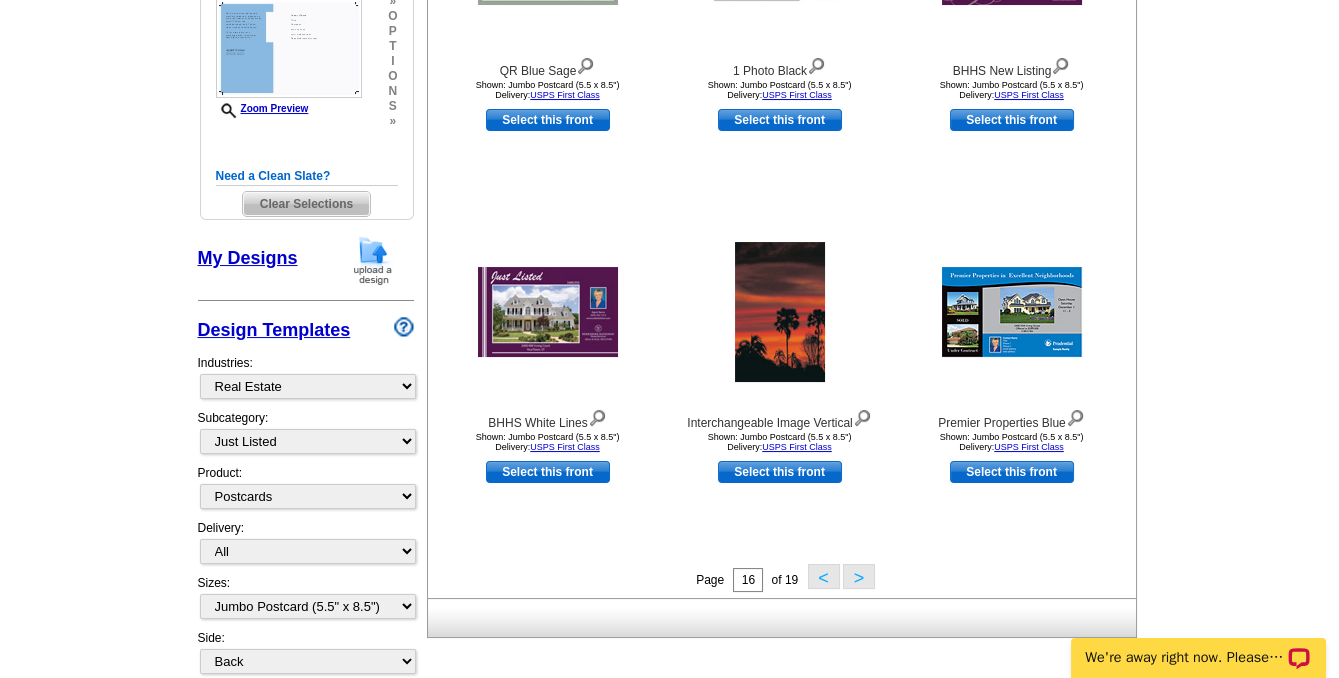 click on ">" at bounding box center [859, 576] 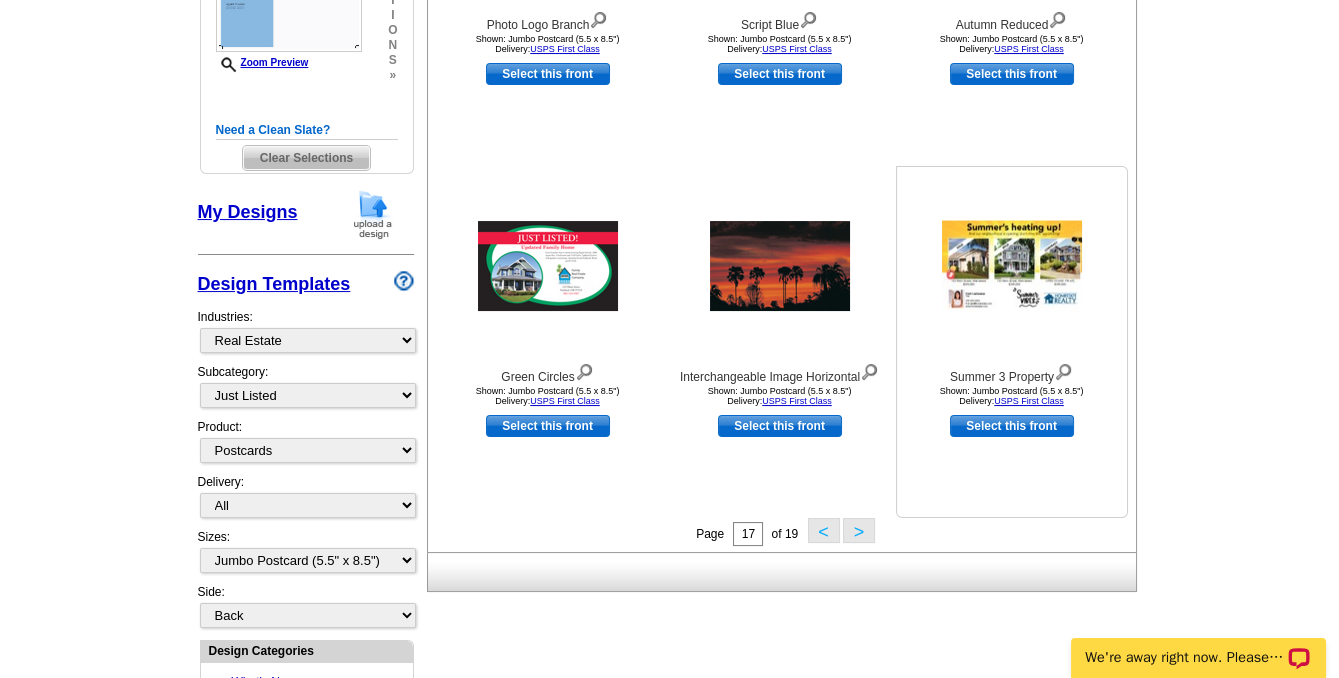 scroll, scrollTop: 672, scrollLeft: 0, axis: vertical 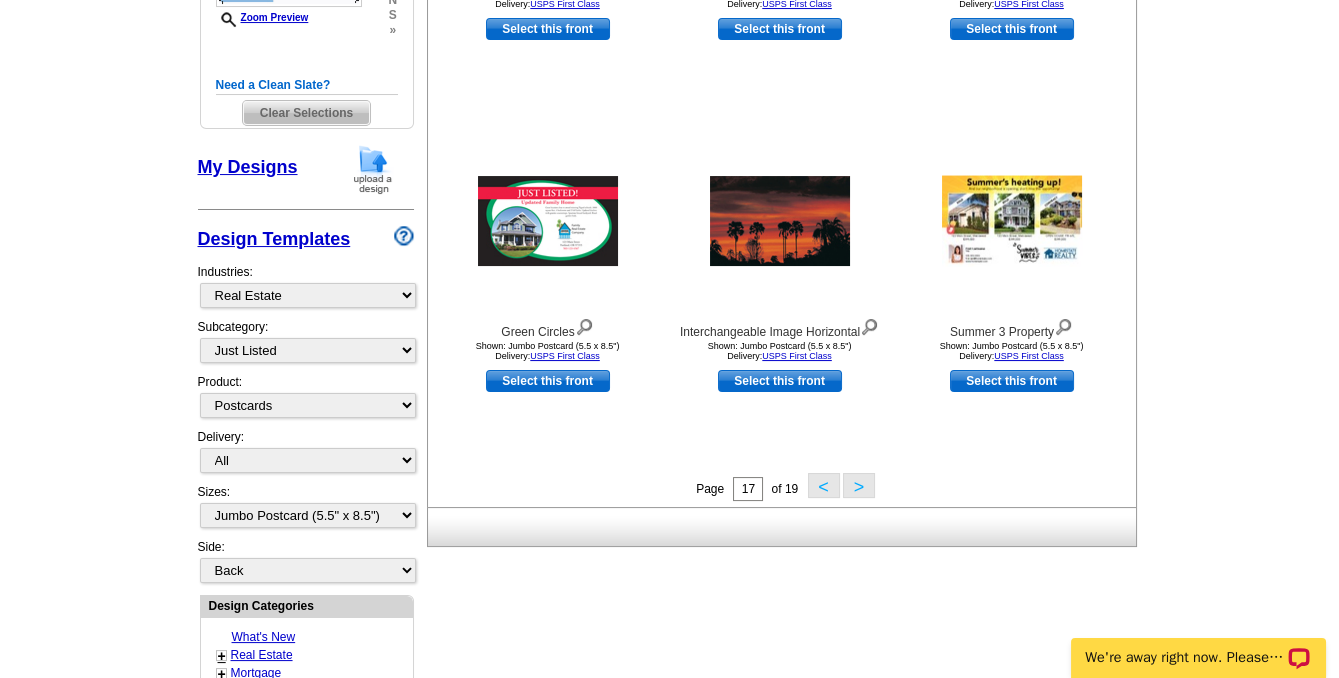 click on ">" at bounding box center (859, 485) 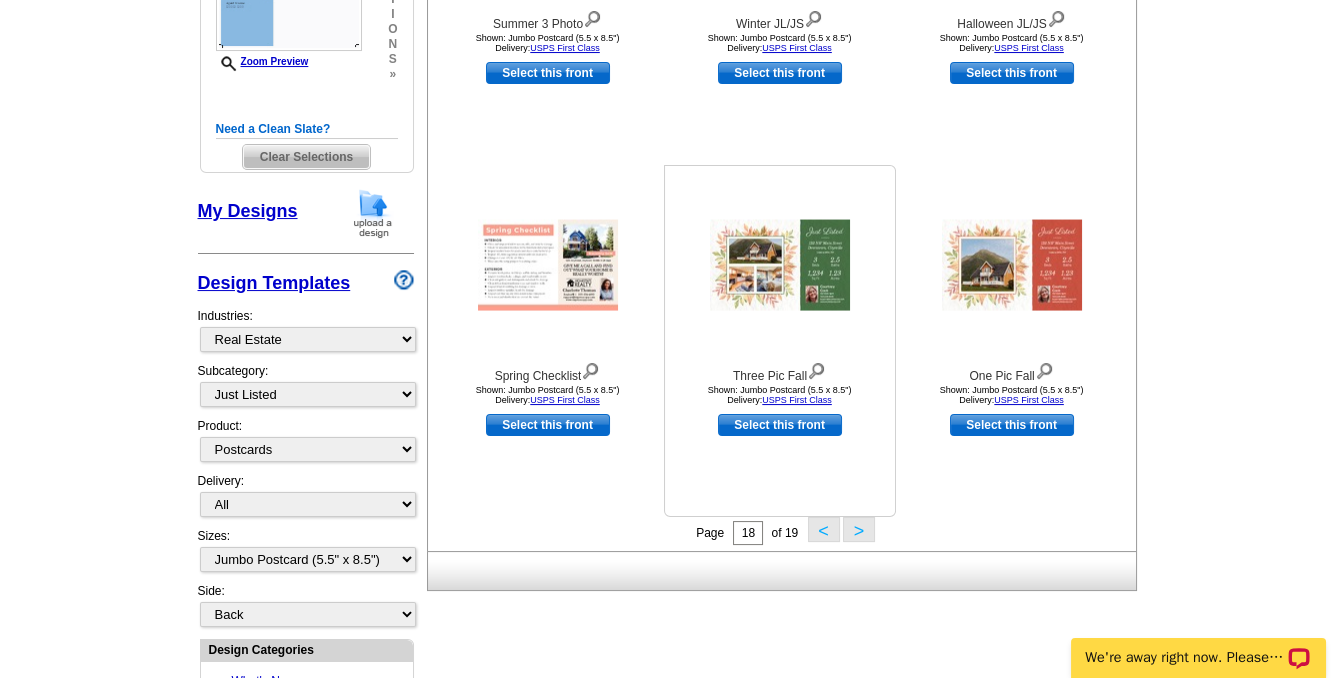 scroll, scrollTop: 672, scrollLeft: 0, axis: vertical 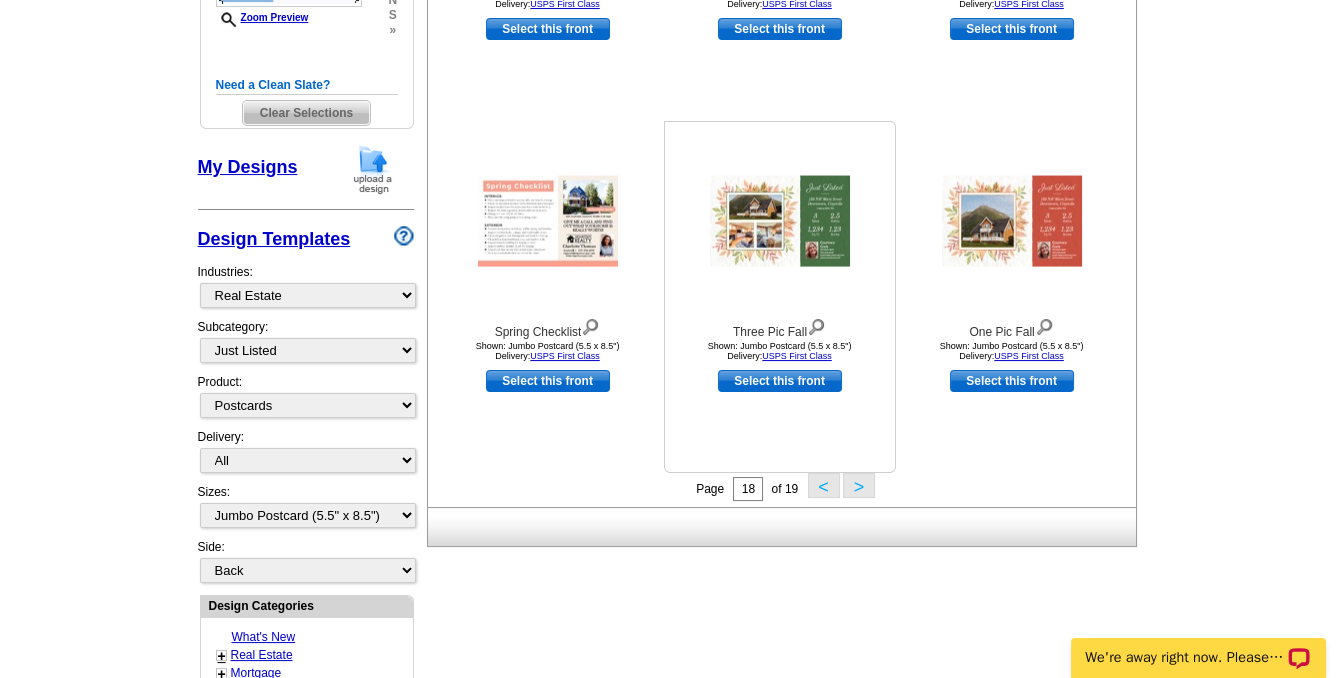 click on ">" at bounding box center (859, 485) 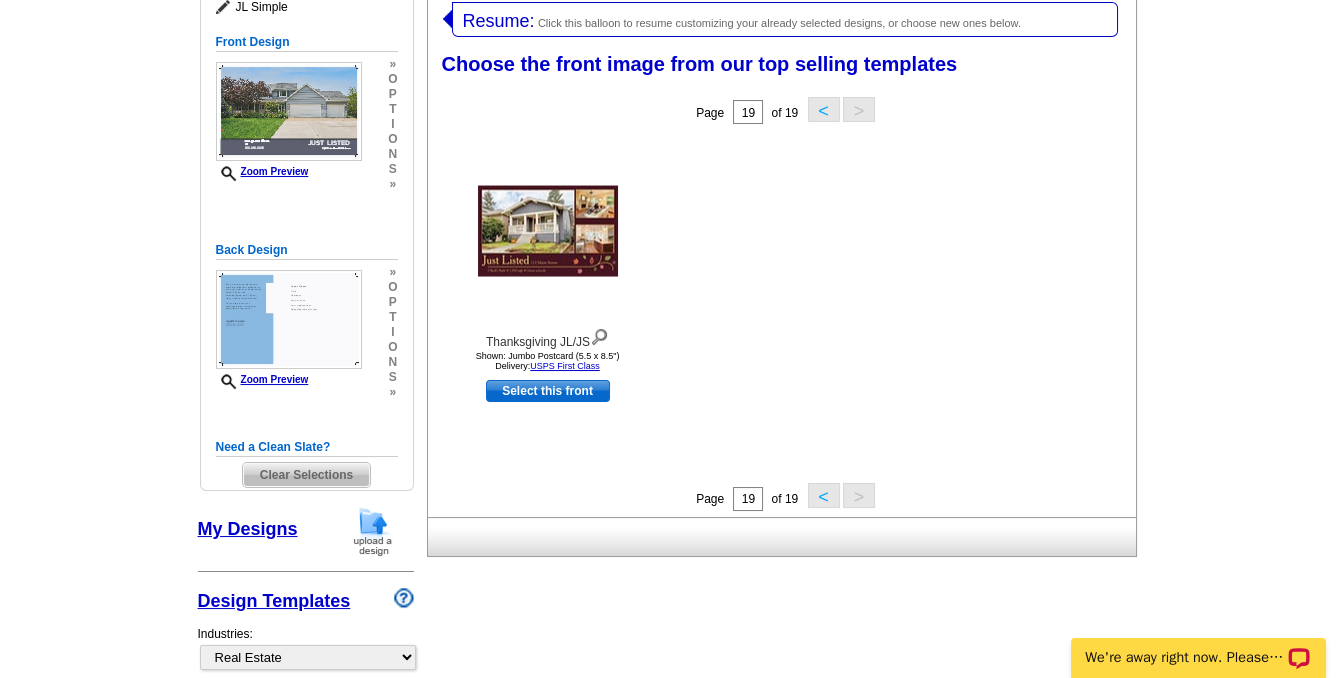 scroll, scrollTop: 308, scrollLeft: 0, axis: vertical 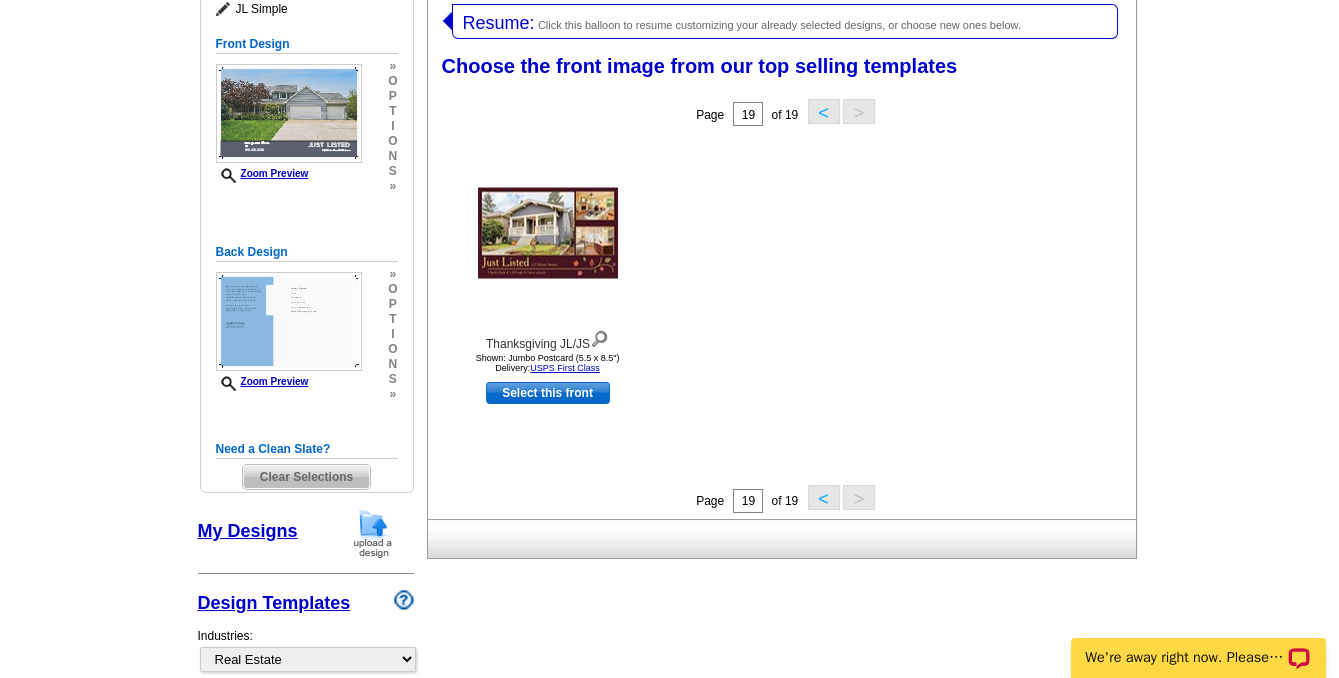 click on "<" at bounding box center [824, 497] 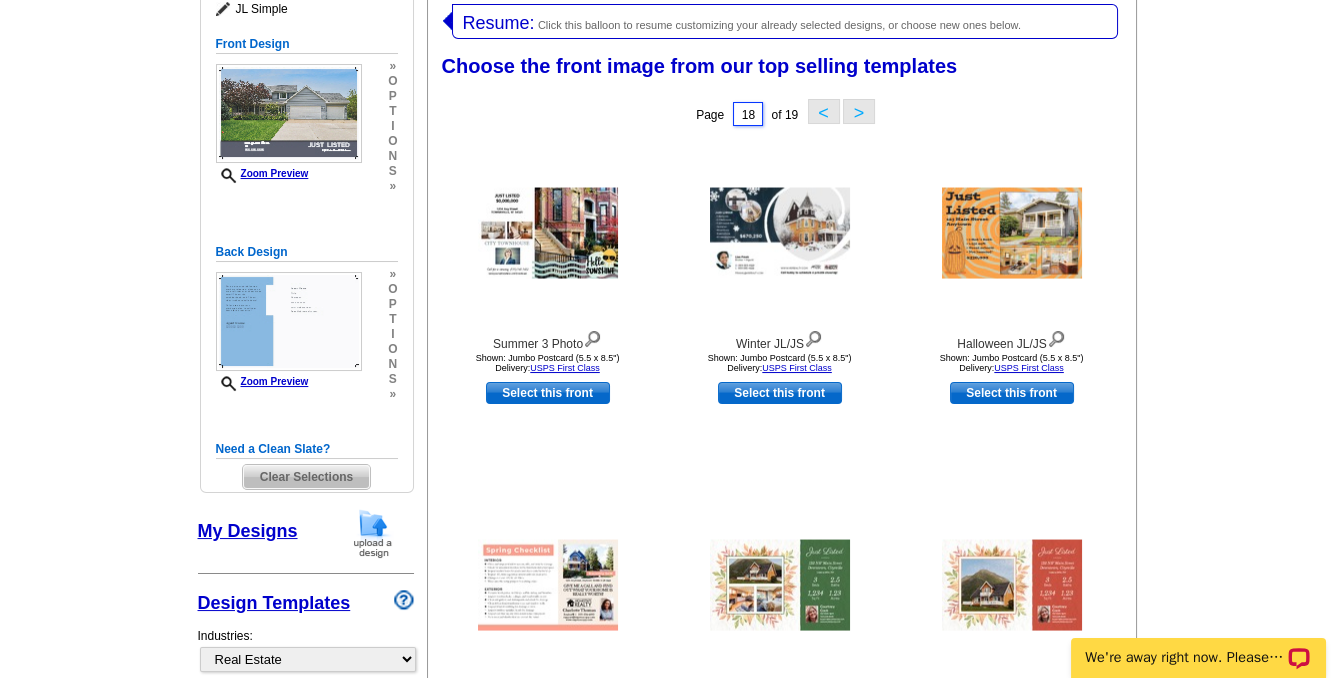 drag, startPoint x: 754, startPoint y: 116, endPoint x: 742, endPoint y: 116, distance: 12 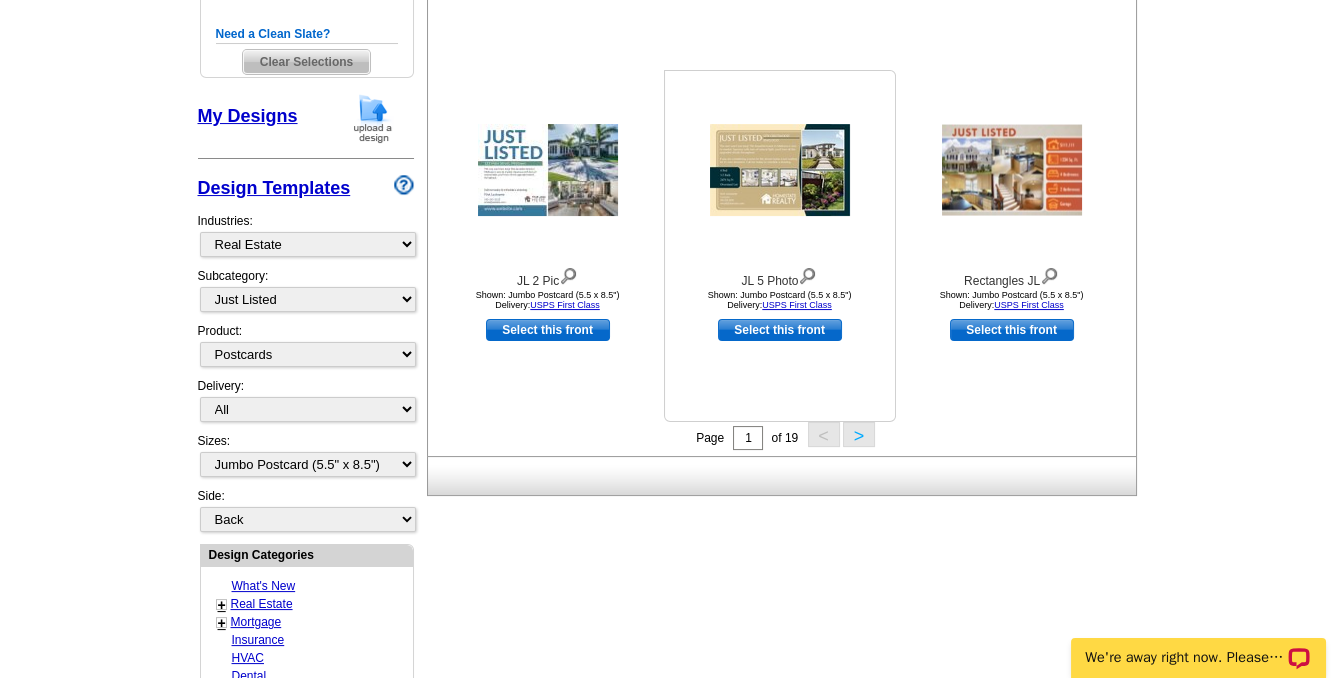 scroll, scrollTop: 762, scrollLeft: 0, axis: vertical 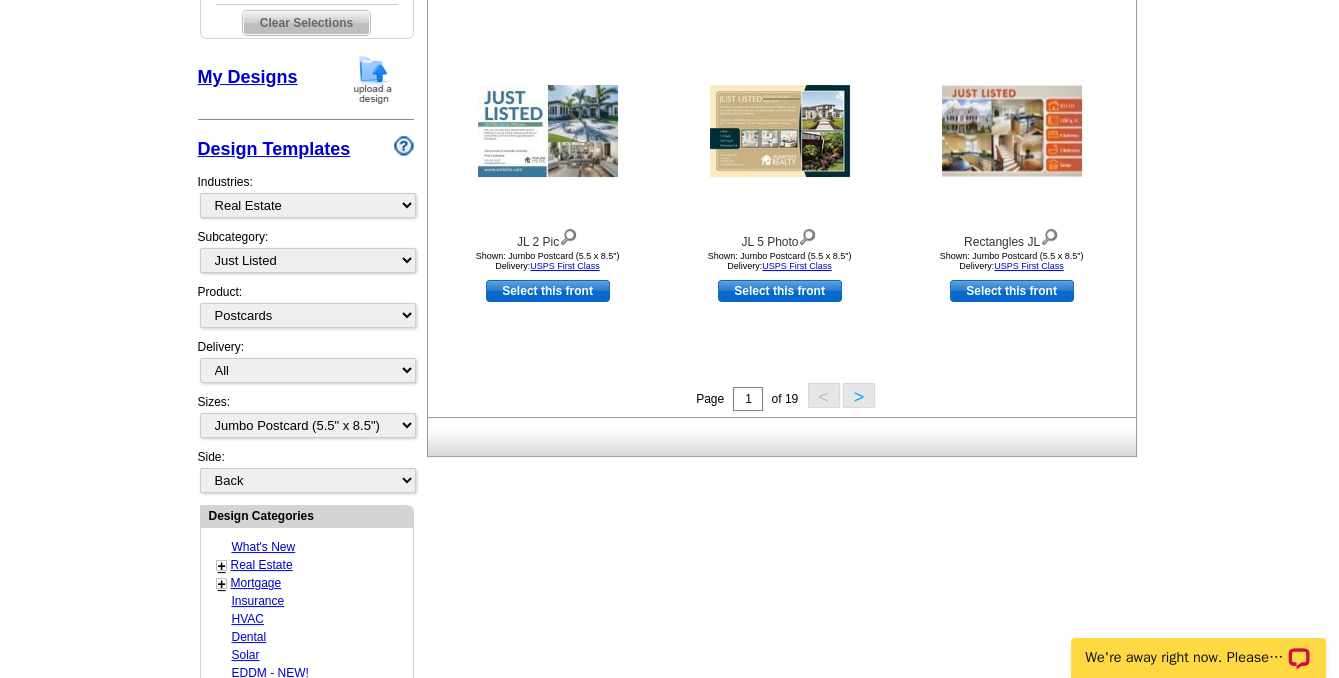click on ">" at bounding box center [859, 395] 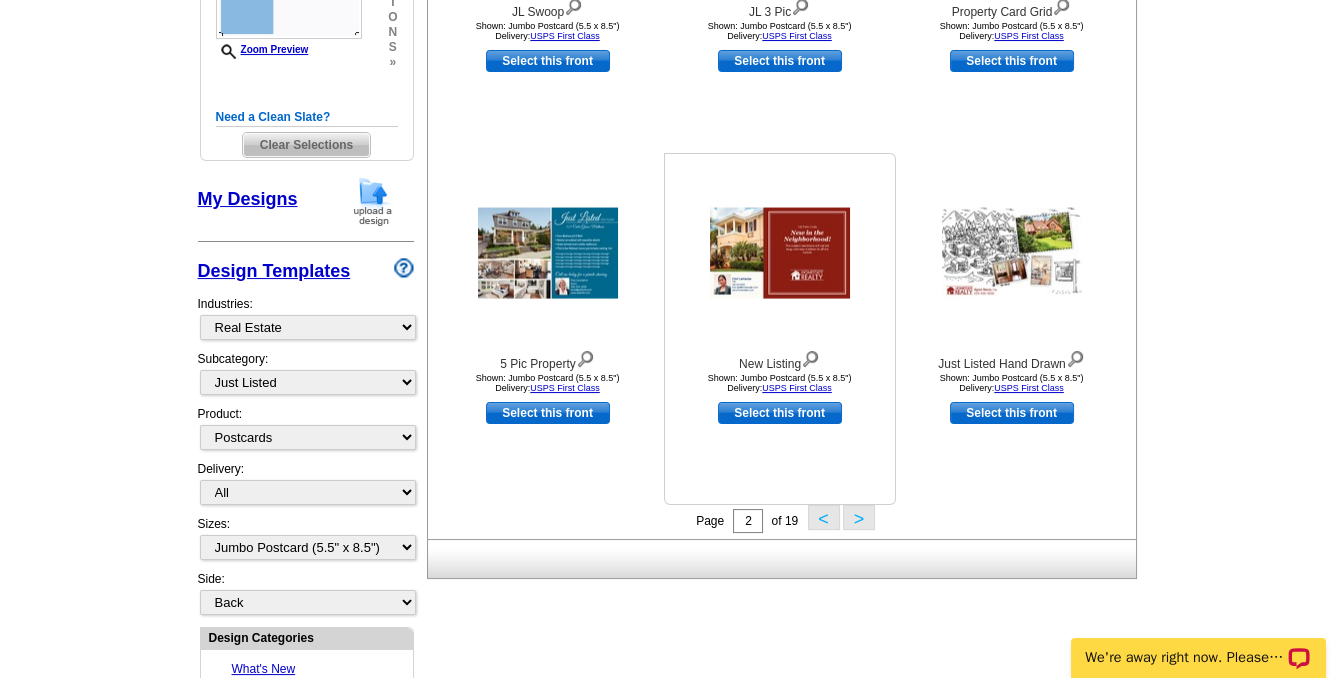 scroll, scrollTop: 672, scrollLeft: 0, axis: vertical 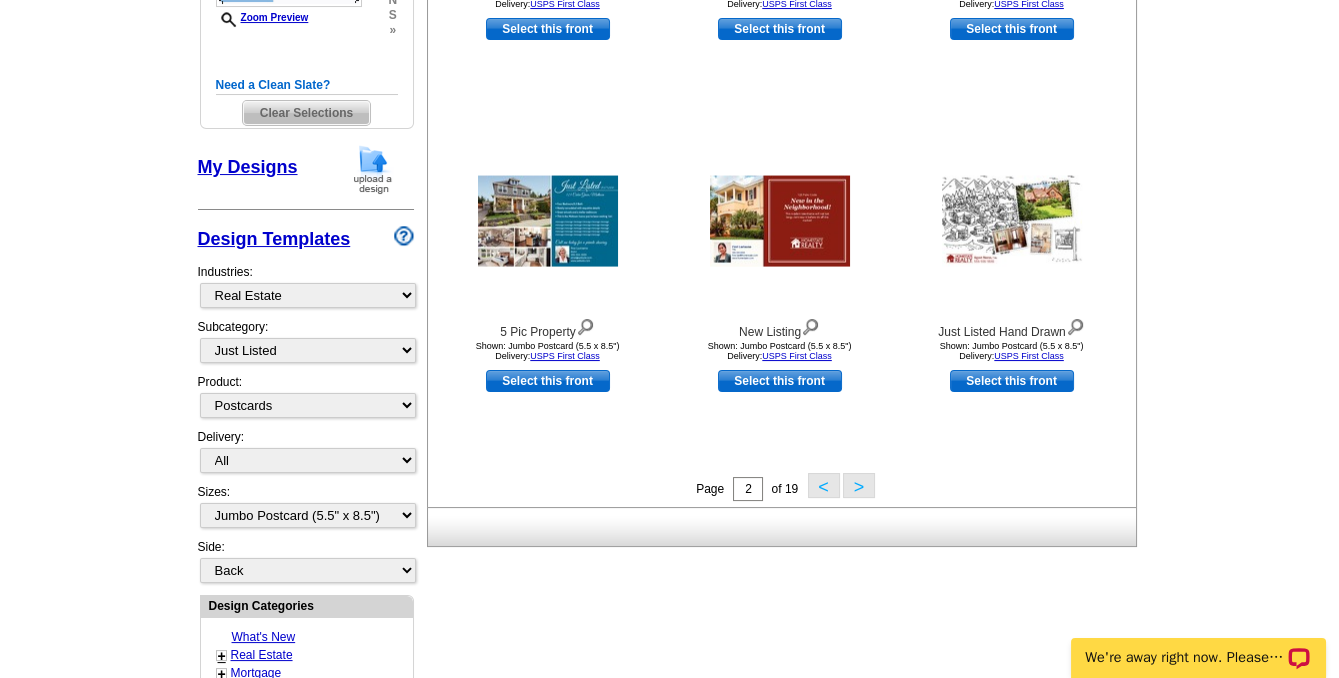 click on ">" at bounding box center (859, 485) 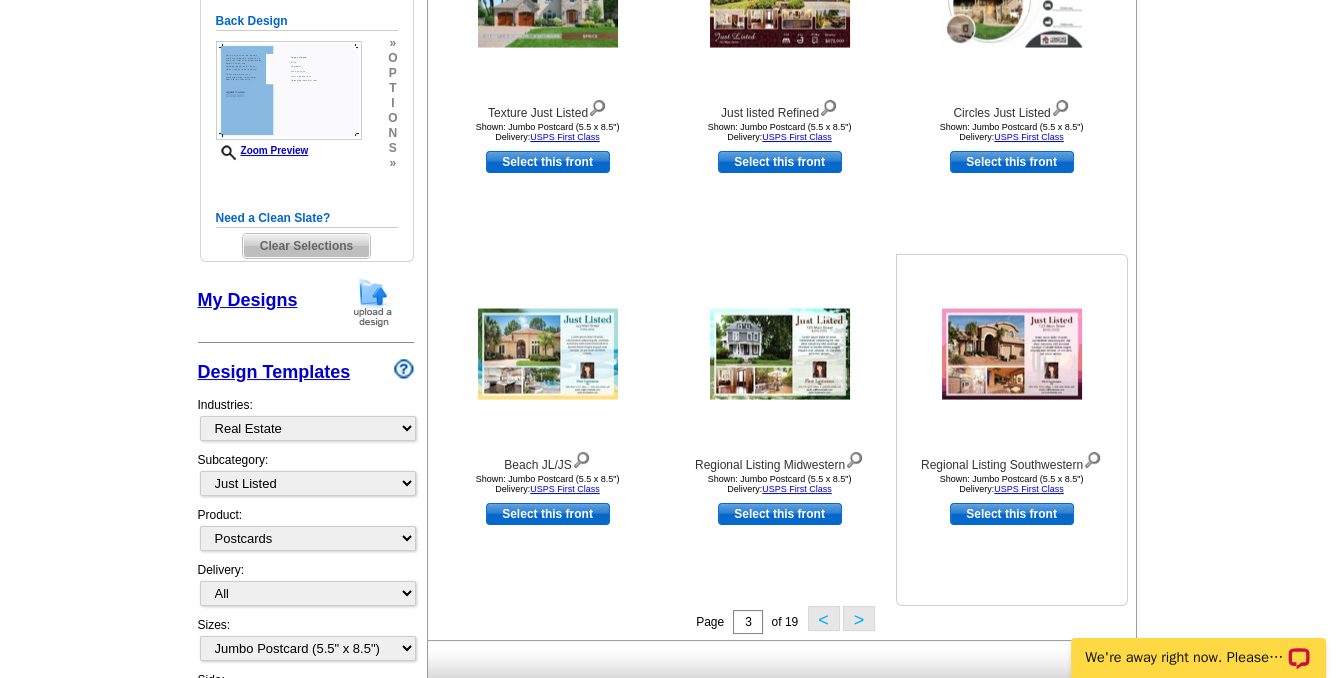 scroll, scrollTop: 672, scrollLeft: 0, axis: vertical 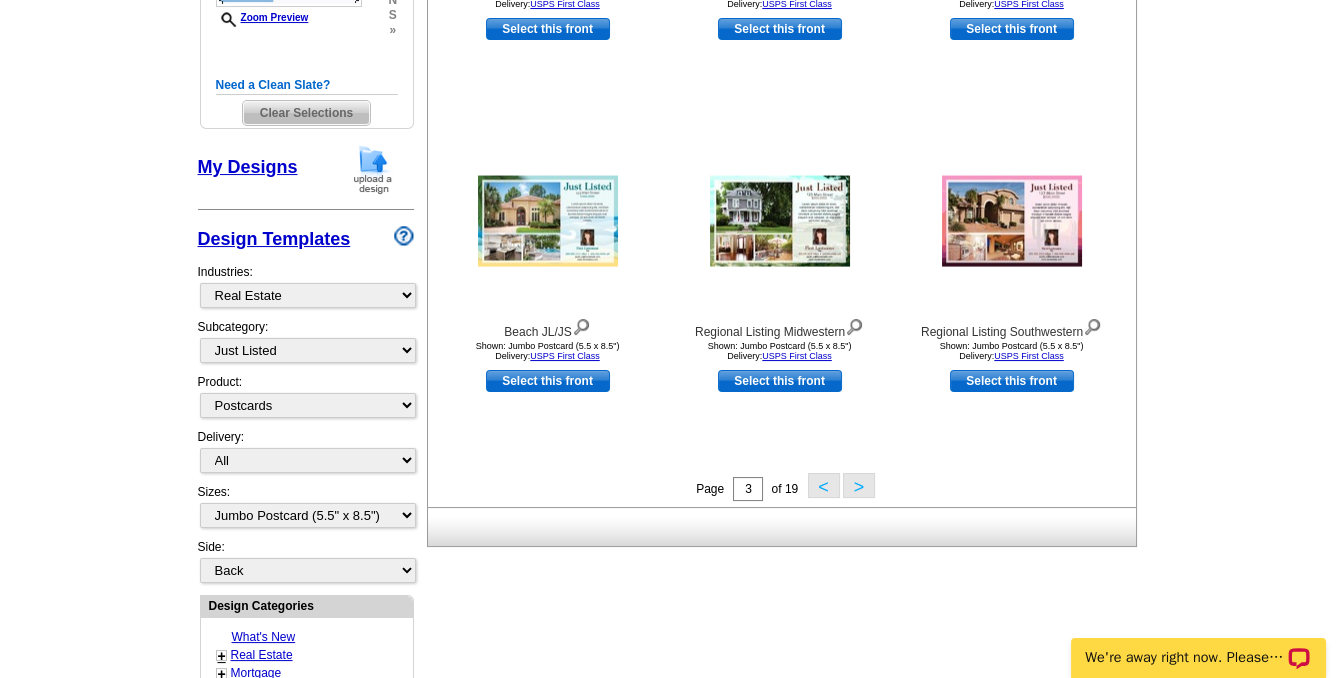 click on ">" at bounding box center (859, 485) 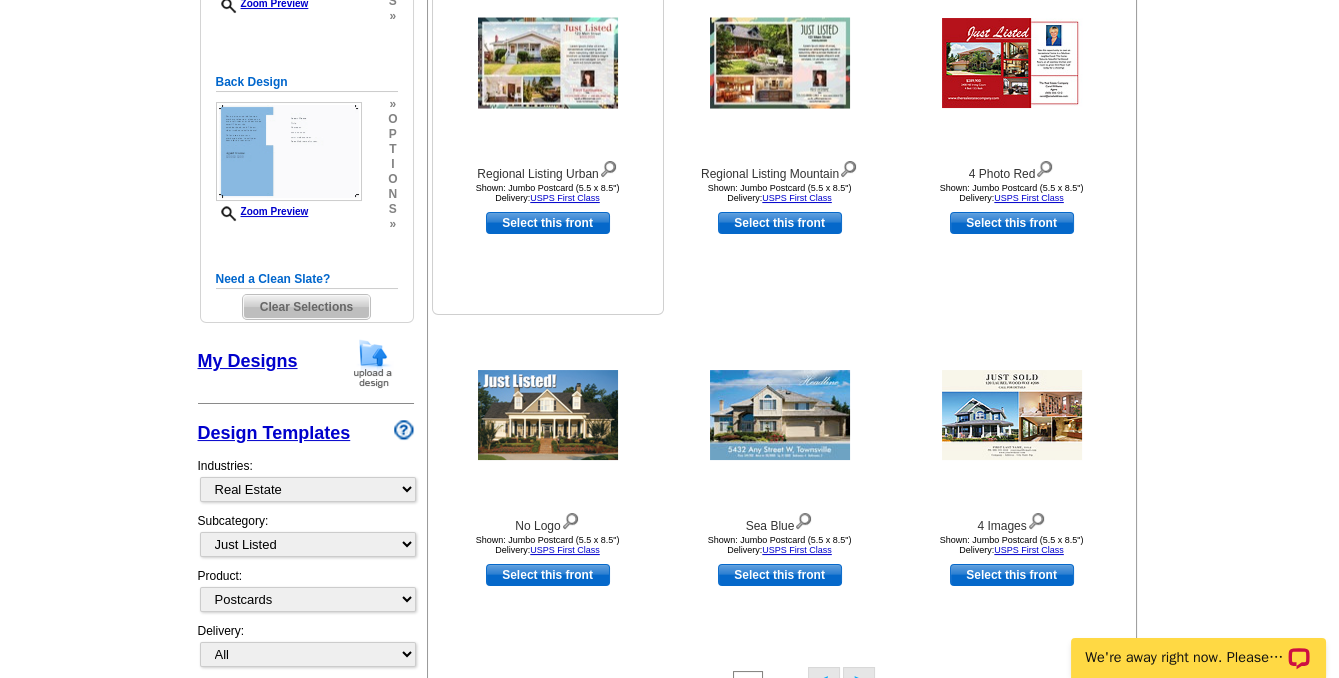 scroll, scrollTop: 490, scrollLeft: 0, axis: vertical 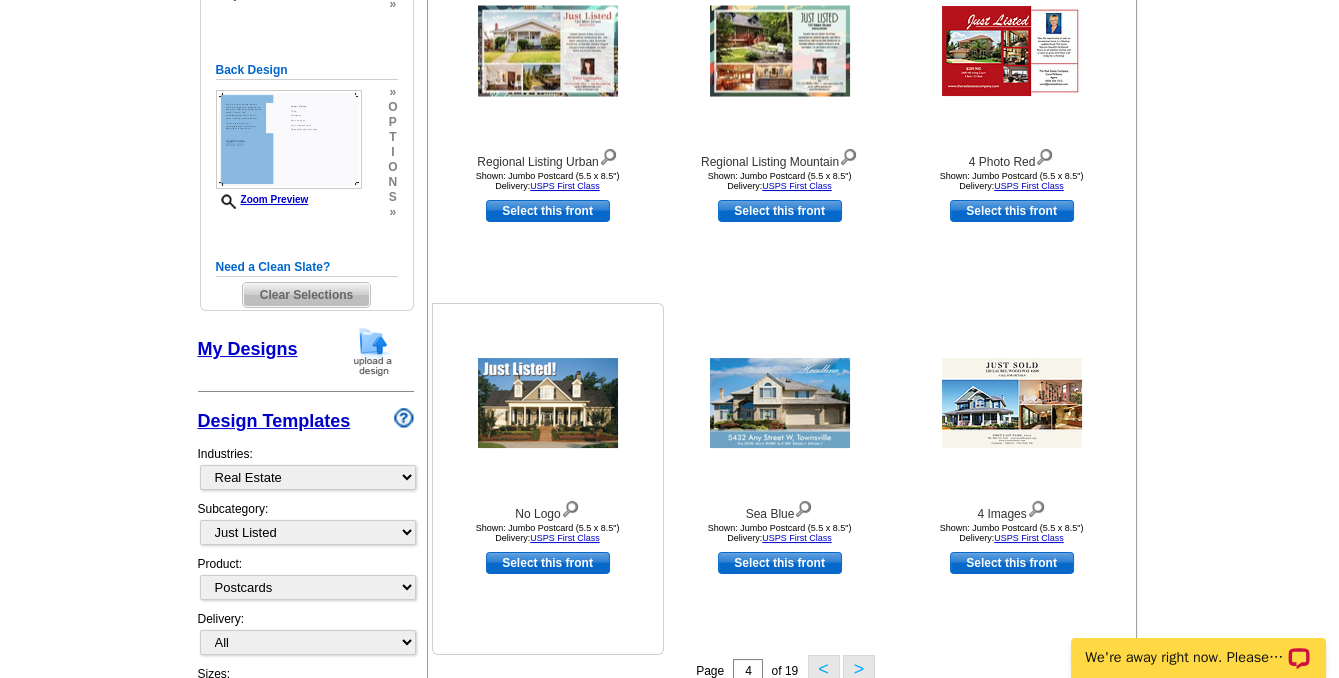 click on "Select this front" at bounding box center (548, 563) 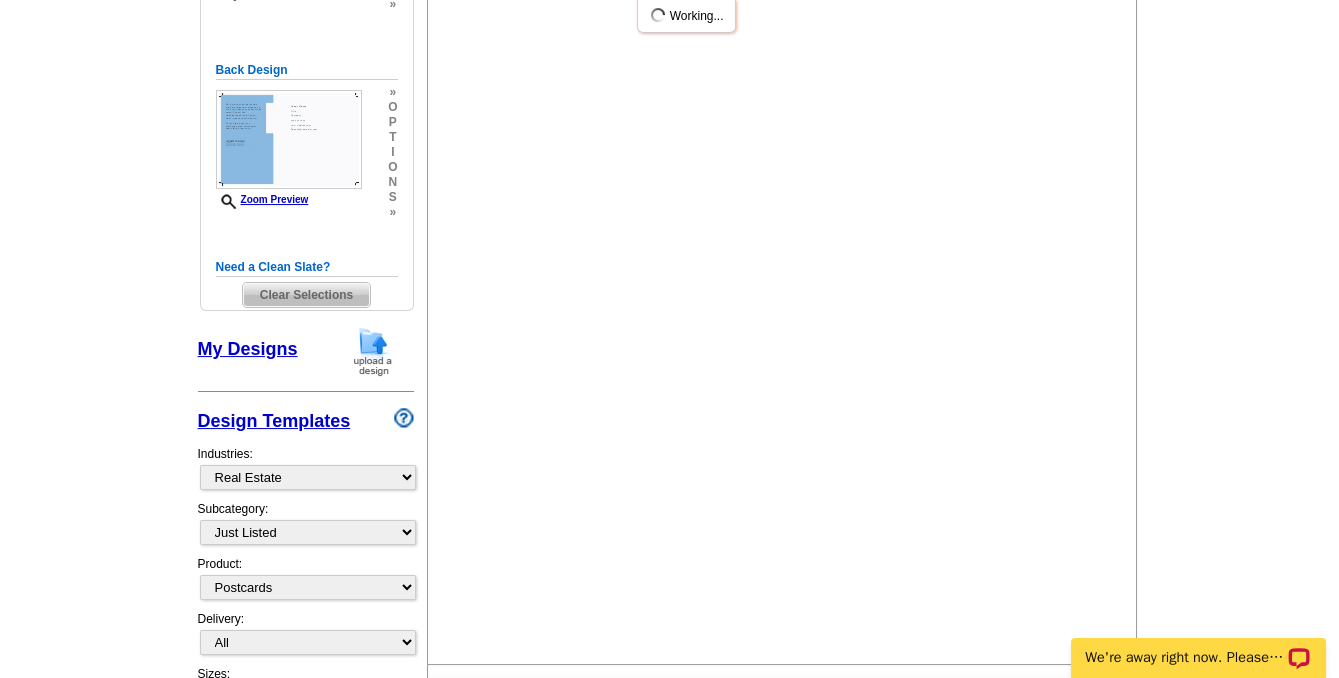 scroll, scrollTop: 0, scrollLeft: 0, axis: both 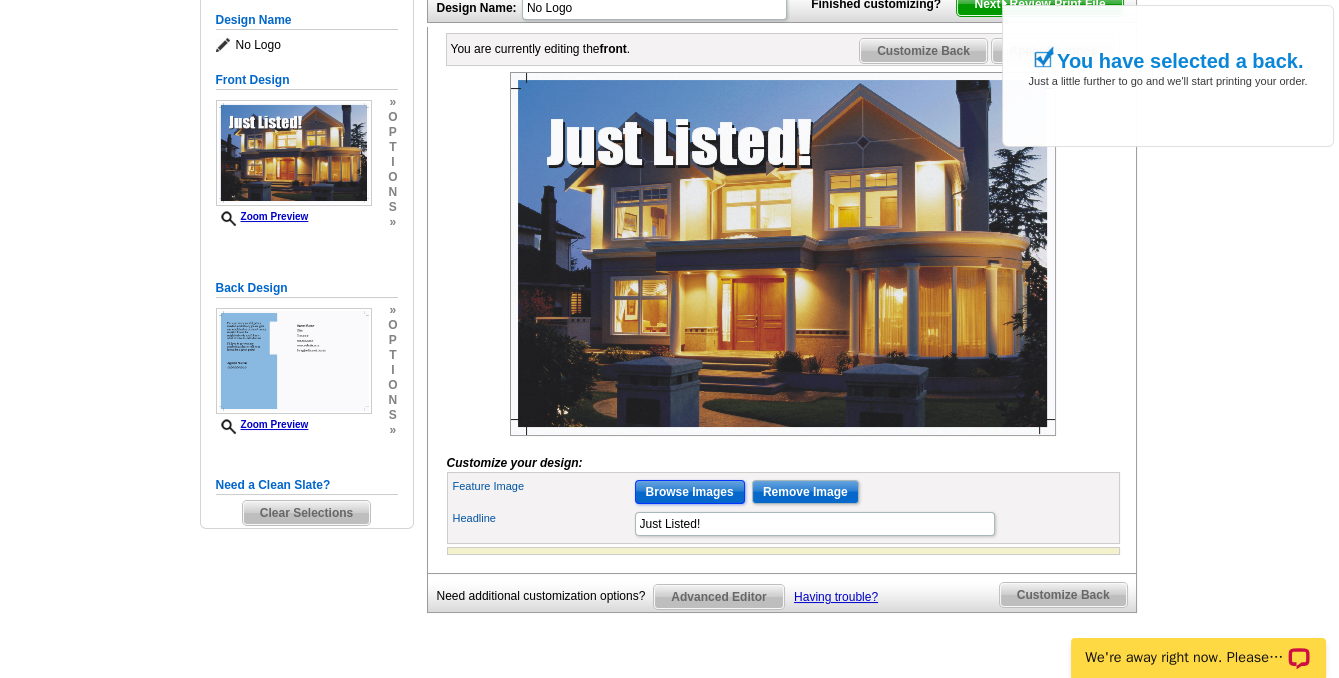 click on "Browse Images" at bounding box center [690, 492] 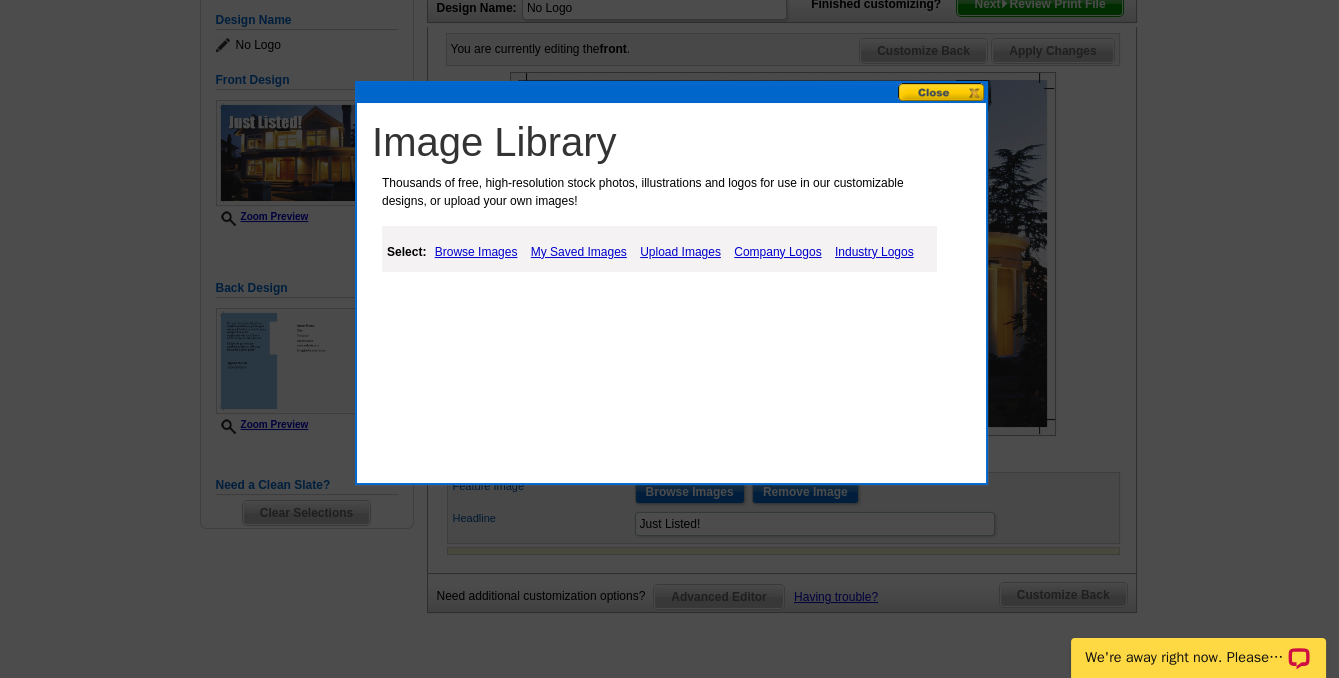 click on "My Saved Images" at bounding box center (579, 252) 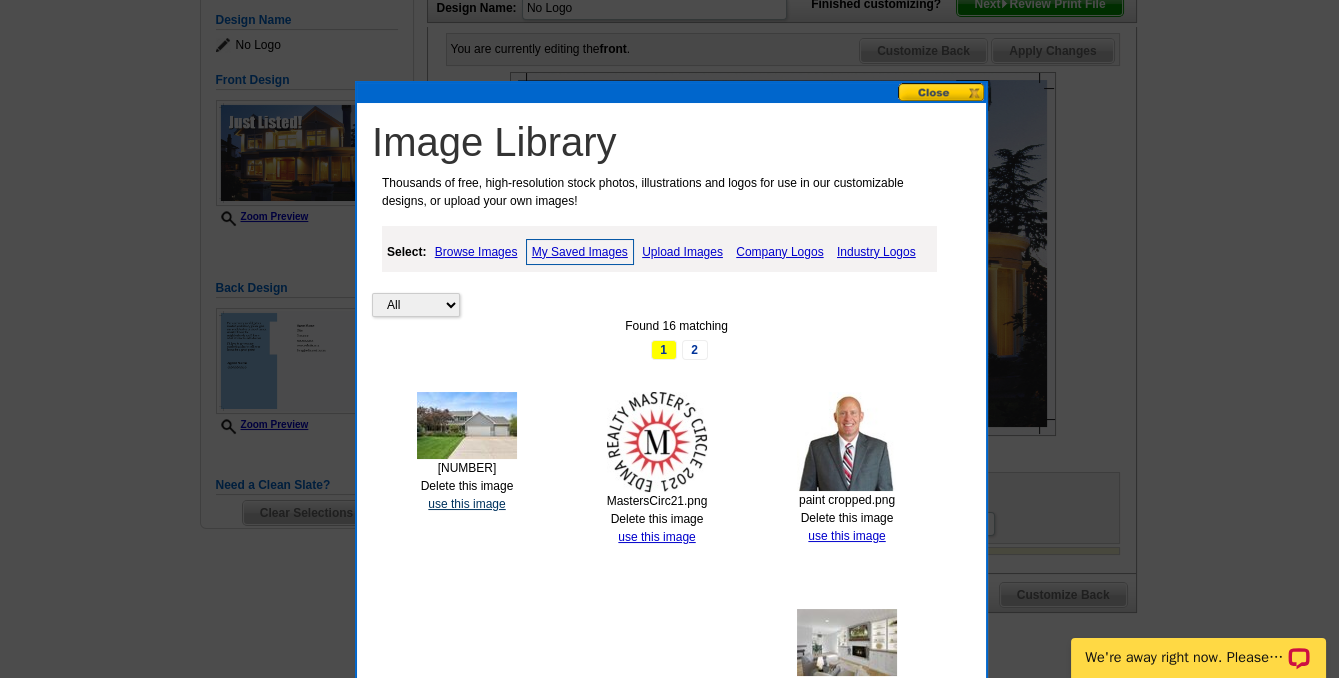 click on "use this image" at bounding box center [466, 504] 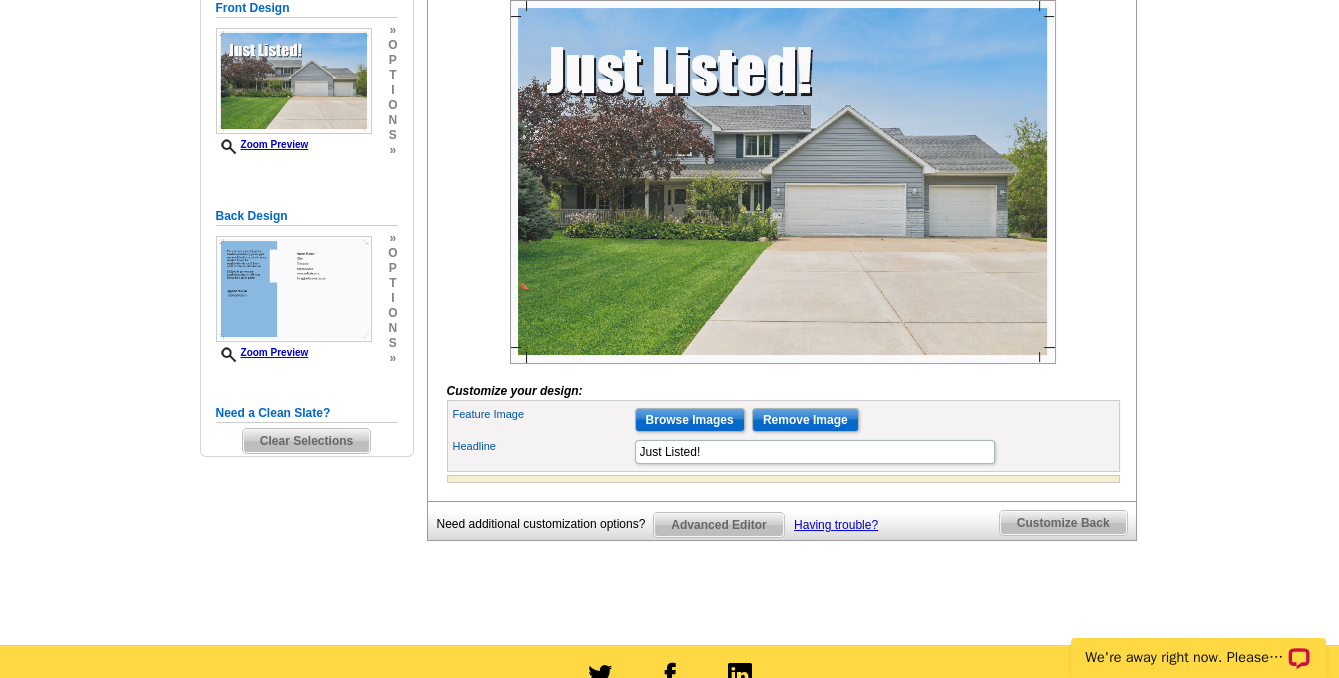 scroll, scrollTop: 363, scrollLeft: 0, axis: vertical 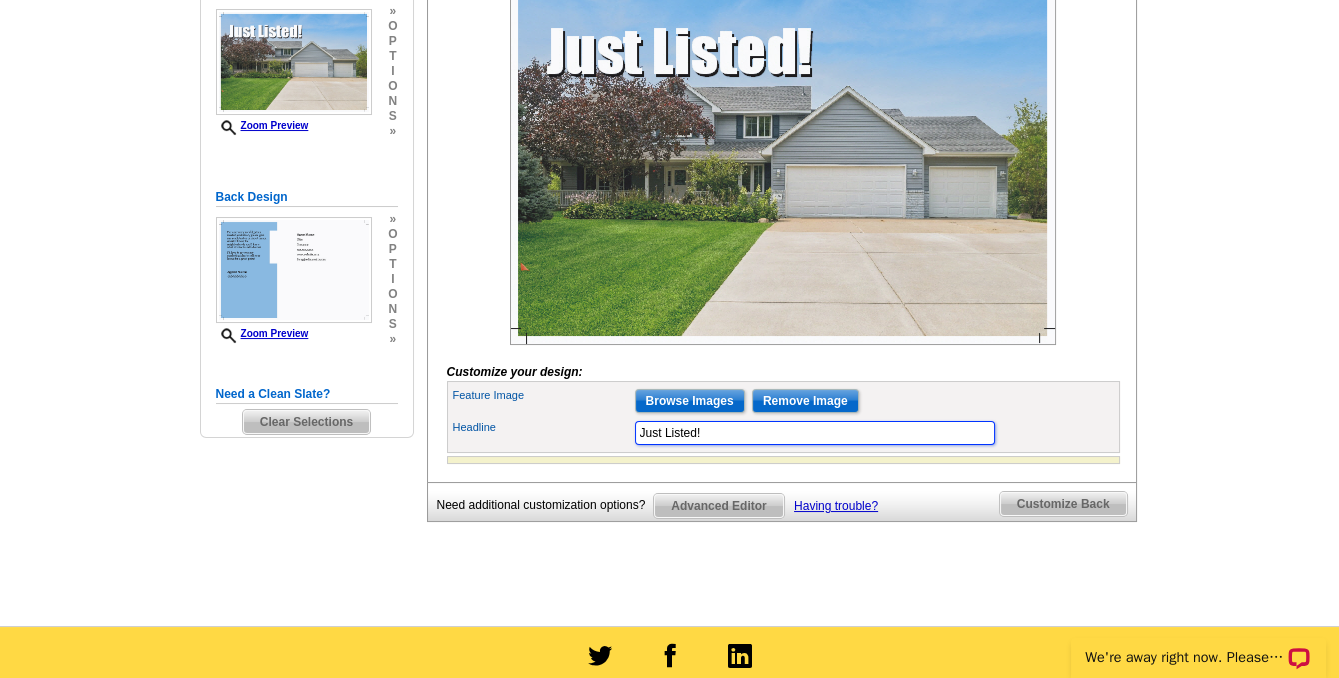 click on "Just Listed!" at bounding box center (815, 433) 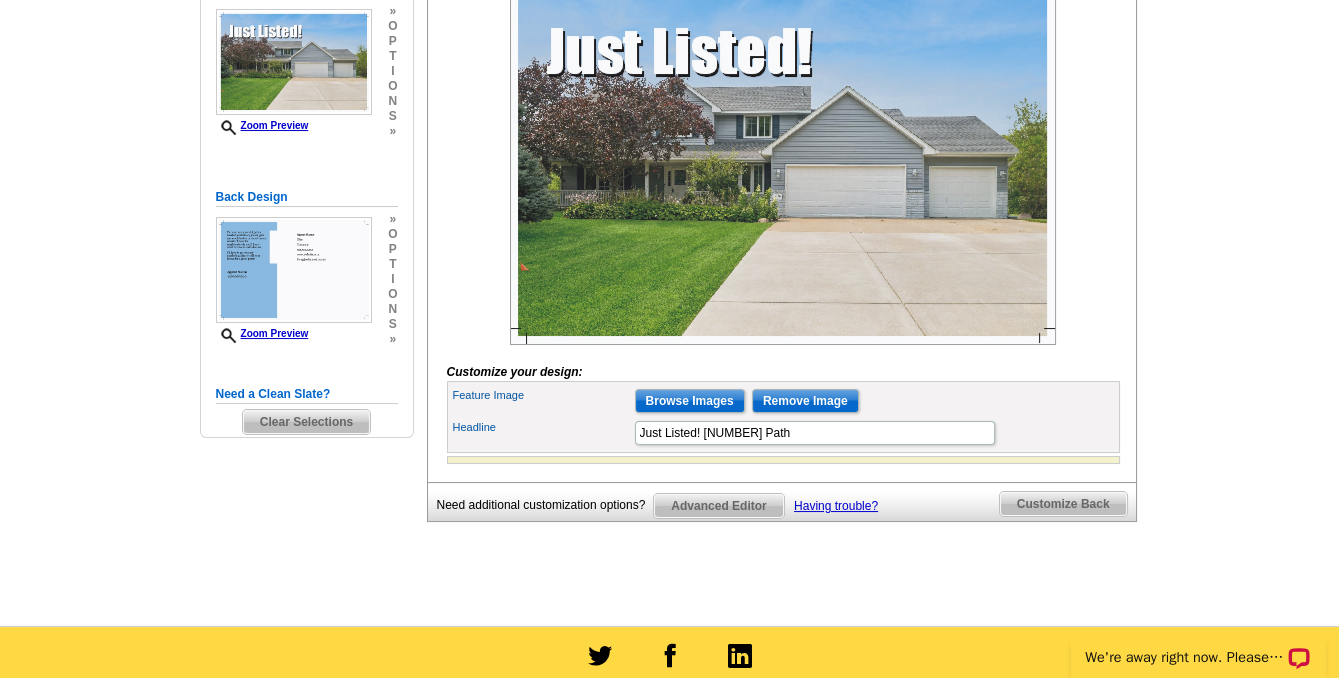click on "Headline
Just Listed! [NUMBER] Path" at bounding box center [783, 433] 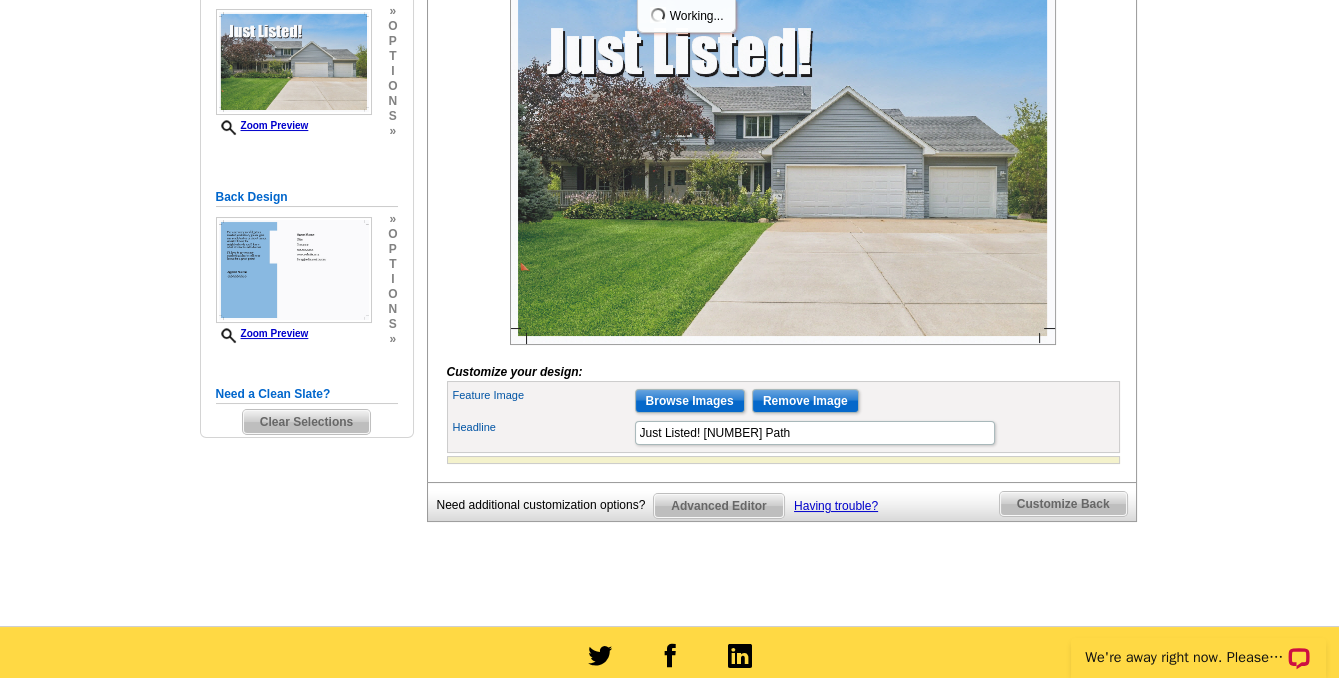 scroll, scrollTop: 0, scrollLeft: 0, axis: both 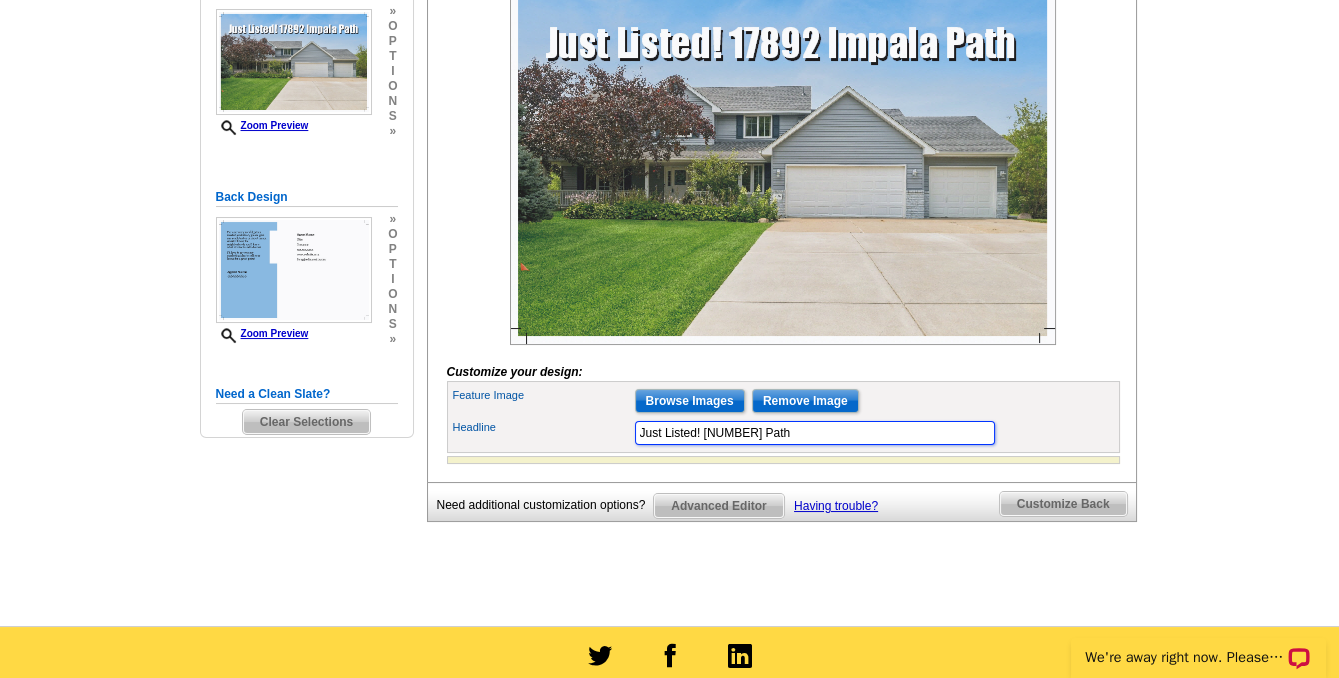click on "Just Listed! 17892 Impala Path" at bounding box center (815, 433) 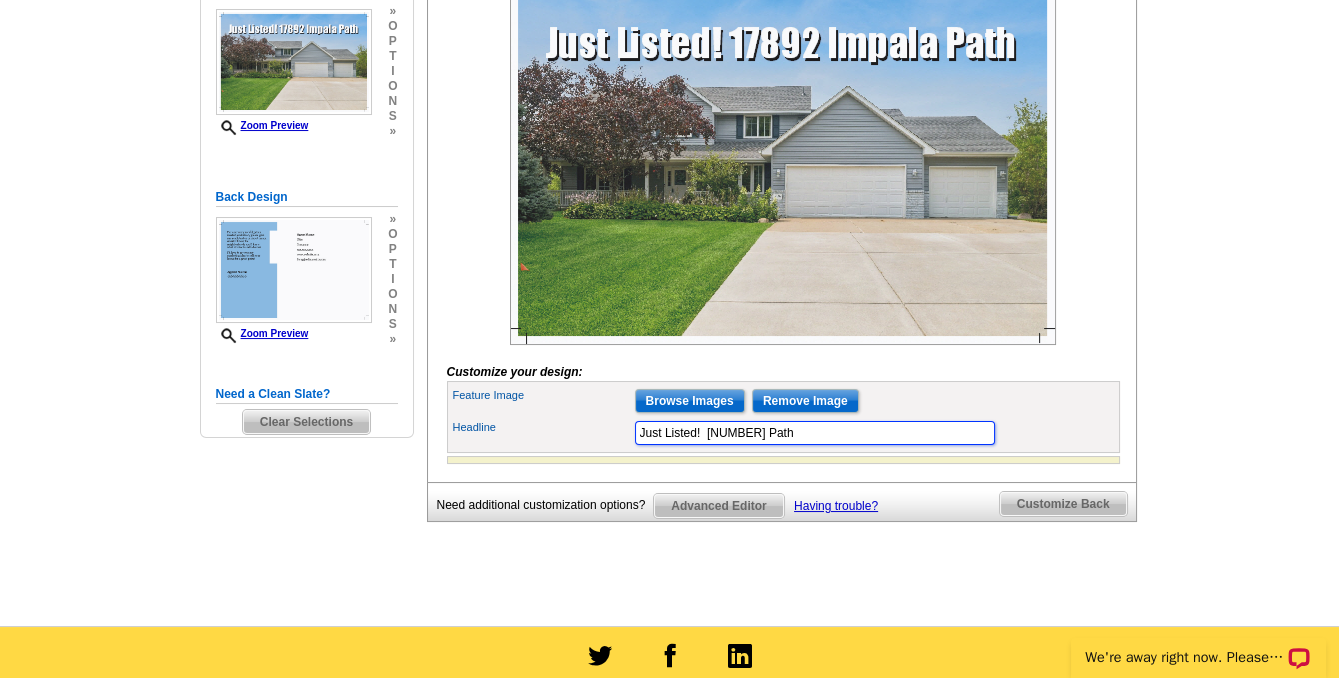 type on "Just Listed!  17892 Impala Path" 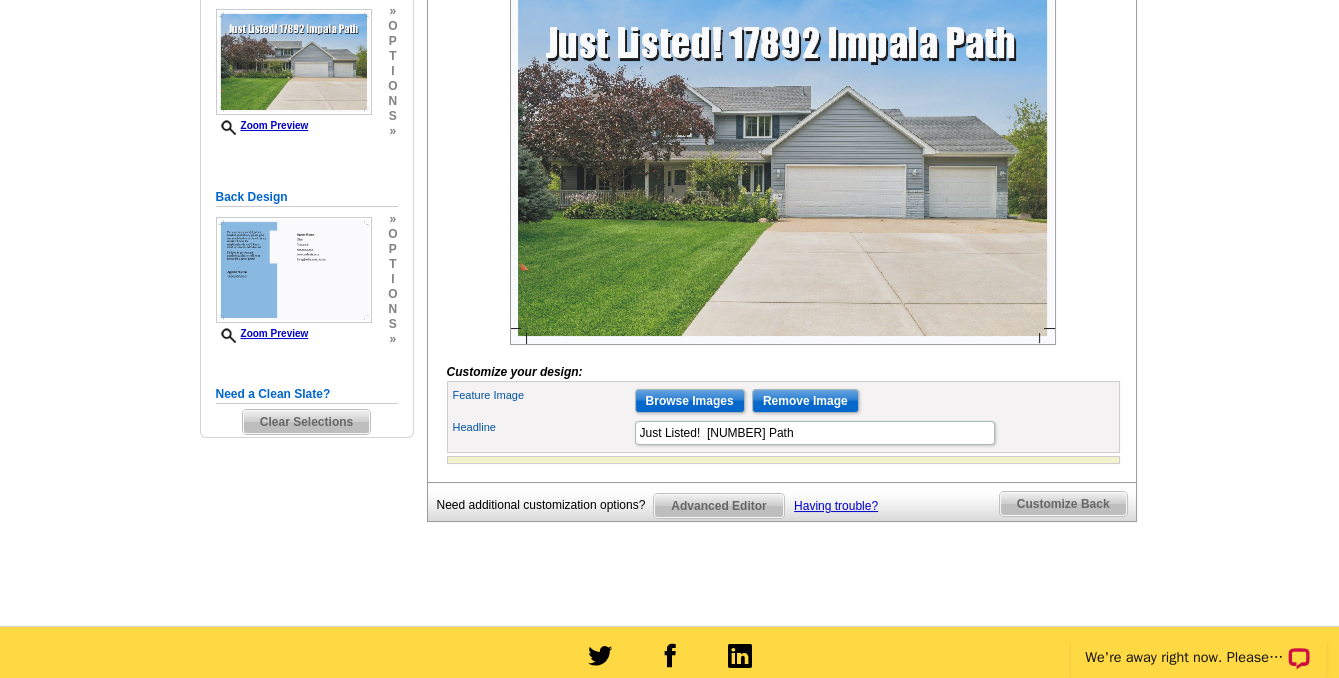 click on "Headline
Just Listed!  17892 Impala Path" at bounding box center [783, 433] 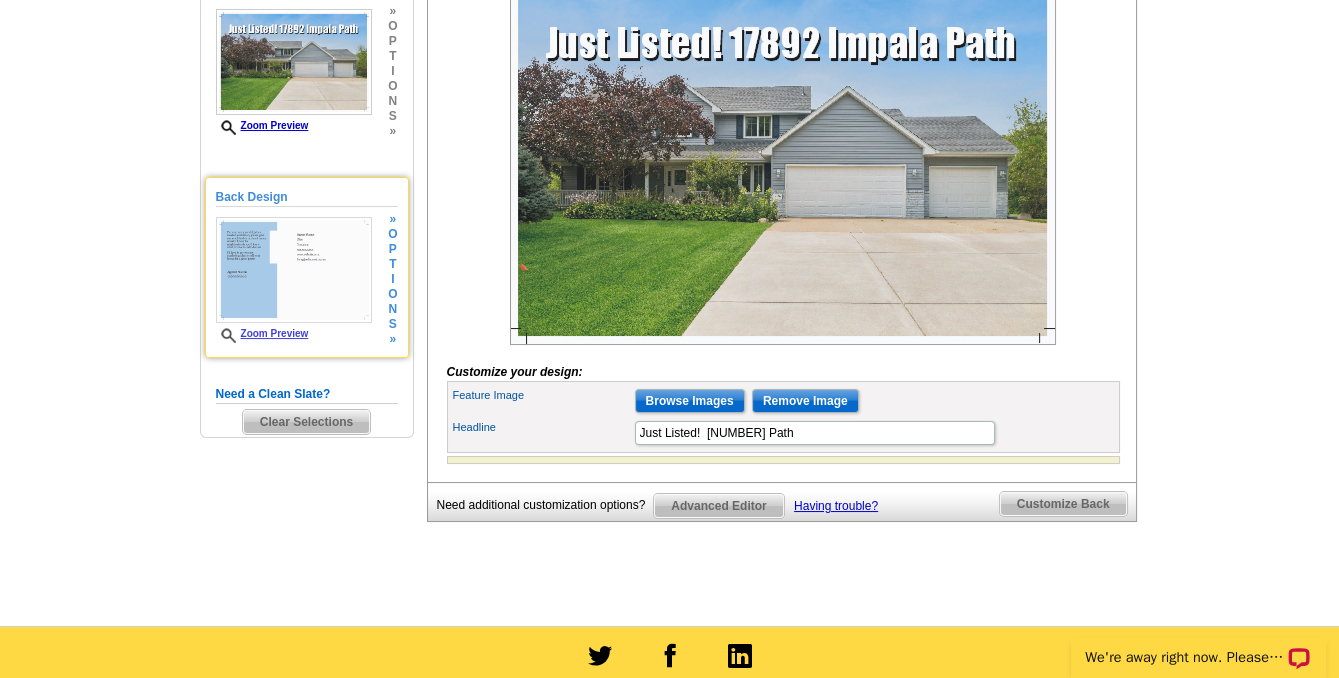 click at bounding box center [294, 270] 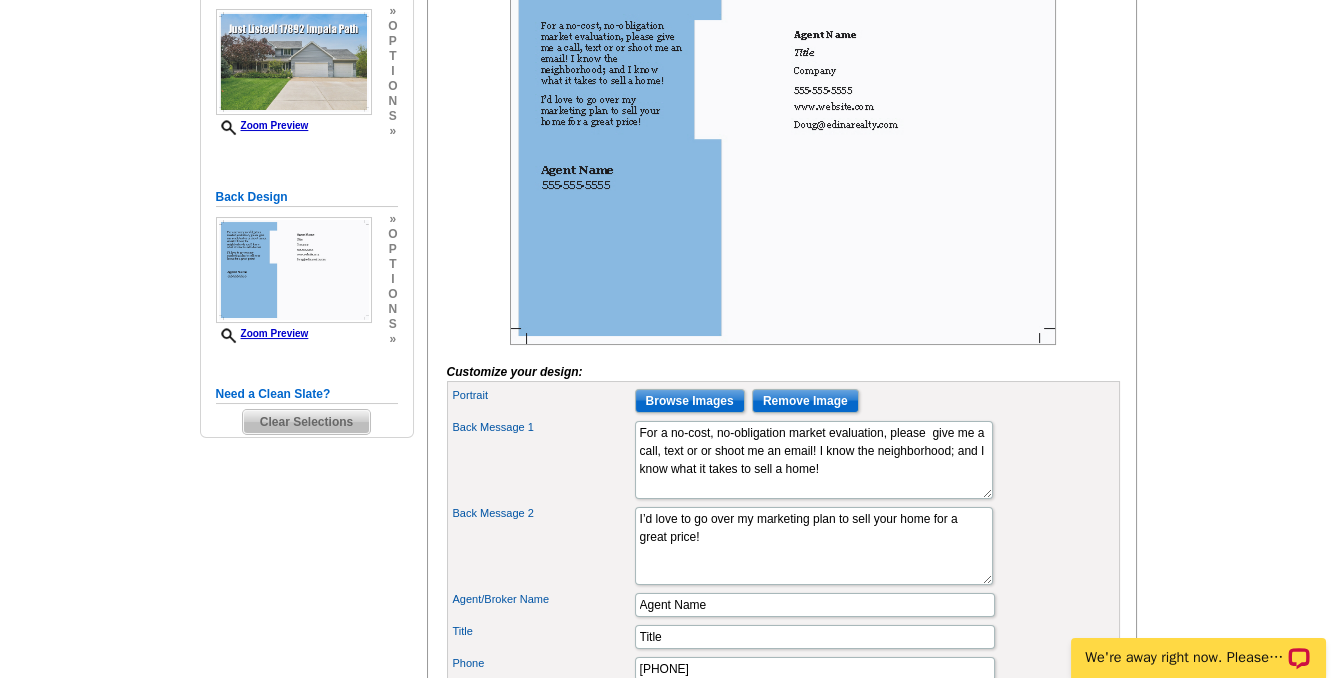 click at bounding box center [783, 163] 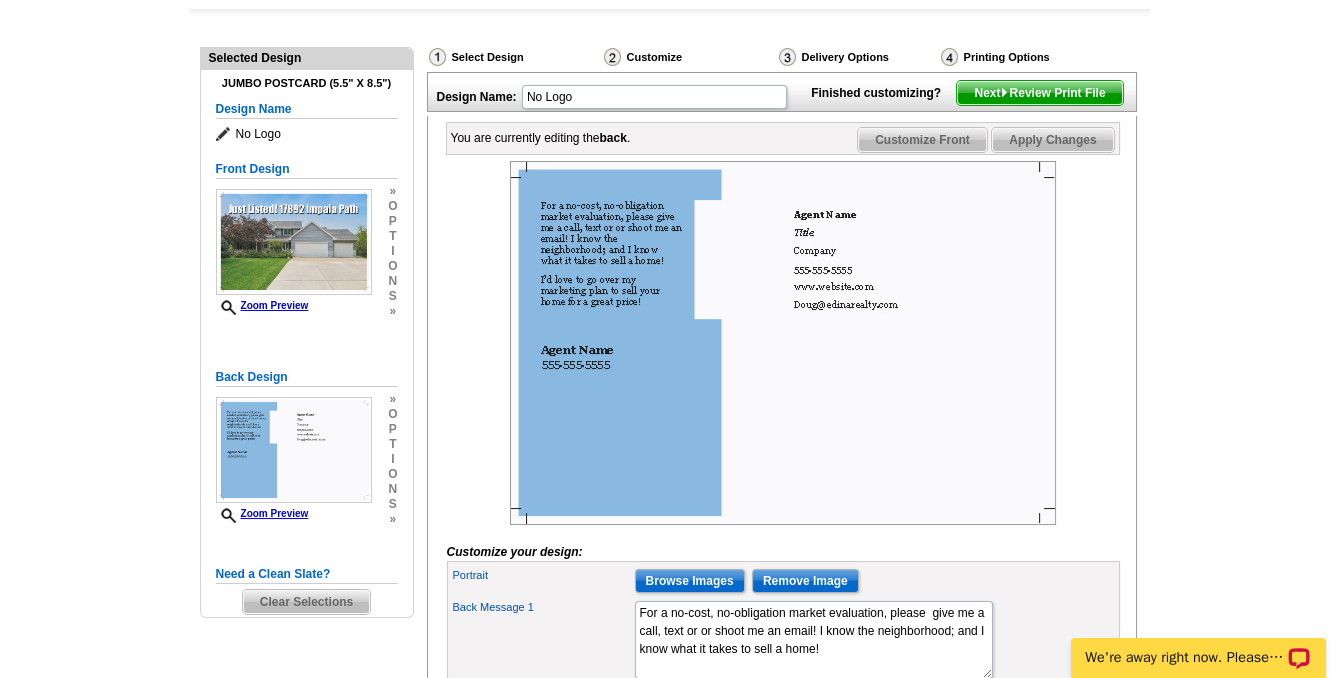 scroll, scrollTop: 181, scrollLeft: 0, axis: vertical 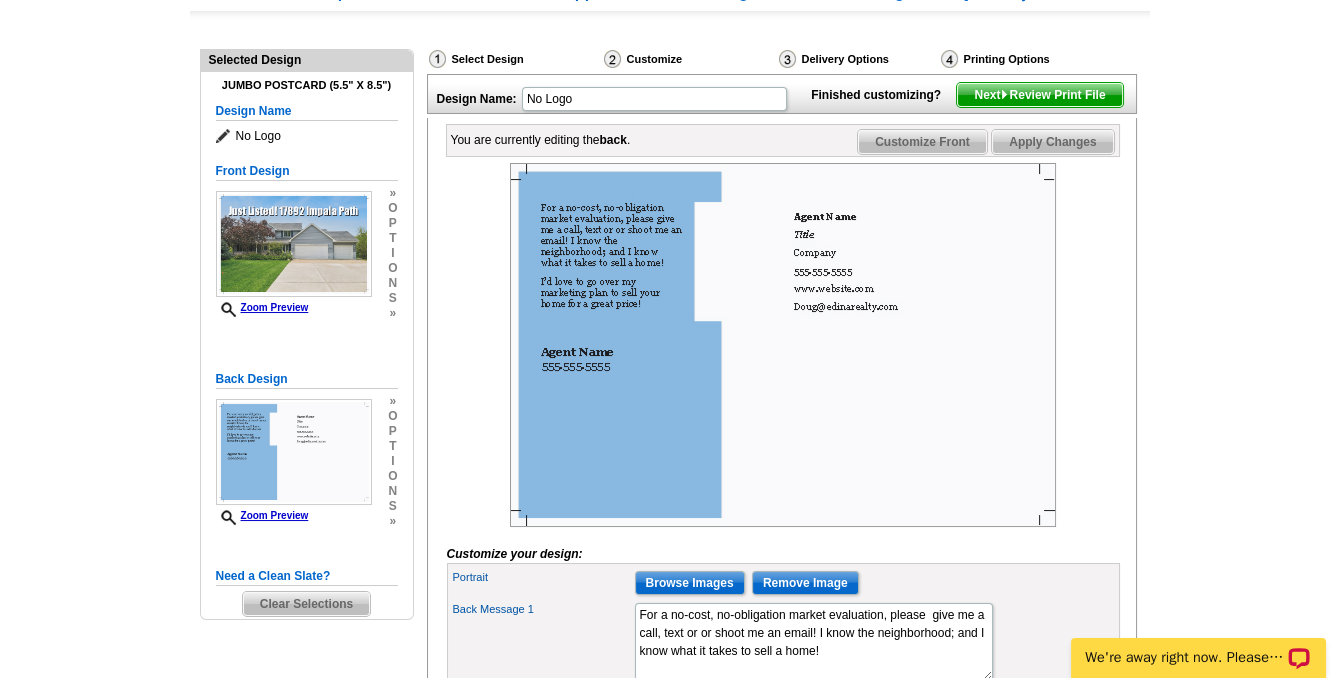 click at bounding box center [783, 345] 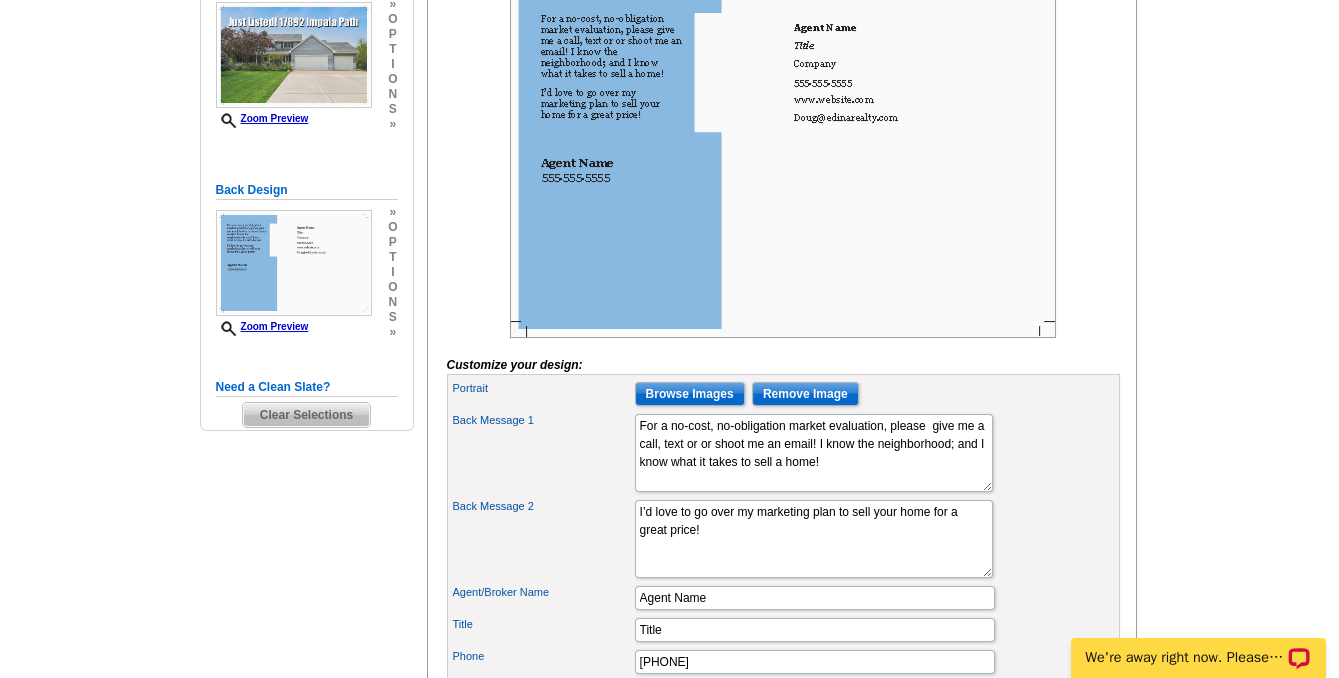 scroll, scrollTop: 454, scrollLeft: 0, axis: vertical 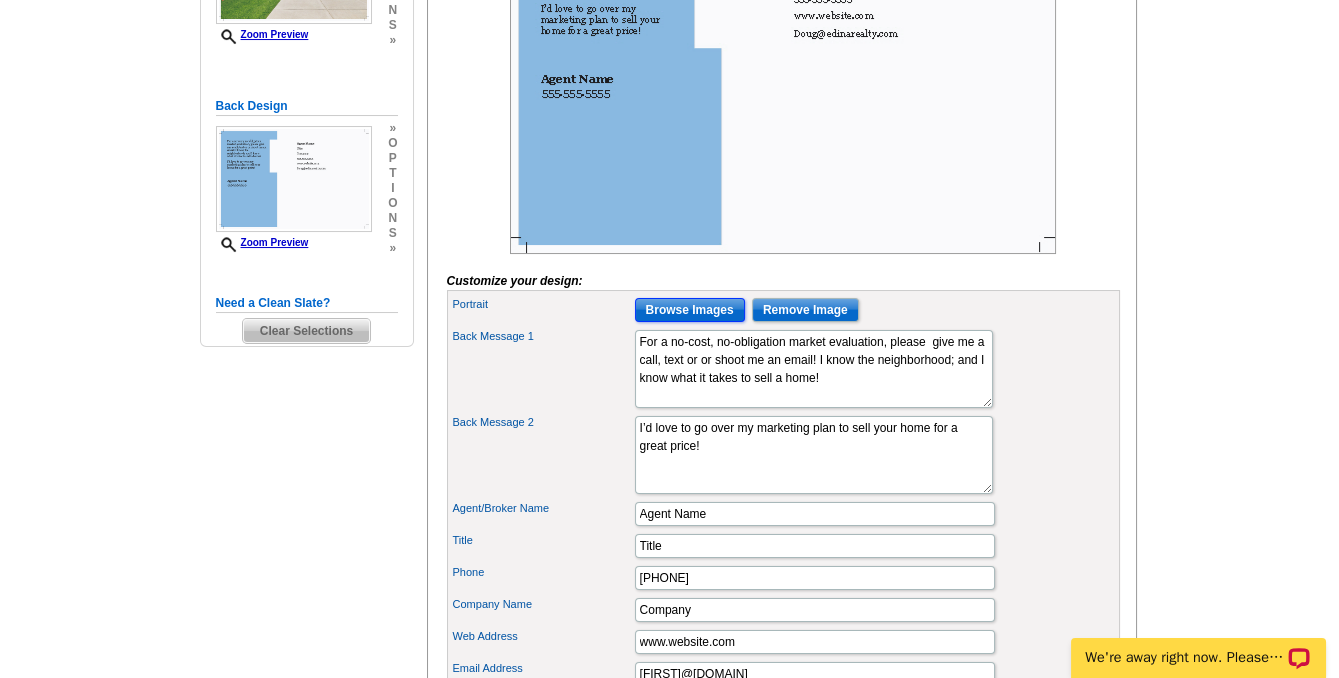 click on "Browse Images" at bounding box center [690, 310] 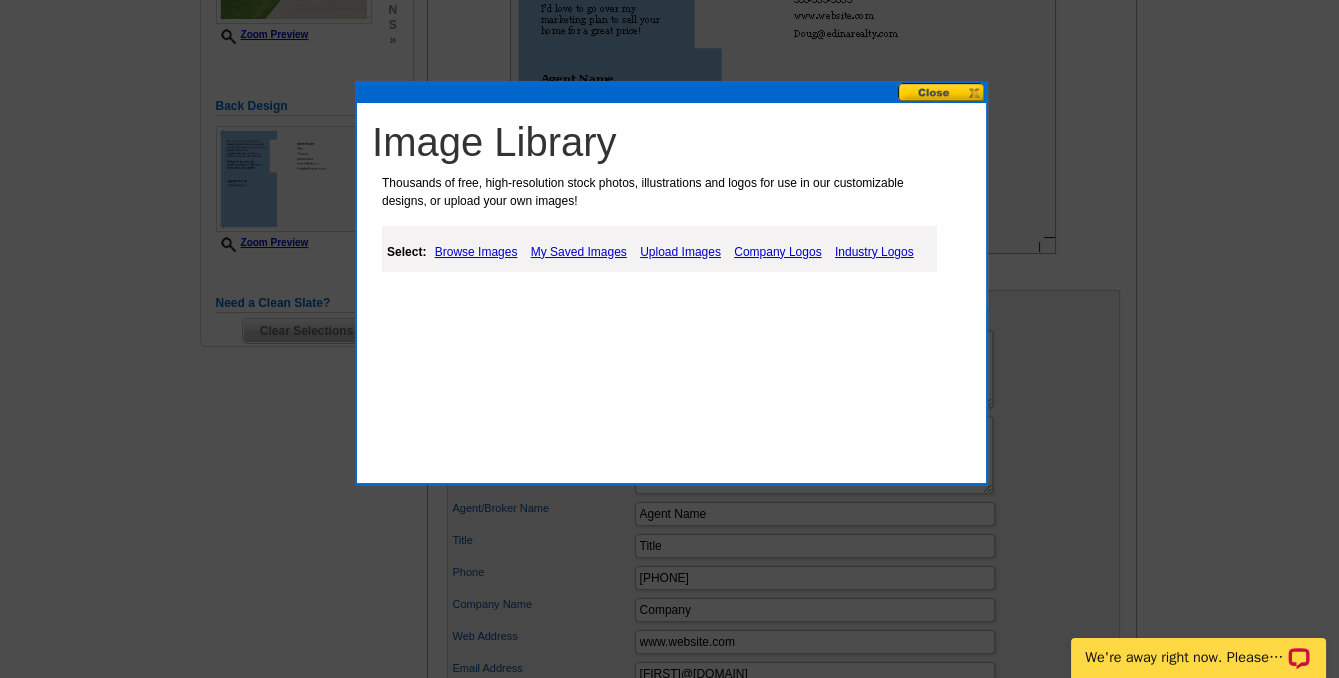 click on "My Saved Images" at bounding box center [579, 252] 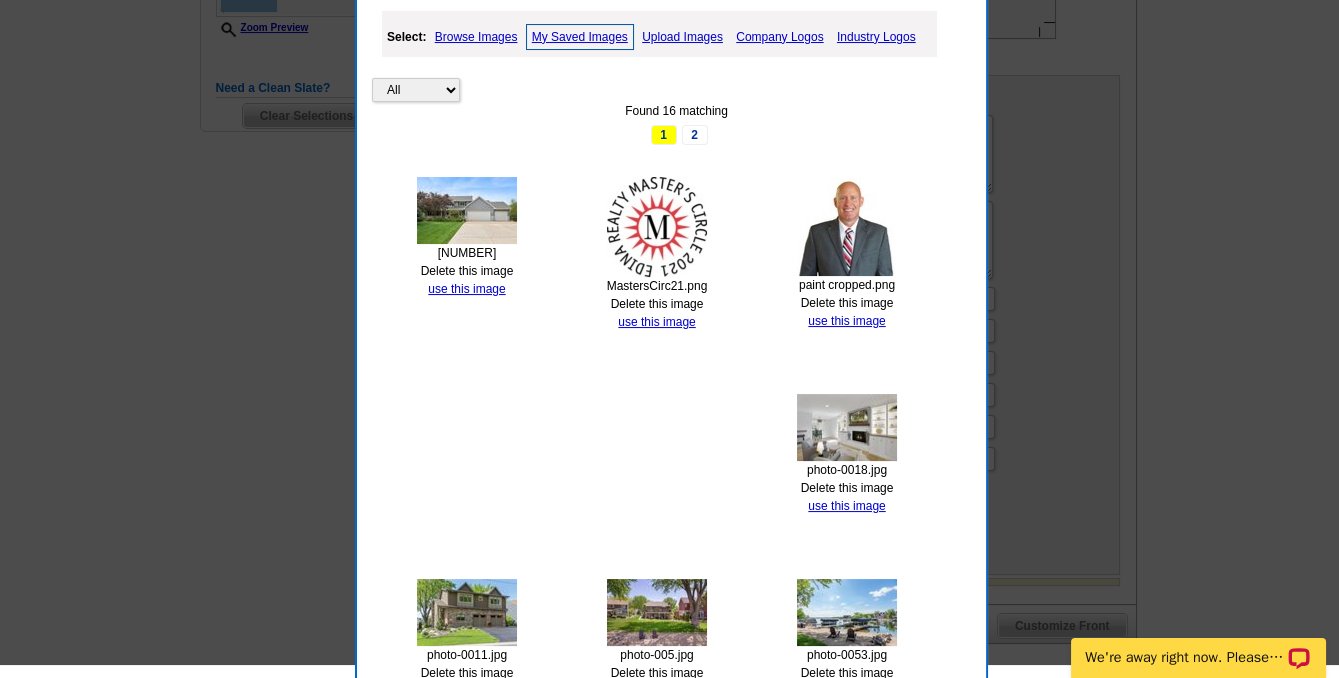 scroll, scrollTop: 727, scrollLeft: 0, axis: vertical 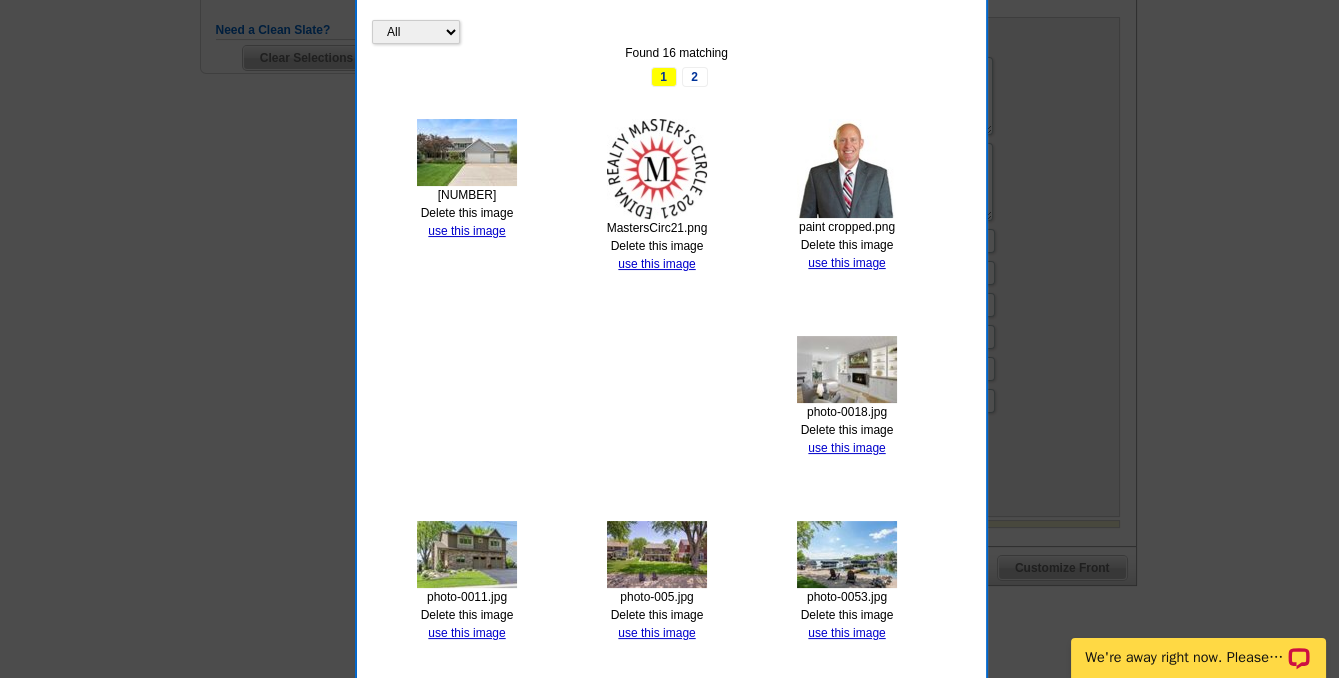 click at bounding box center [847, 168] 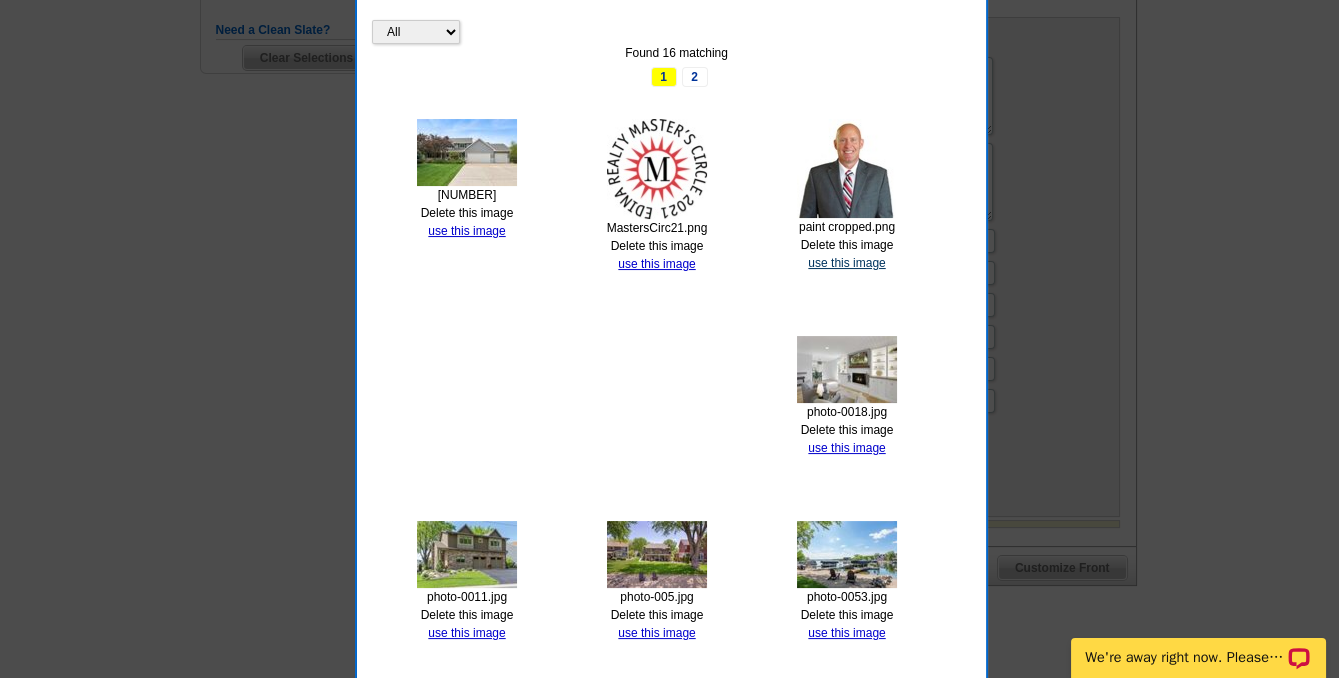click on "use this image" at bounding box center (846, 263) 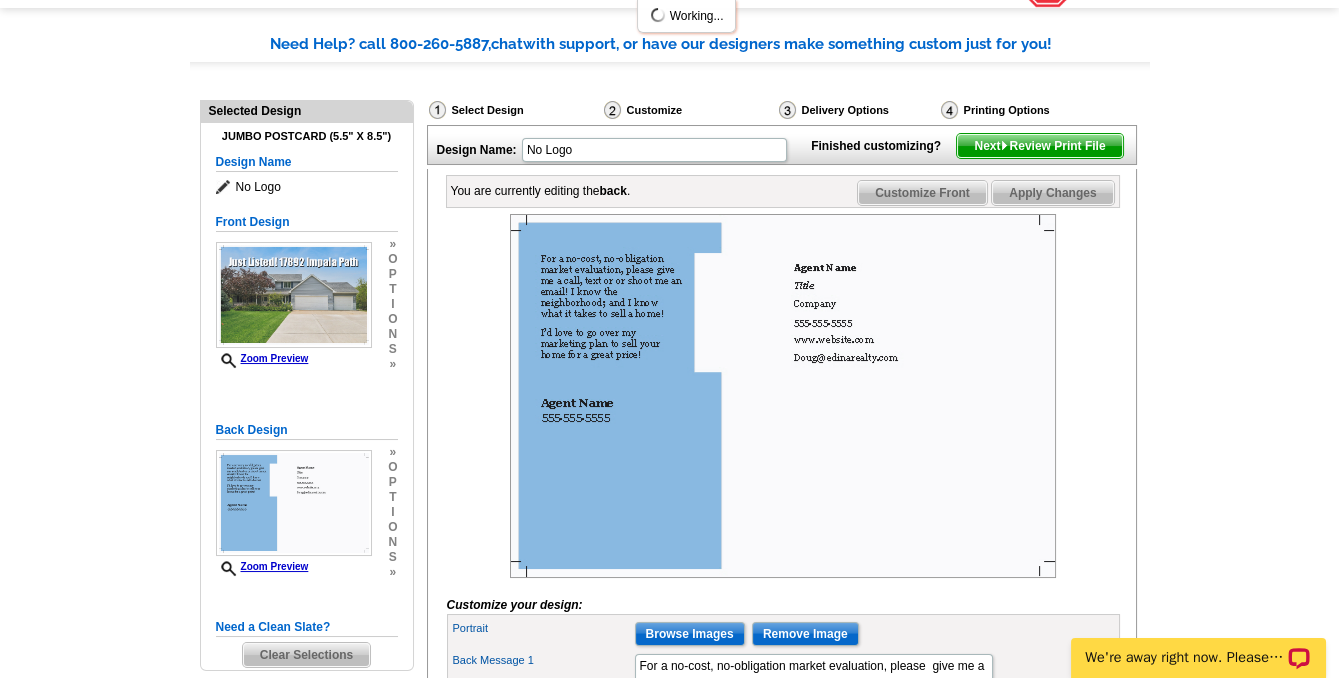 scroll, scrollTop: 181, scrollLeft: 0, axis: vertical 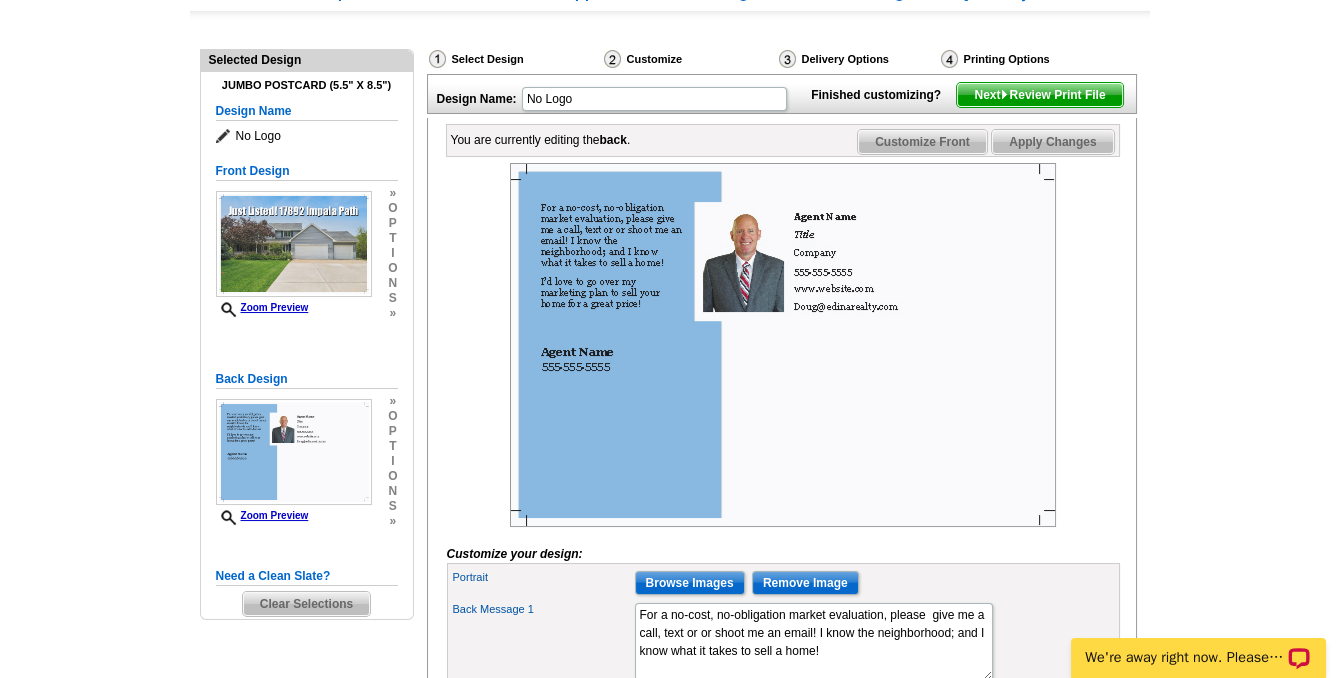 click at bounding box center (783, 345) 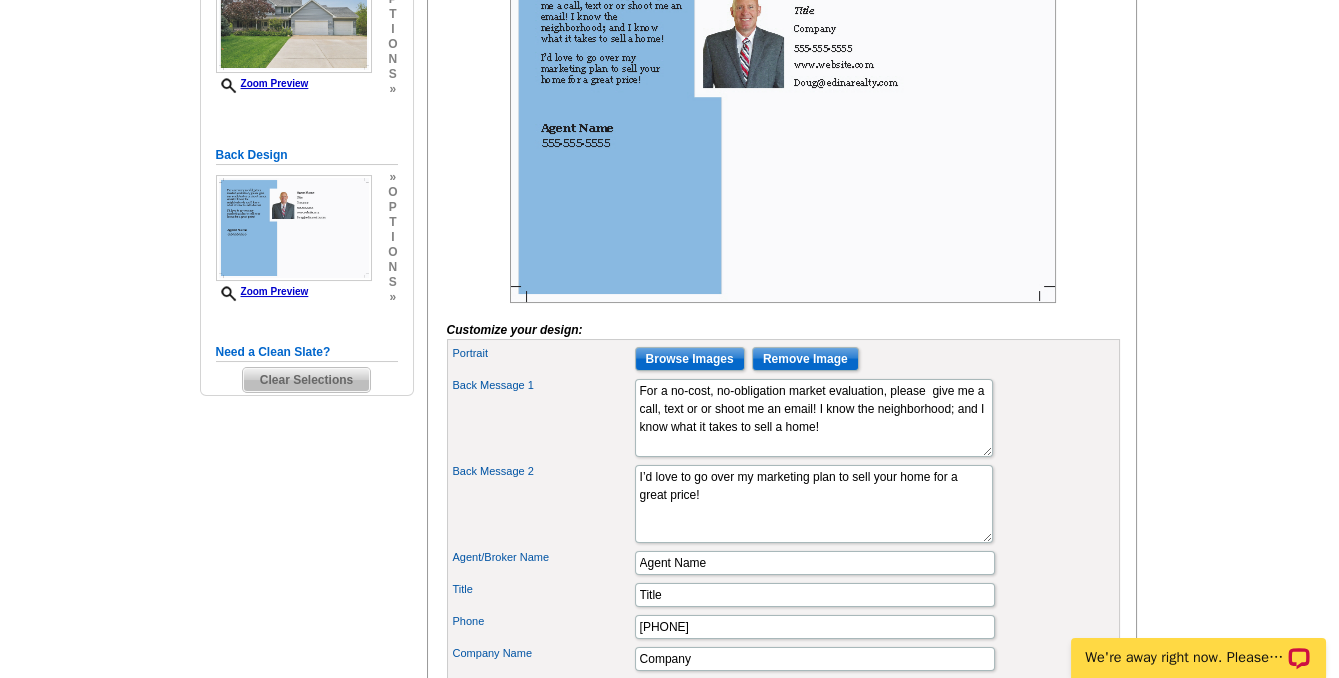 scroll, scrollTop: 454, scrollLeft: 0, axis: vertical 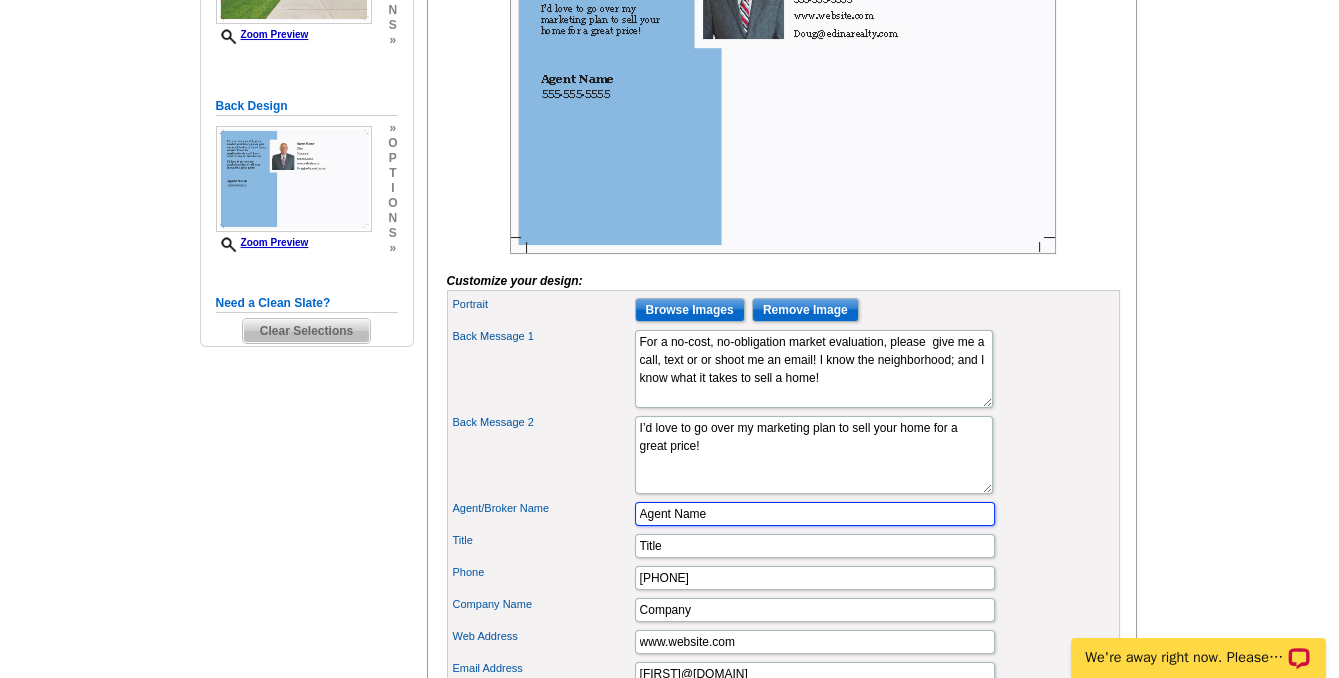 click on "Agent Name" at bounding box center (815, 514) 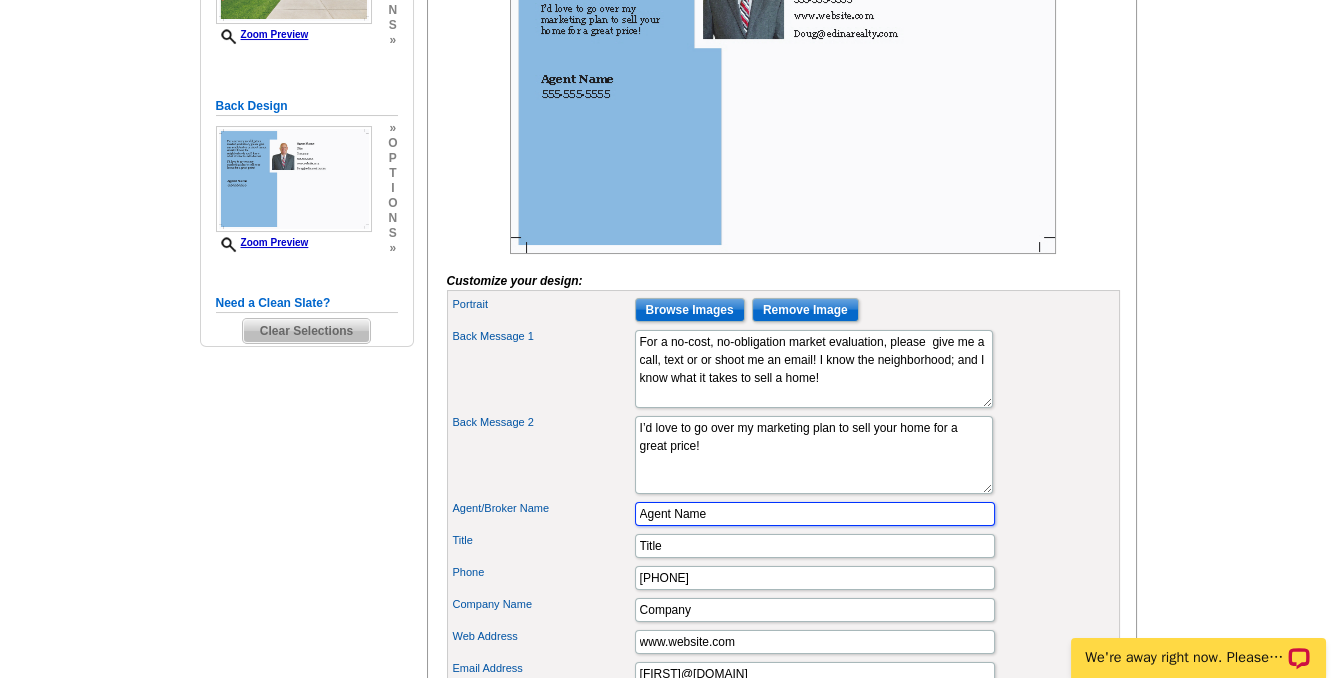 drag, startPoint x: 707, startPoint y: 545, endPoint x: 641, endPoint y: 535, distance: 66.75328 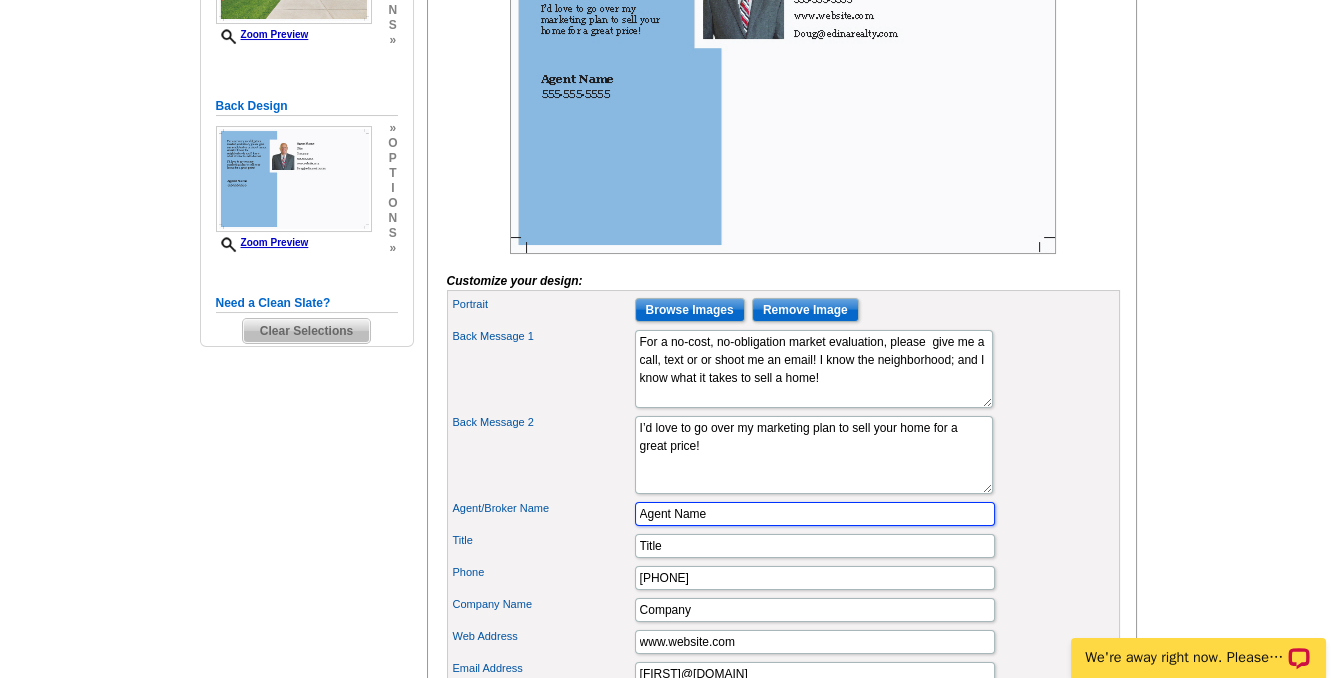 click on "Agent Name" at bounding box center [815, 514] 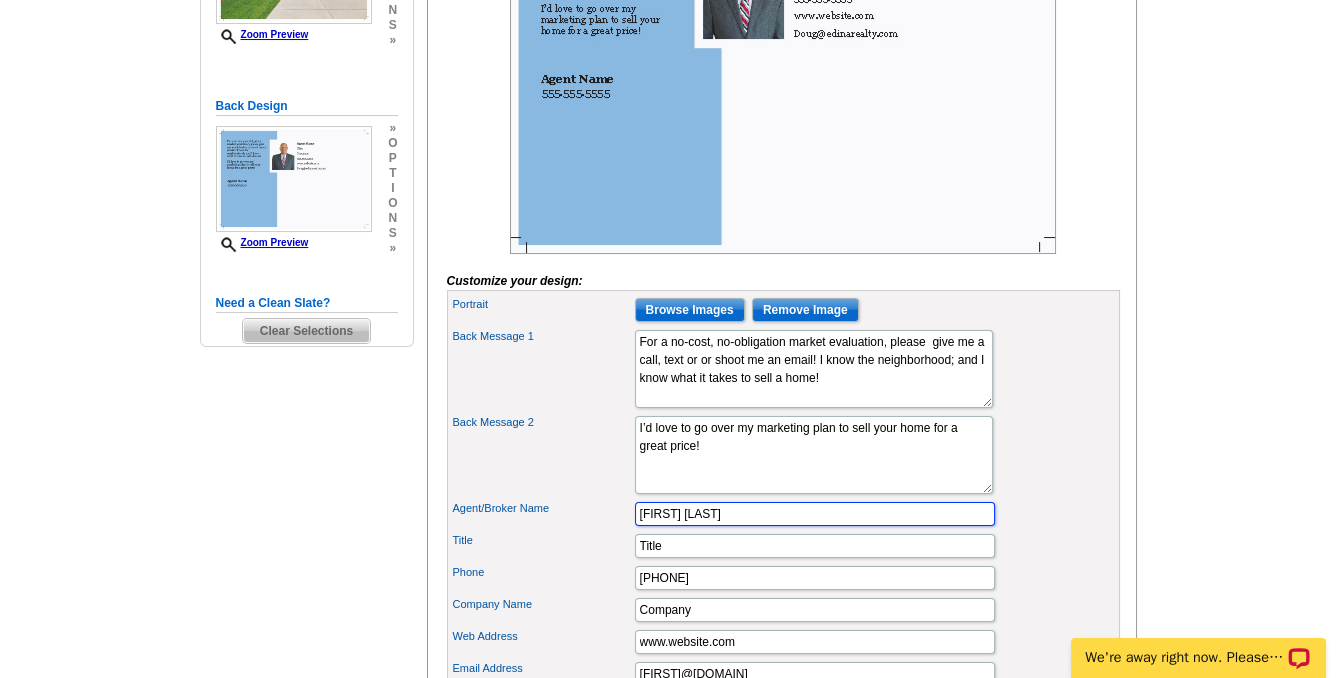 type on "Doug MacCallum" 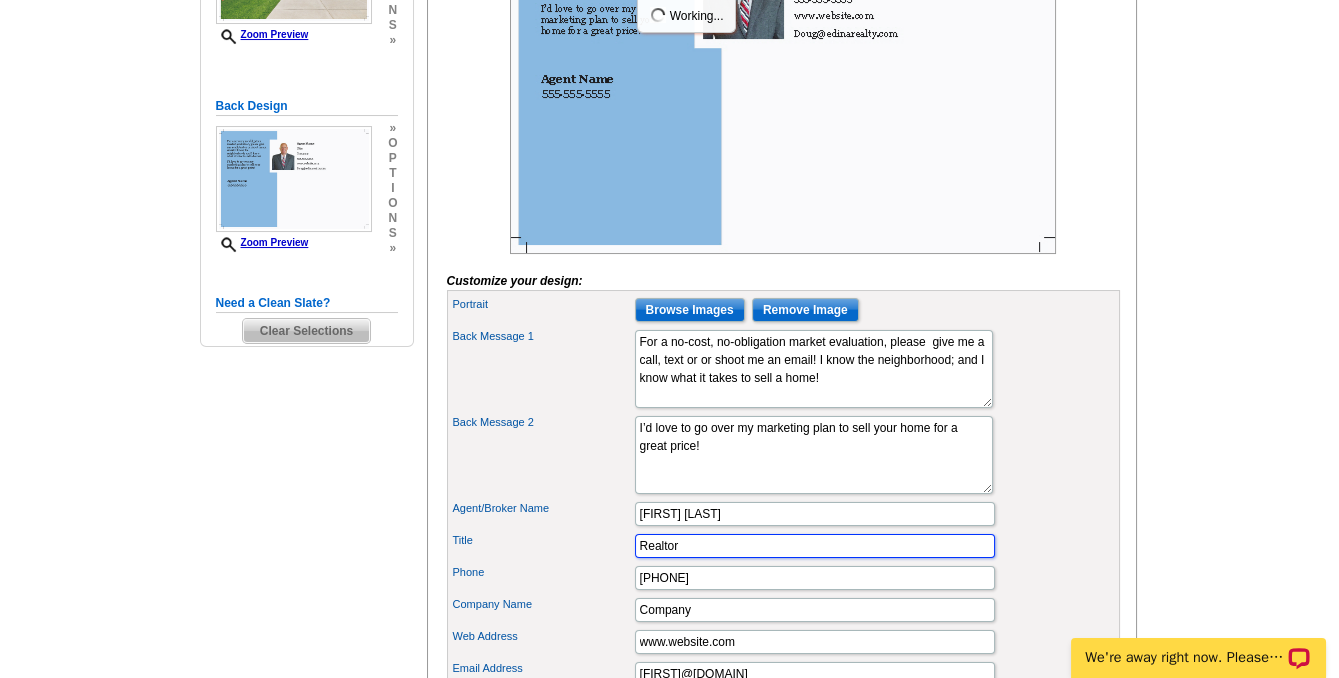 type on "Realtor" 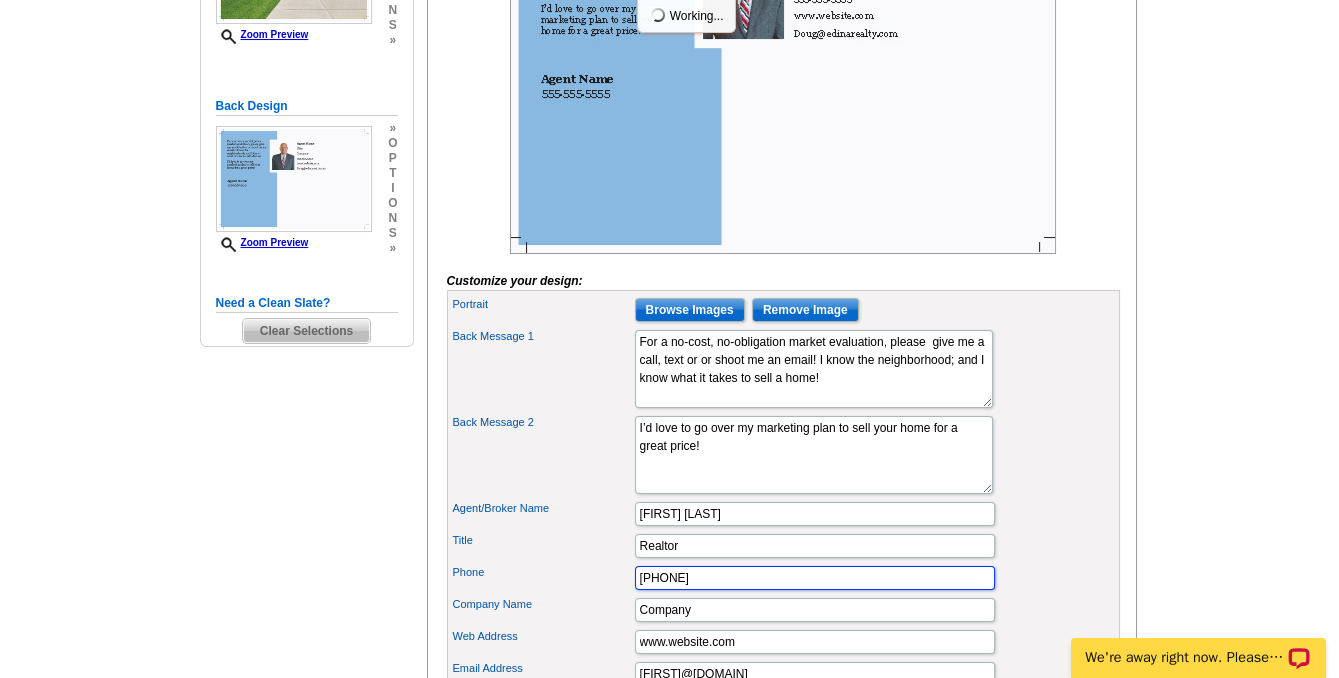 click on "555.555.5555" at bounding box center (815, 578) 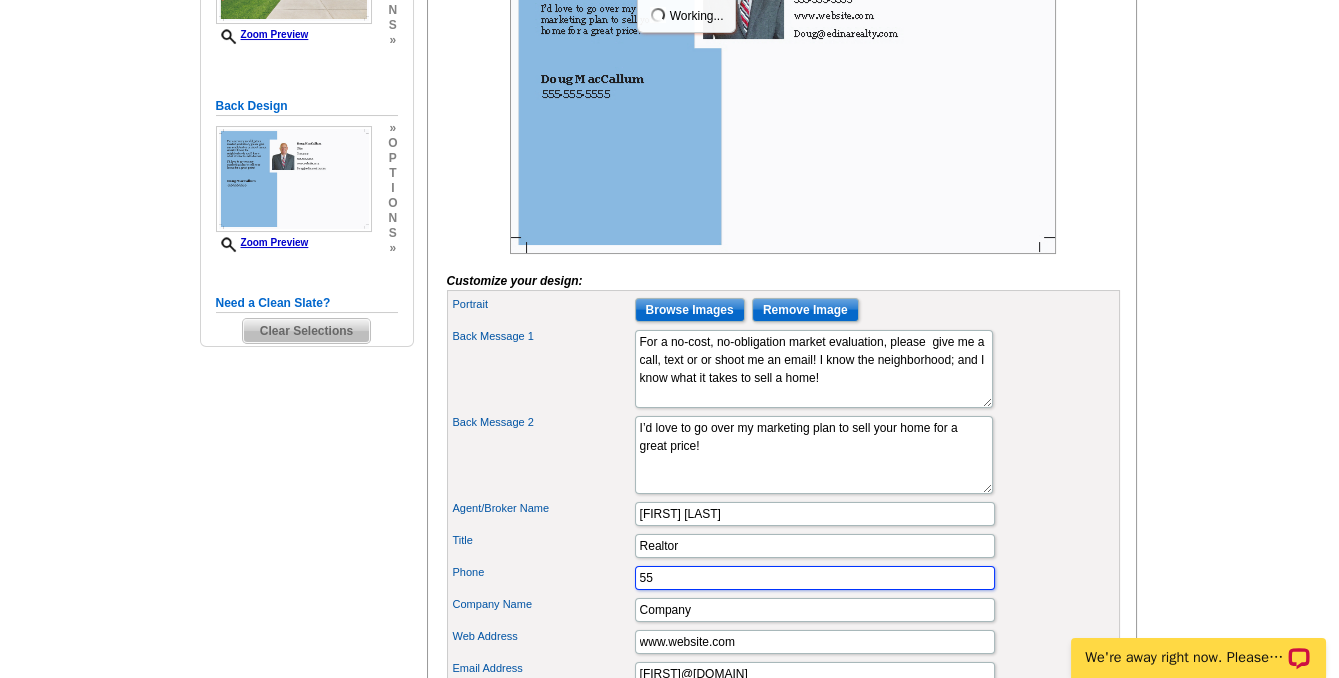 type on "5" 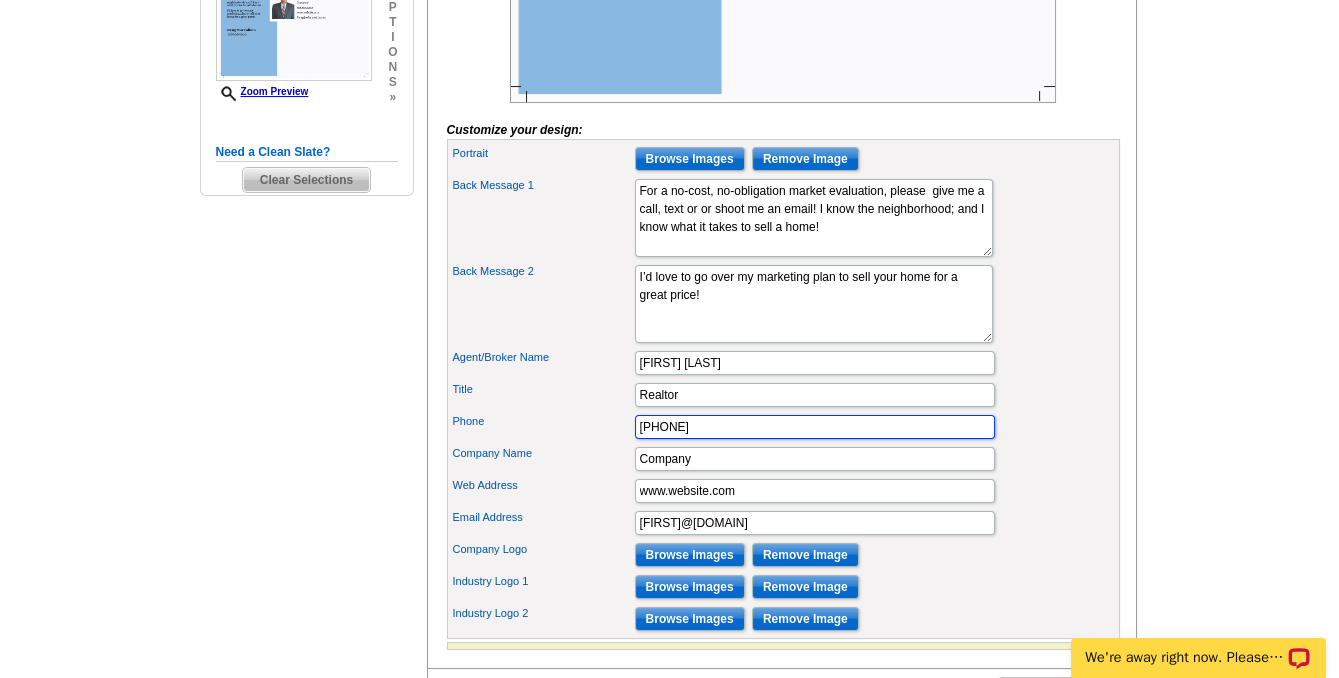 scroll, scrollTop: 636, scrollLeft: 0, axis: vertical 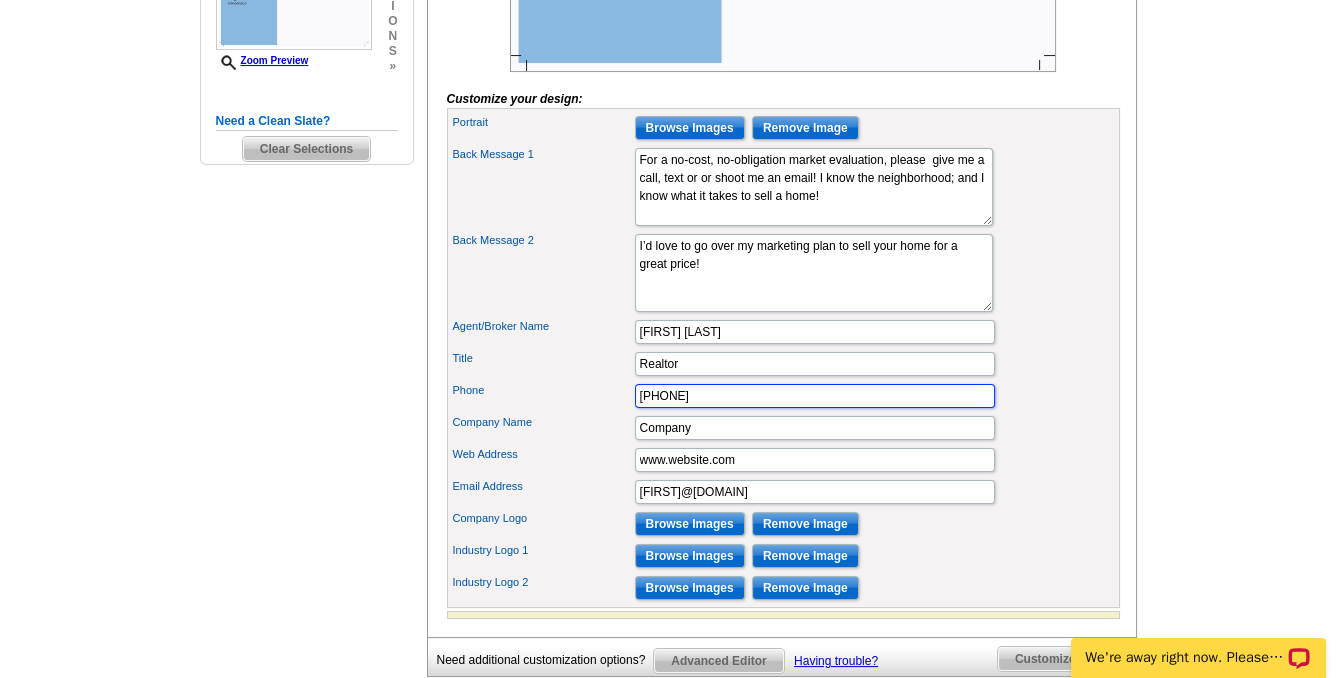 type on "[PHONE]" 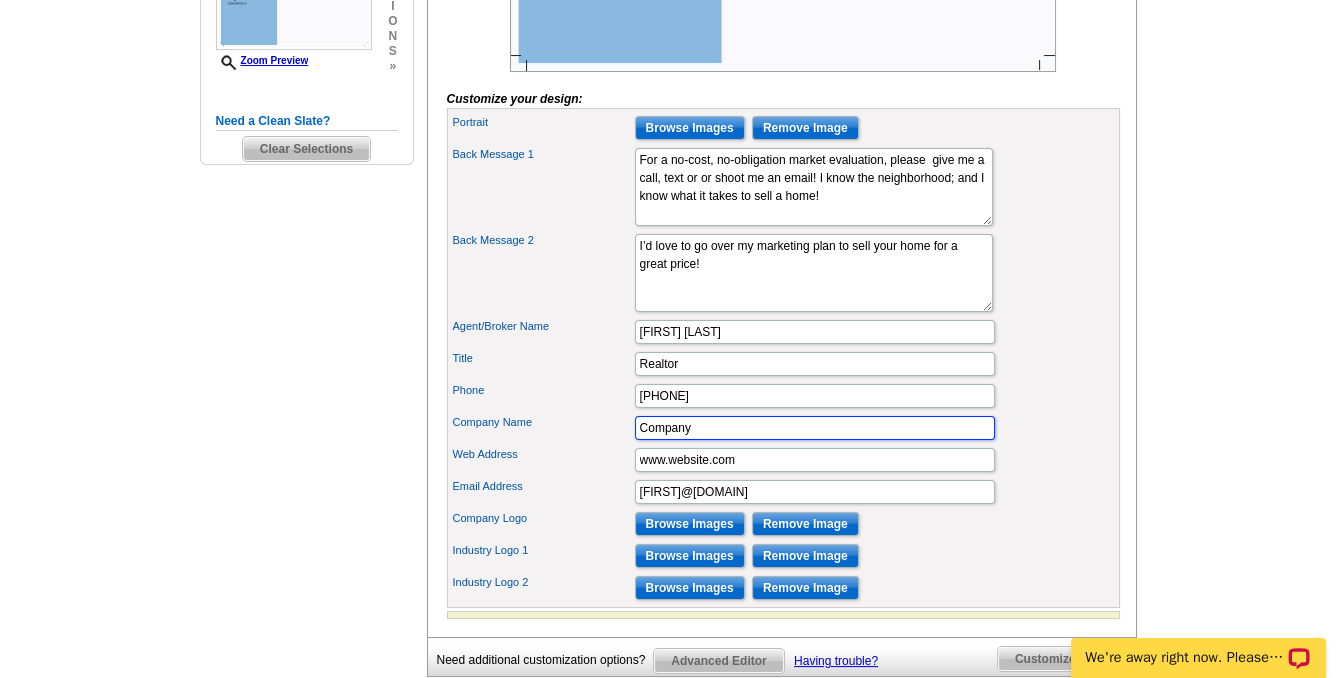click on "Company" at bounding box center [815, 428] 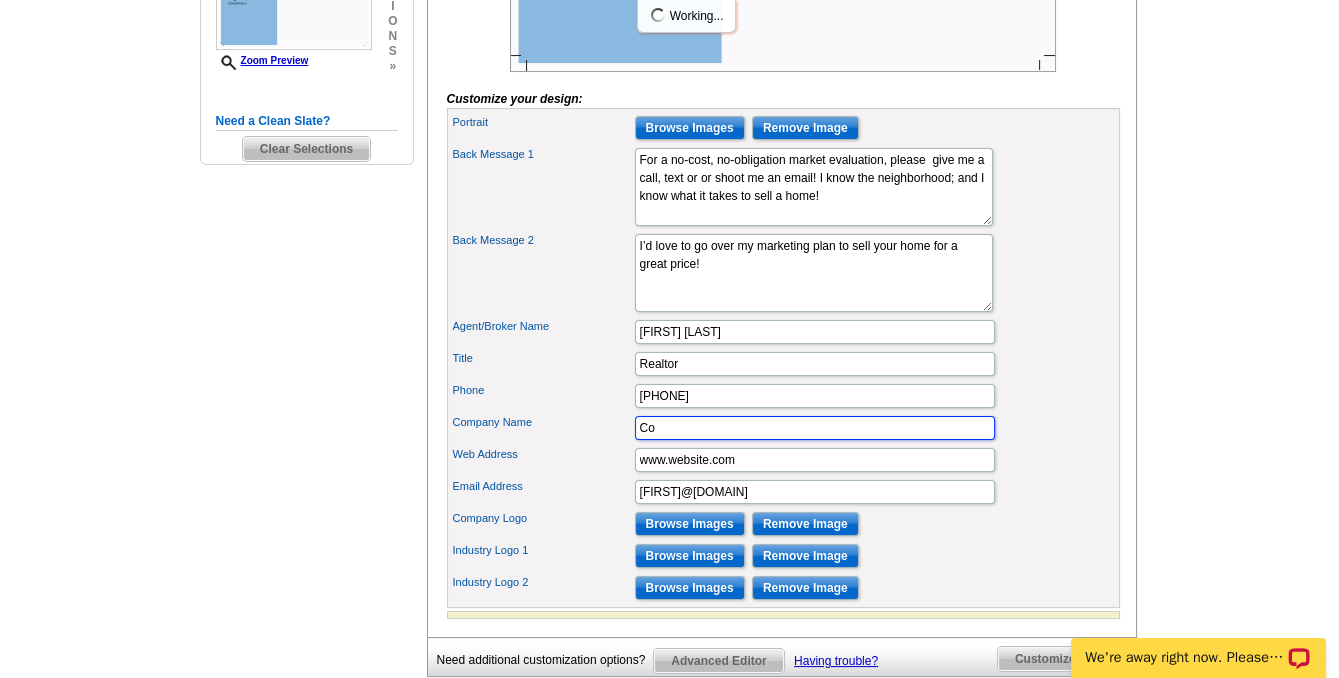 type on "C" 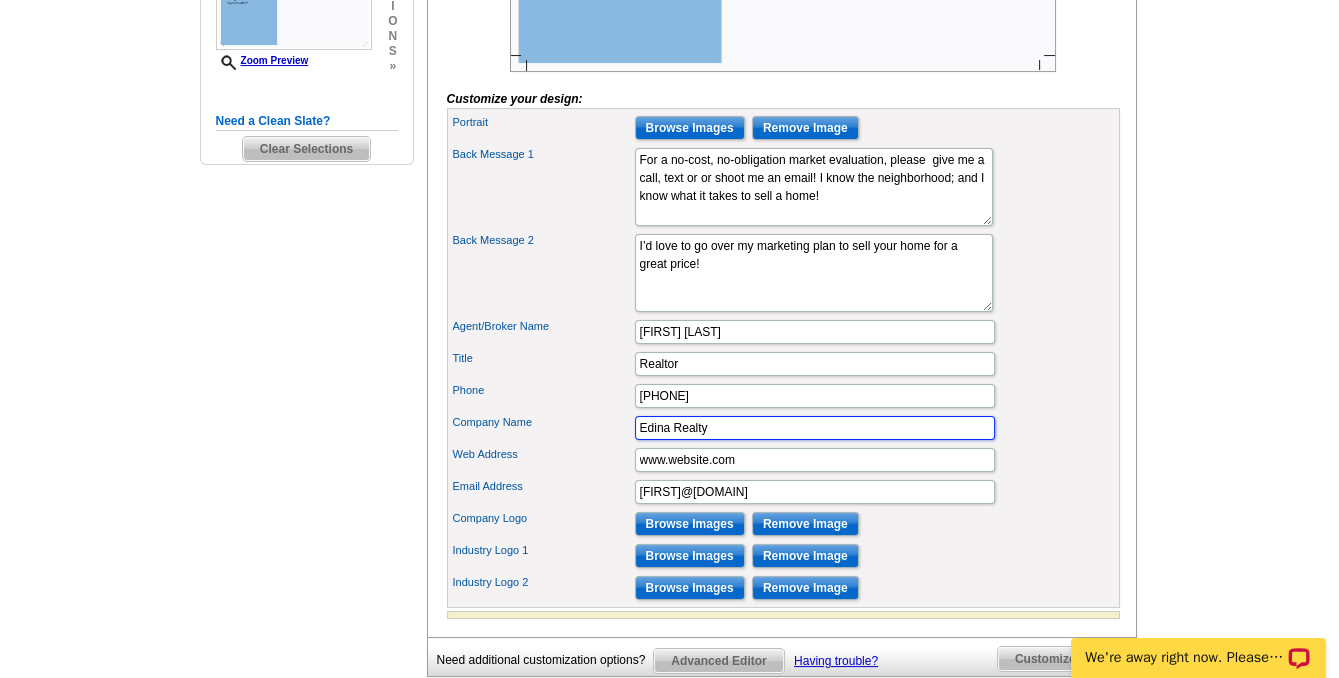 type on "Edina Realty" 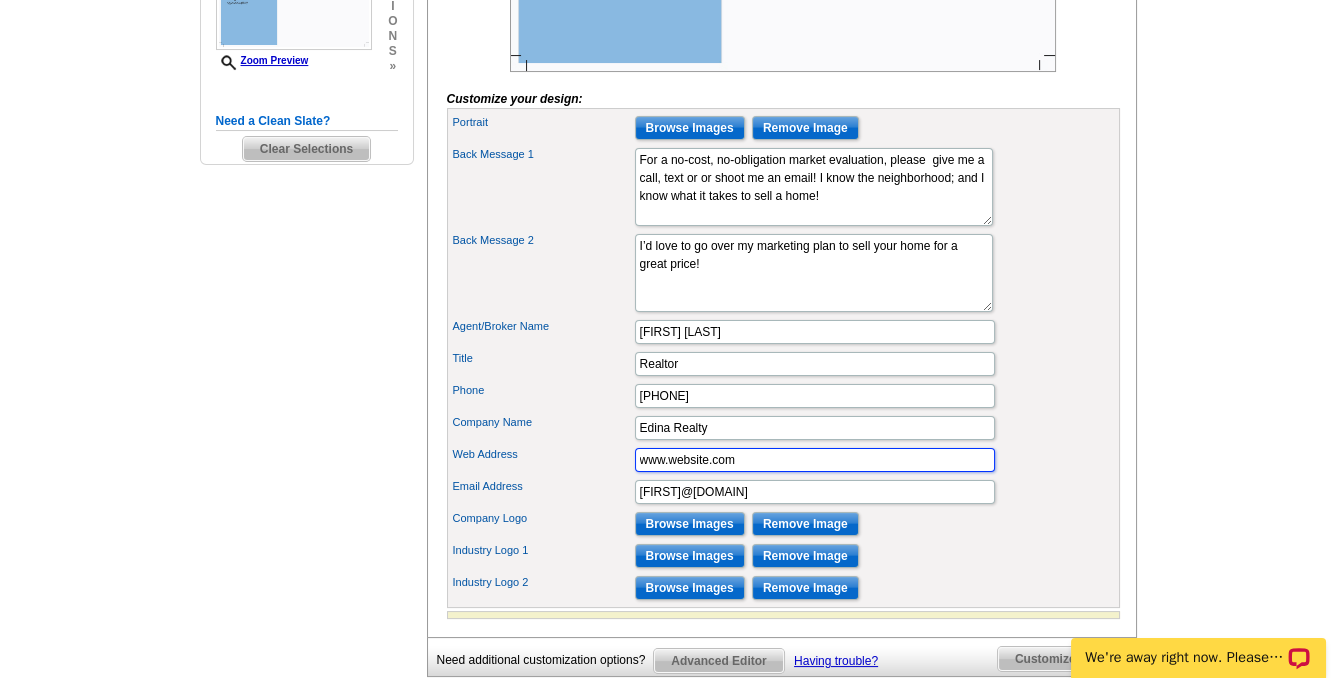 click on "www.website.com" at bounding box center (815, 460) 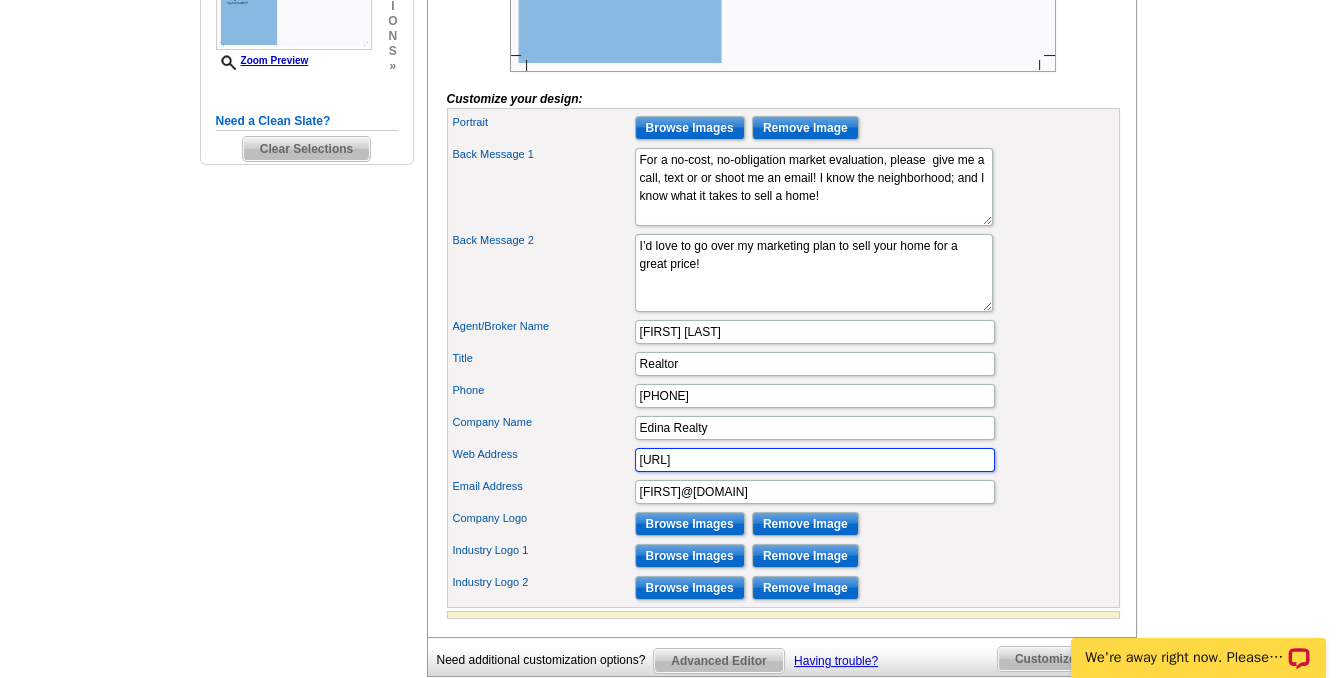 type on "www.TheRealHomepage.com" 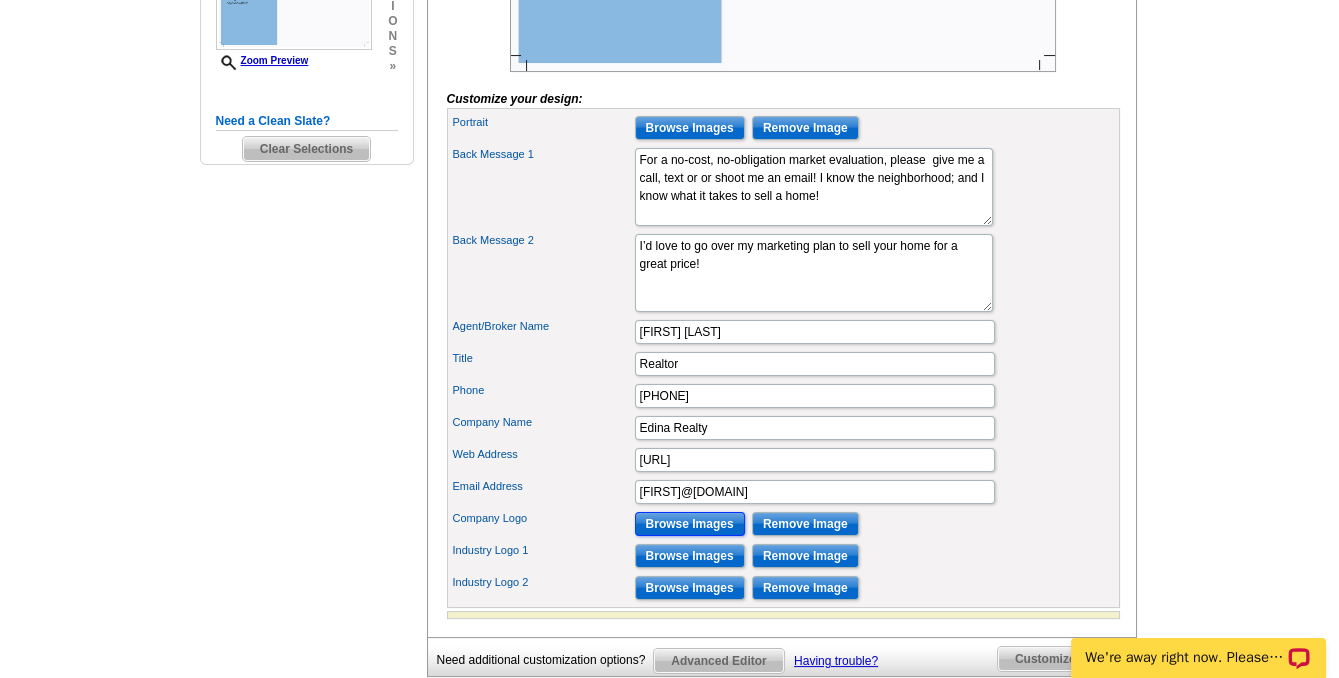 click on "Browse Images" at bounding box center [690, 524] 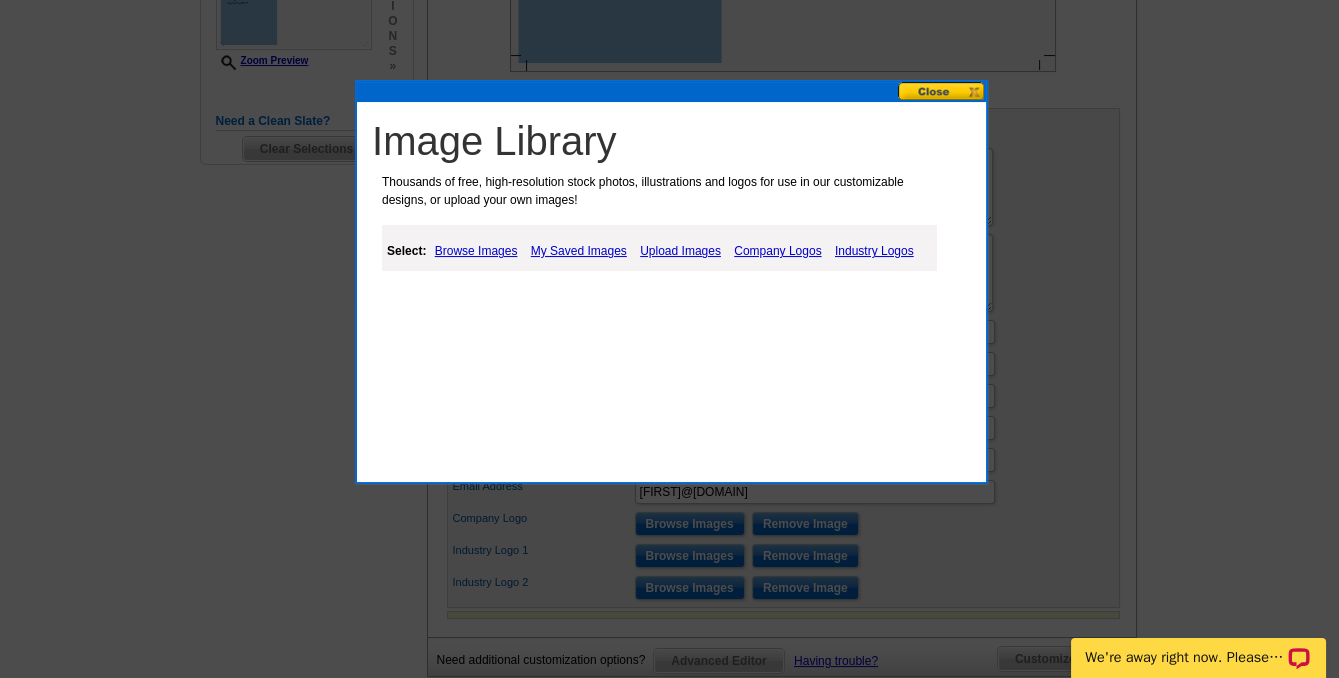 click on "My Saved Images" at bounding box center (579, 251) 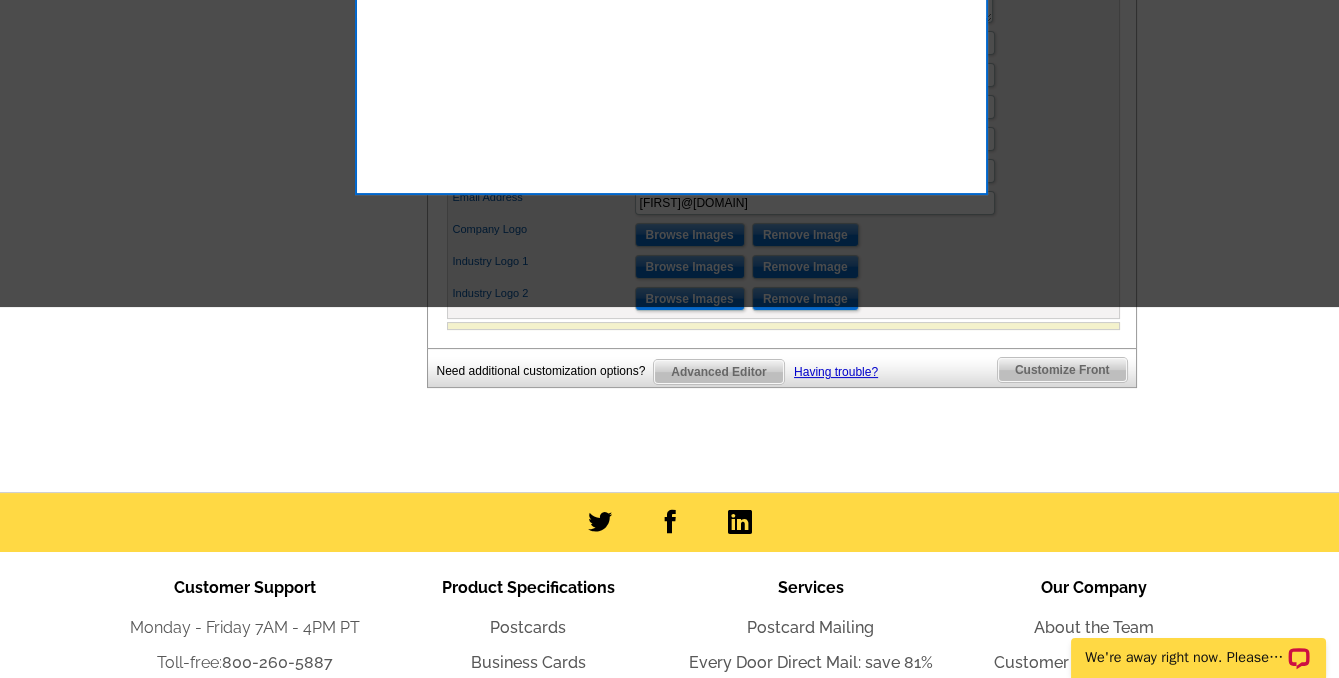 scroll, scrollTop: 551, scrollLeft: 0, axis: vertical 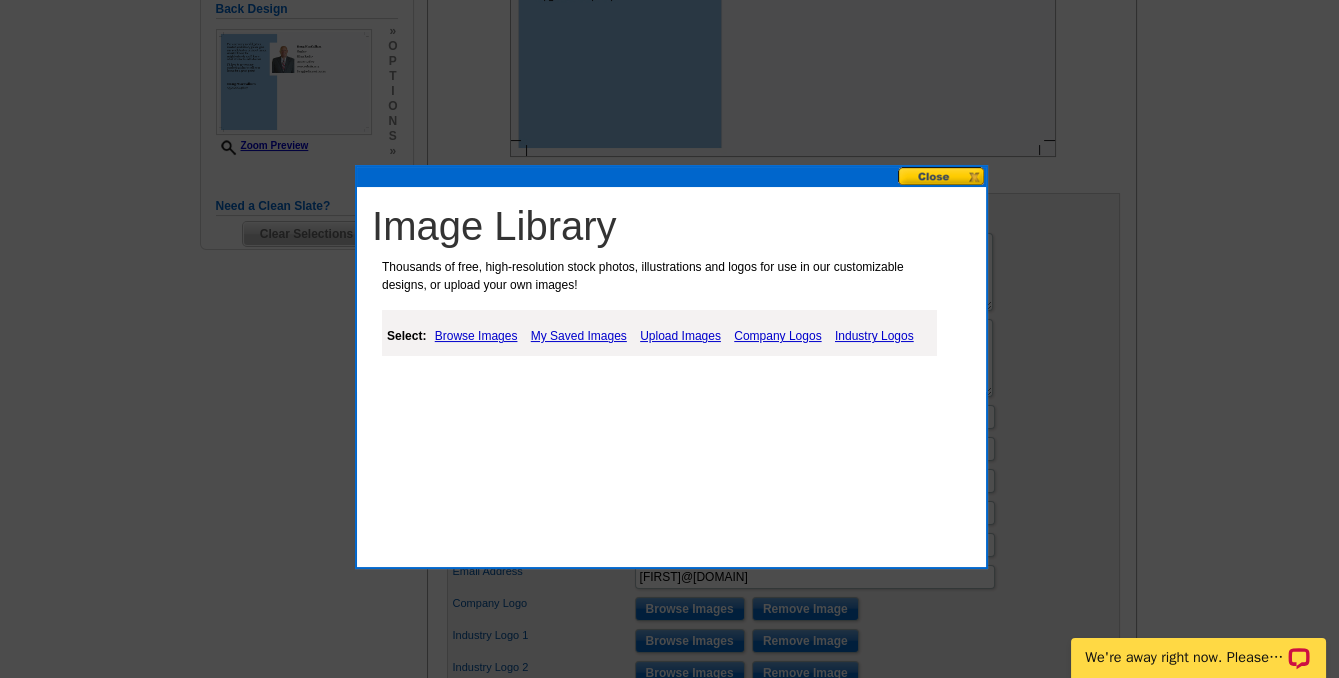 click on "My Saved Images" at bounding box center (579, 336) 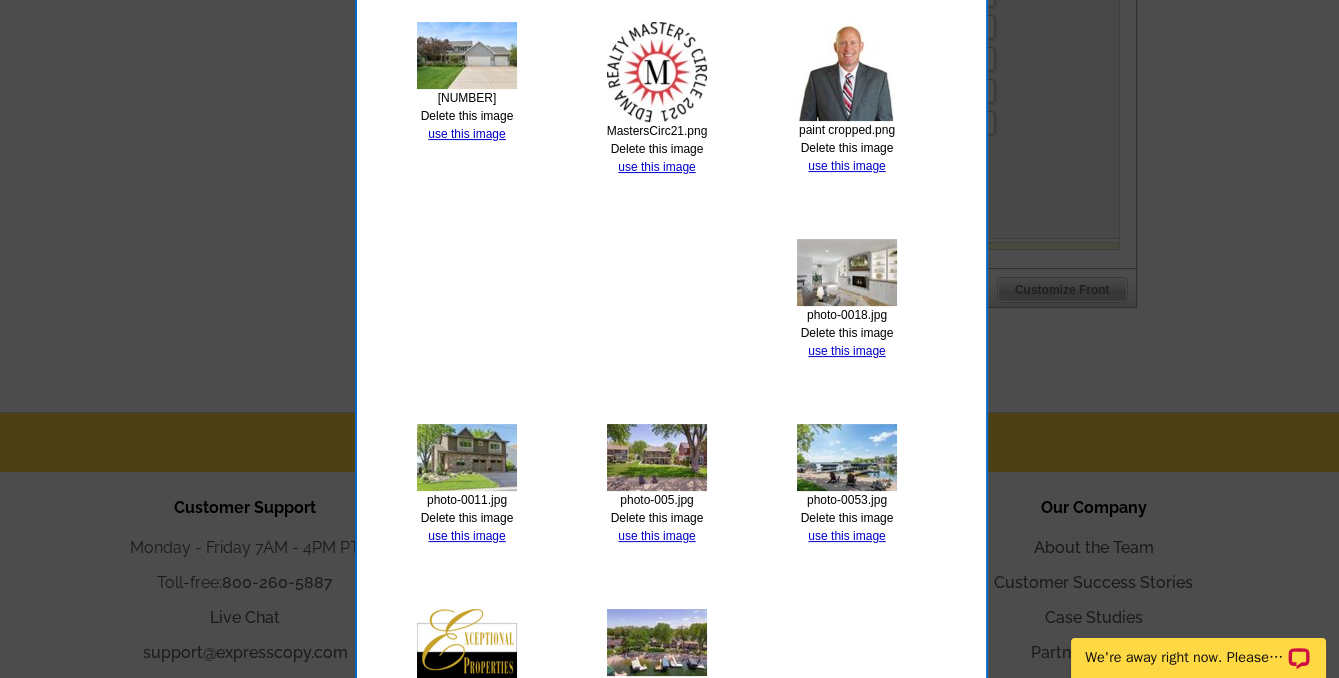 scroll, scrollTop: 1187, scrollLeft: 0, axis: vertical 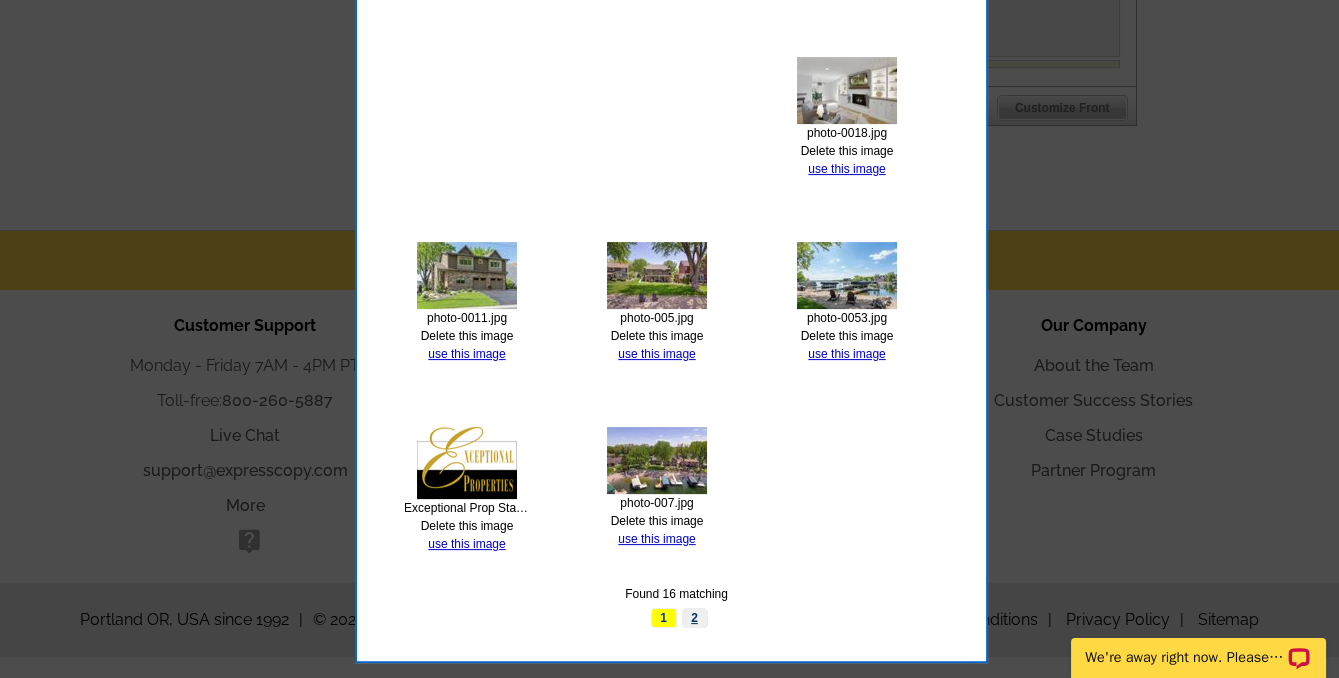 click on "2" at bounding box center (695, 618) 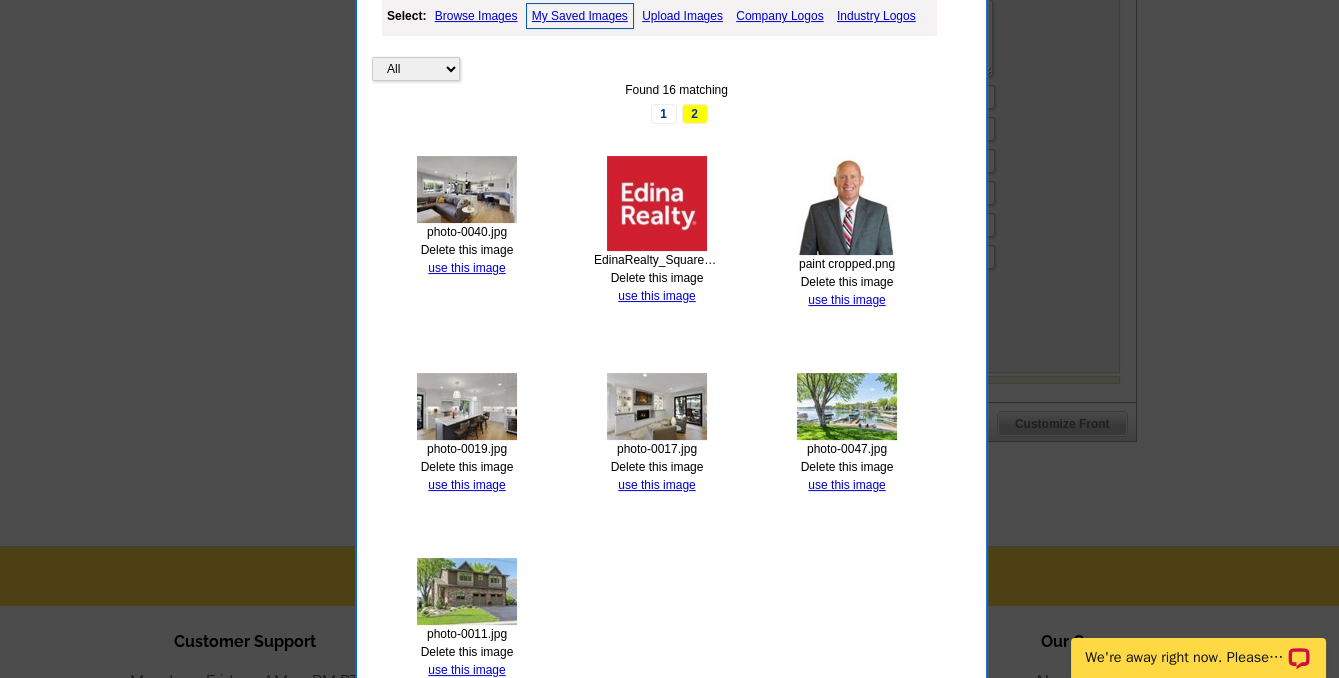 scroll, scrollTop: 824, scrollLeft: 0, axis: vertical 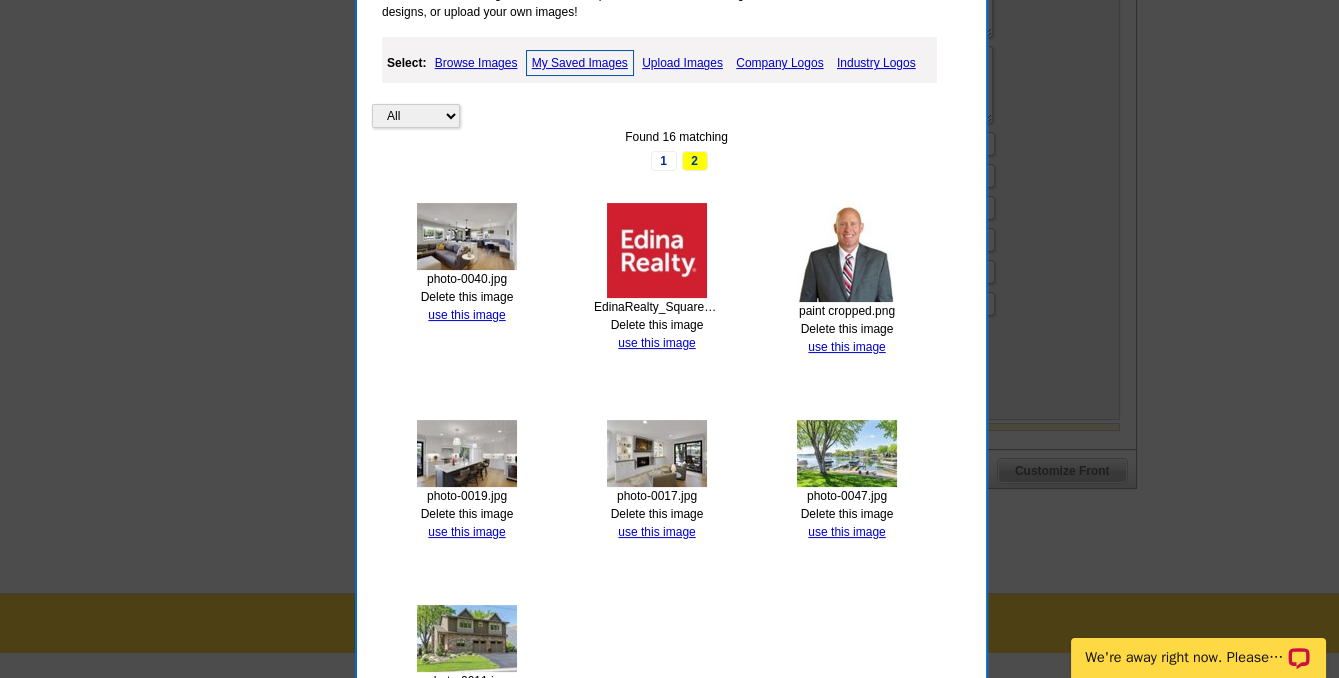 click at bounding box center [657, 250] 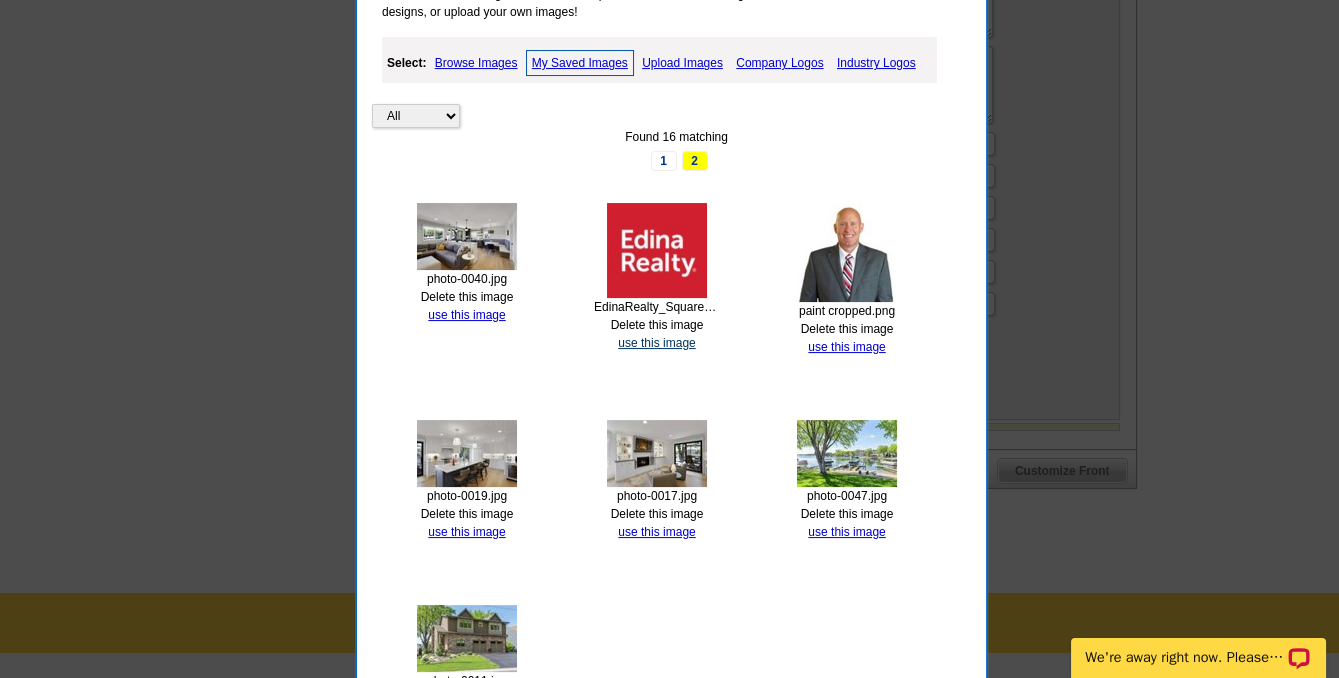 click on "use this image" at bounding box center [656, 343] 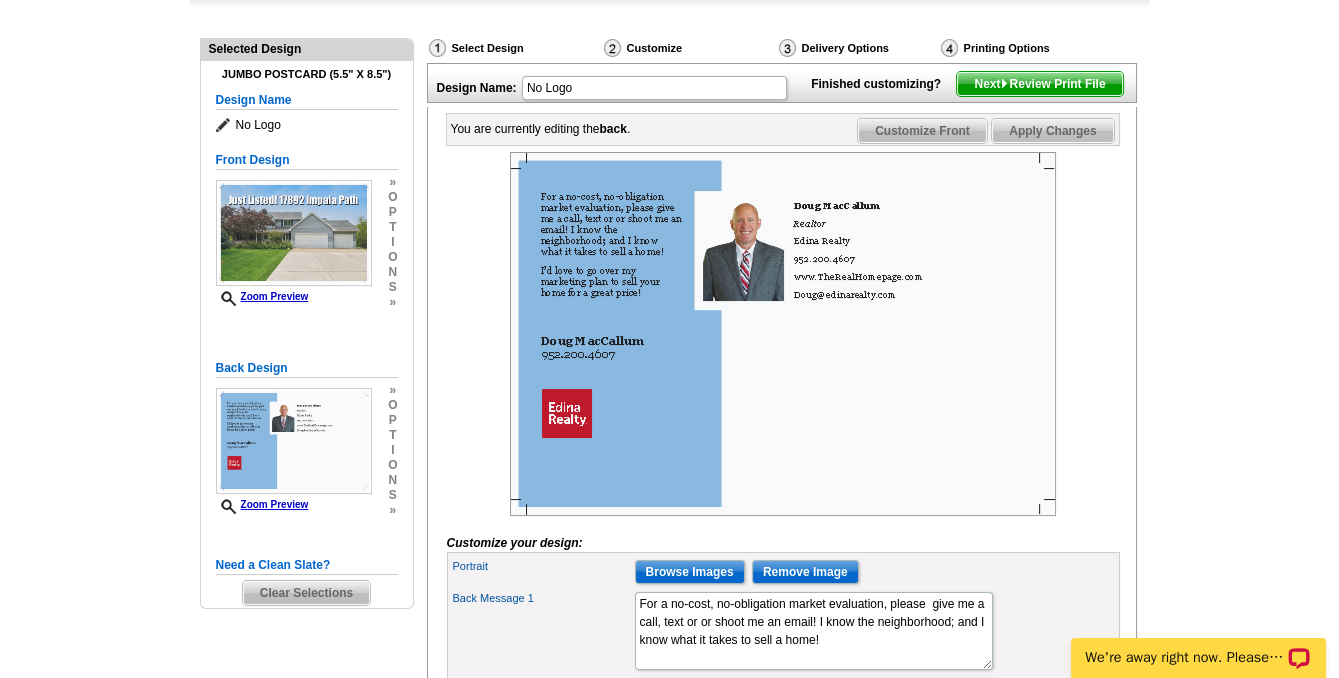 scroll, scrollTop: 181, scrollLeft: 0, axis: vertical 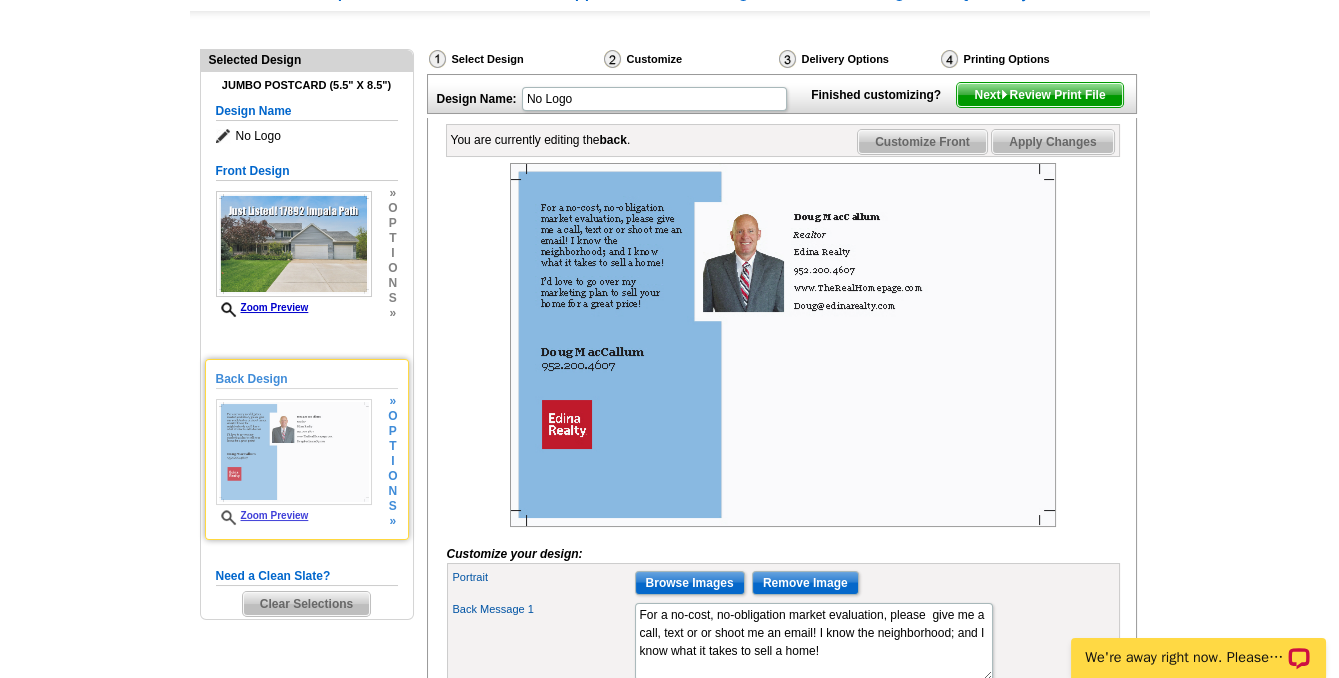 click on "Zoom Preview" at bounding box center (262, 515) 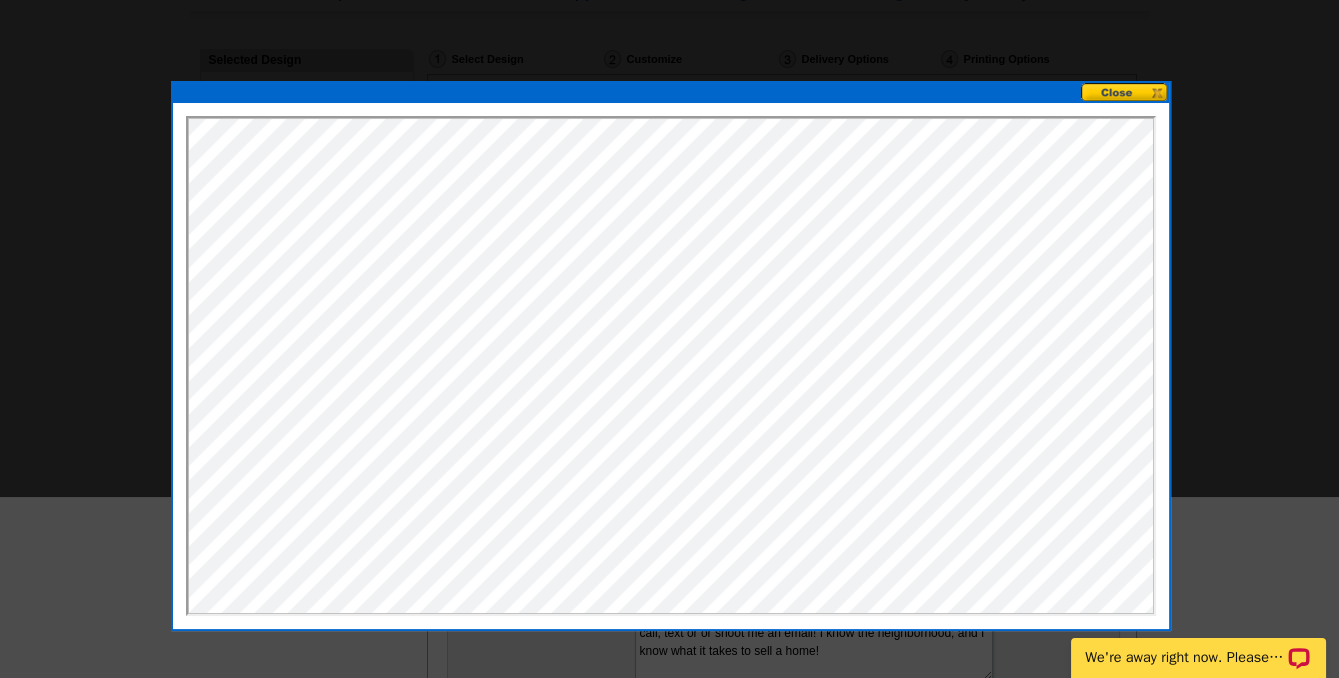 scroll, scrollTop: 0, scrollLeft: 0, axis: both 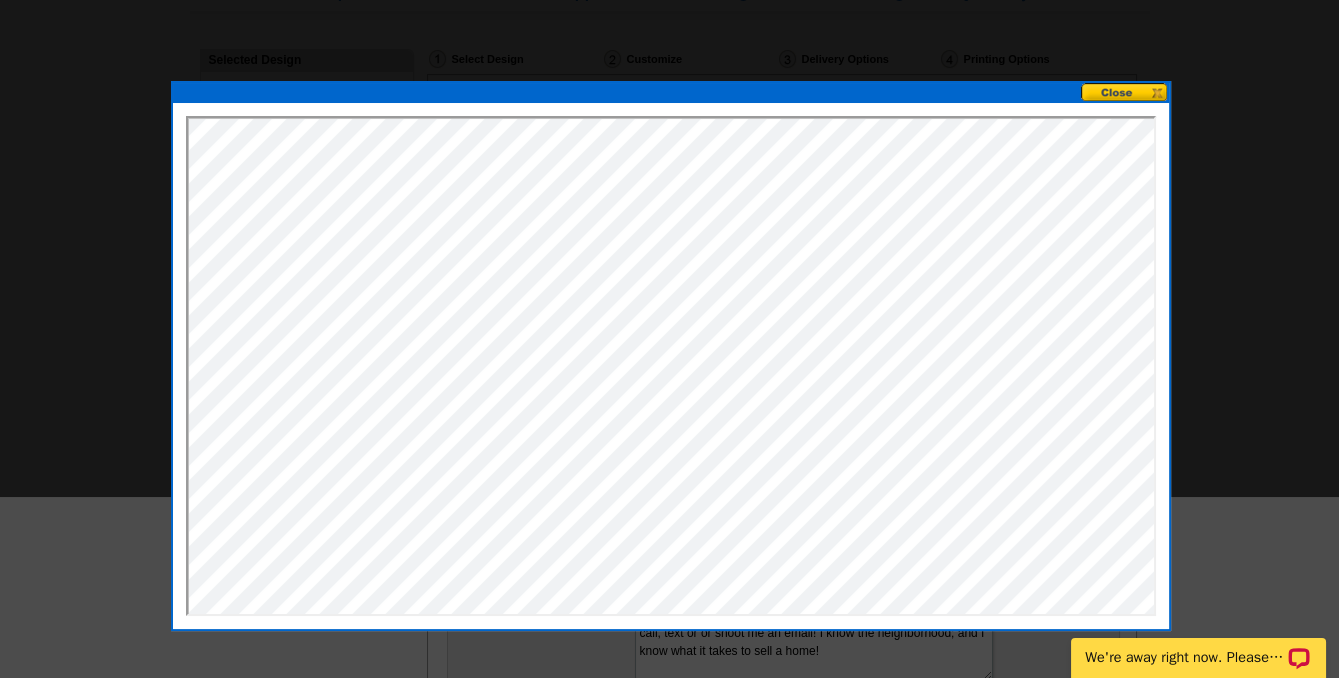 click at bounding box center (1125, 92) 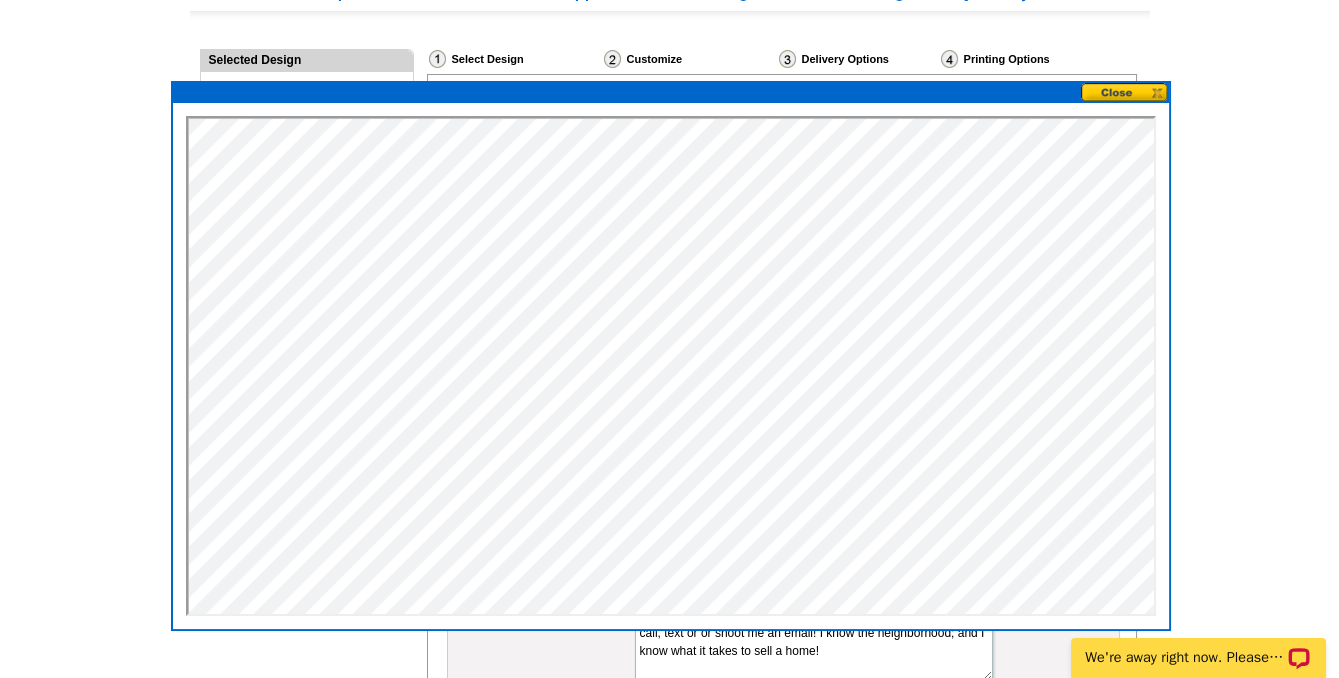 click at bounding box center (1125, 92) 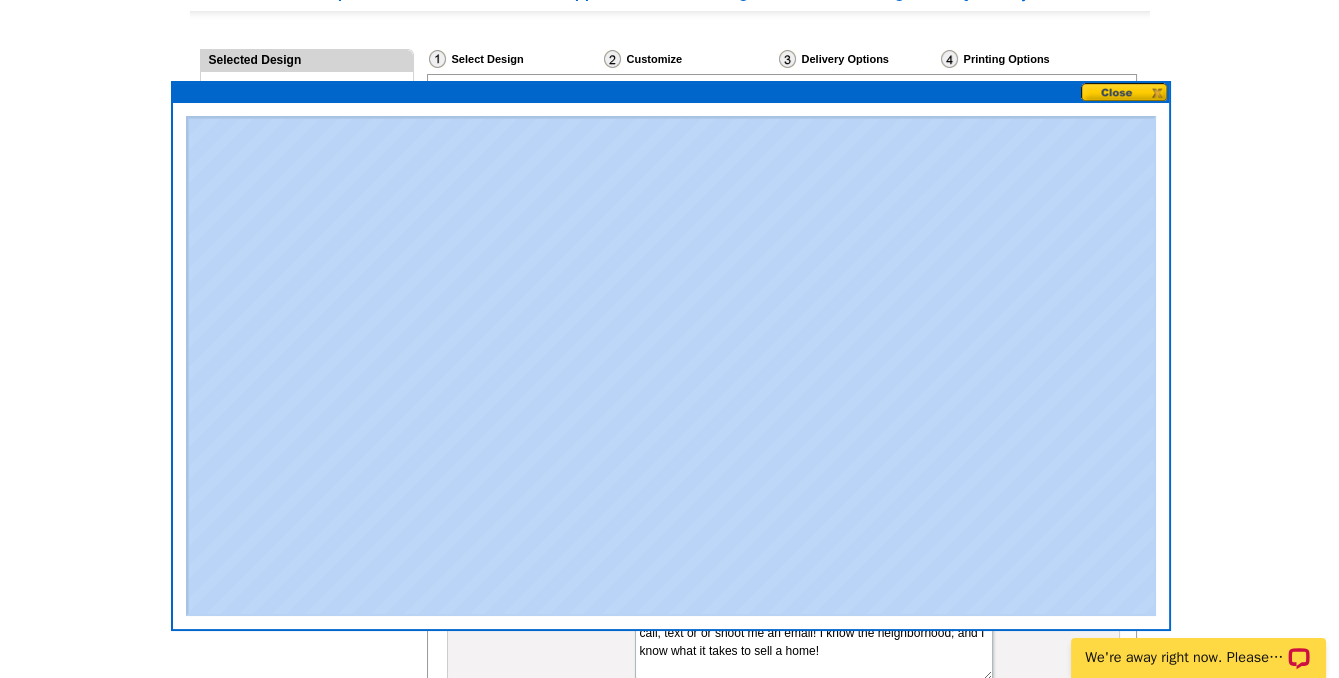 drag, startPoint x: 1037, startPoint y: 91, endPoint x: 1032, endPoint y: 113, distance: 22.561028 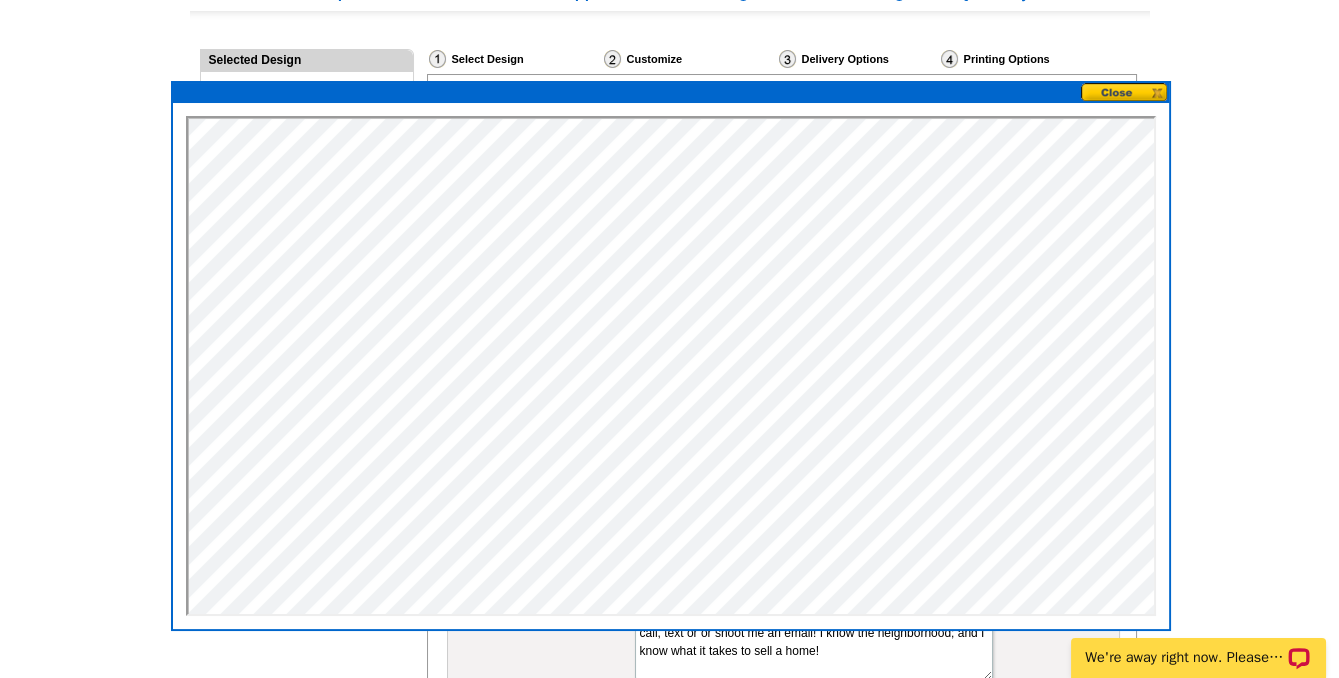 click on "Need Help? call 800-260-5887,  chat  with support, or have our designers make something custom just for you!
Got it, no need for the selection guide next time.
Show Results
Selected Design
Jumbo Postcard (5.5" x 8.5")
Design Name
No Logo
Front Design
Zoom Preview
»
o
p
t
i
o
n
s
»" at bounding box center [669, 594] 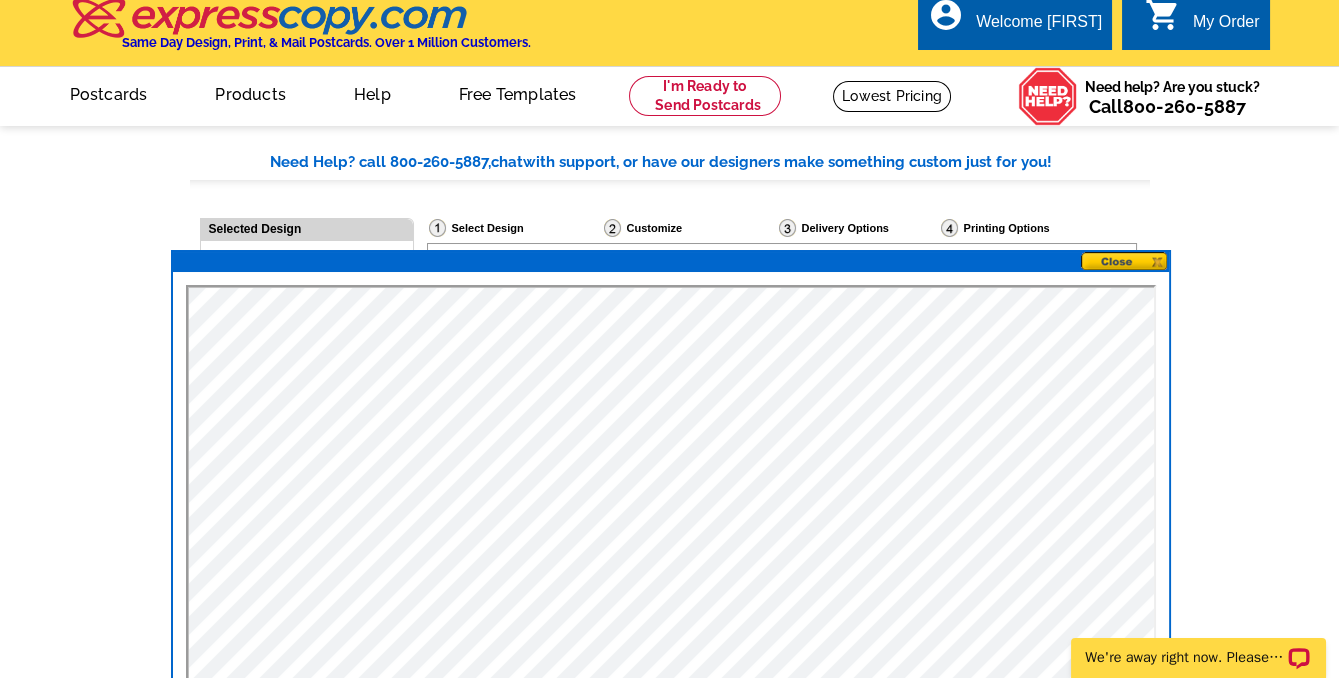 scroll, scrollTop: 0, scrollLeft: 0, axis: both 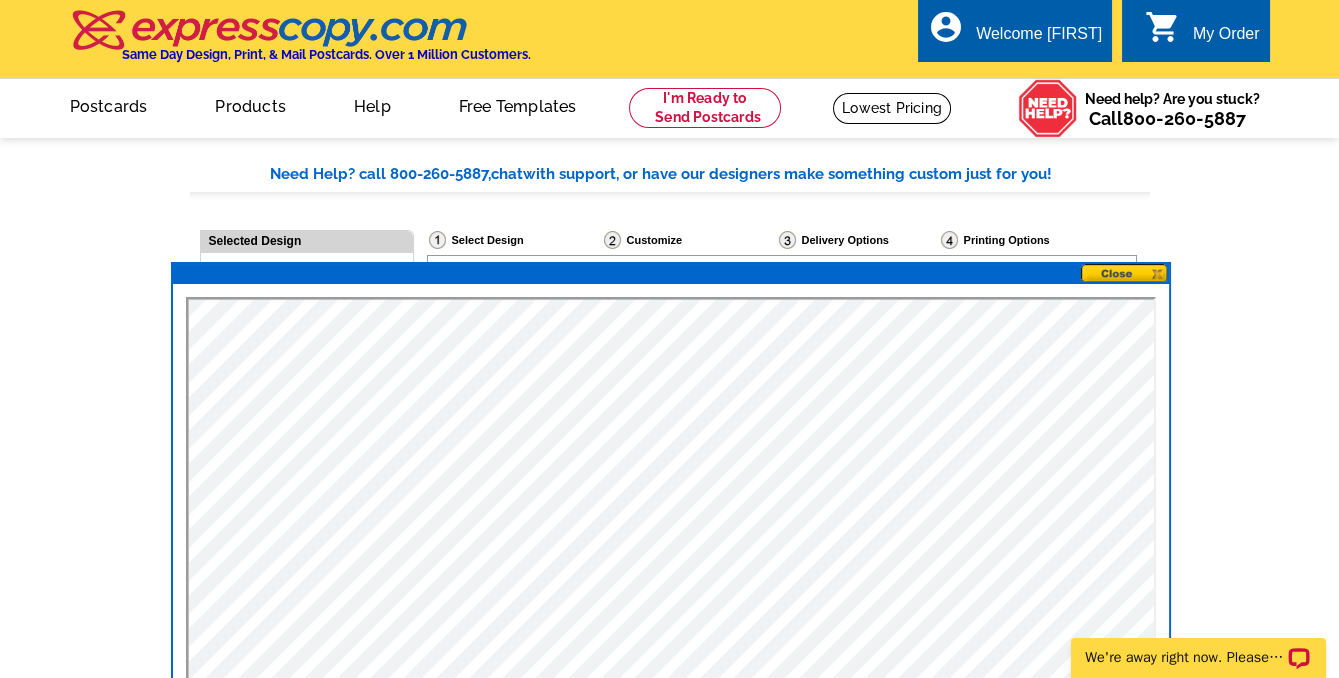click at bounding box center [1125, 273] 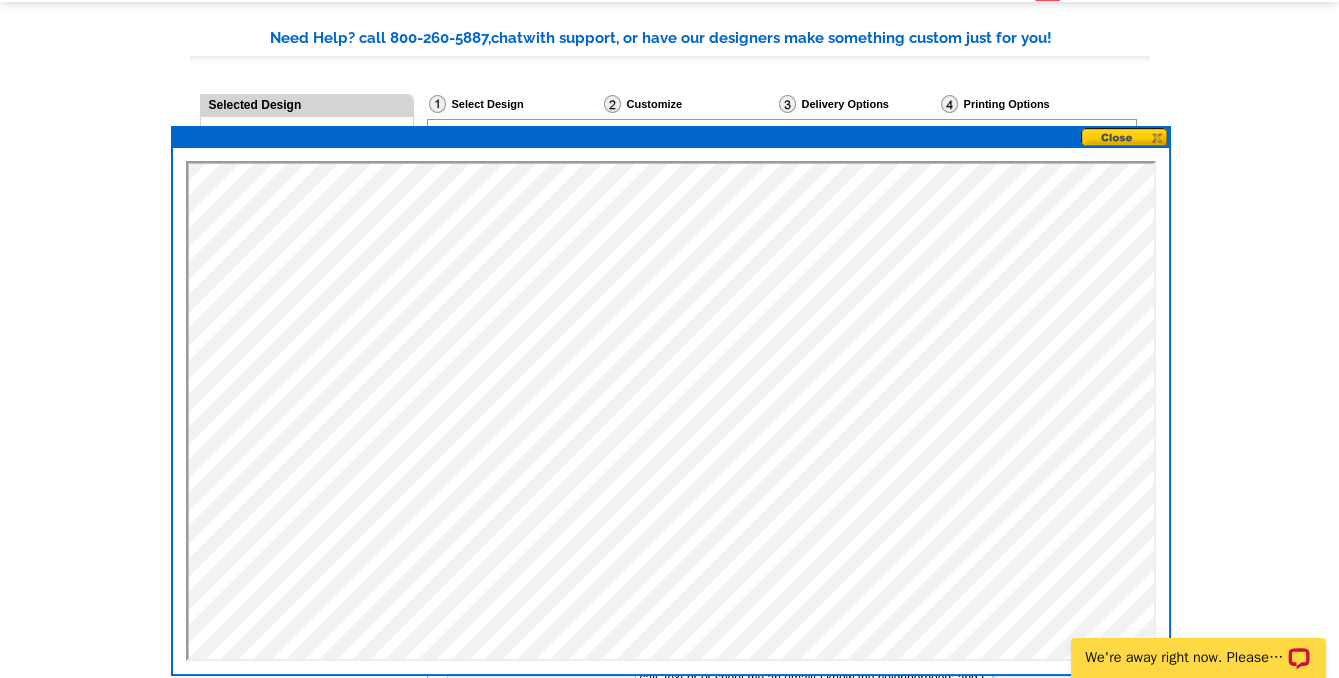scroll, scrollTop: 181, scrollLeft: 0, axis: vertical 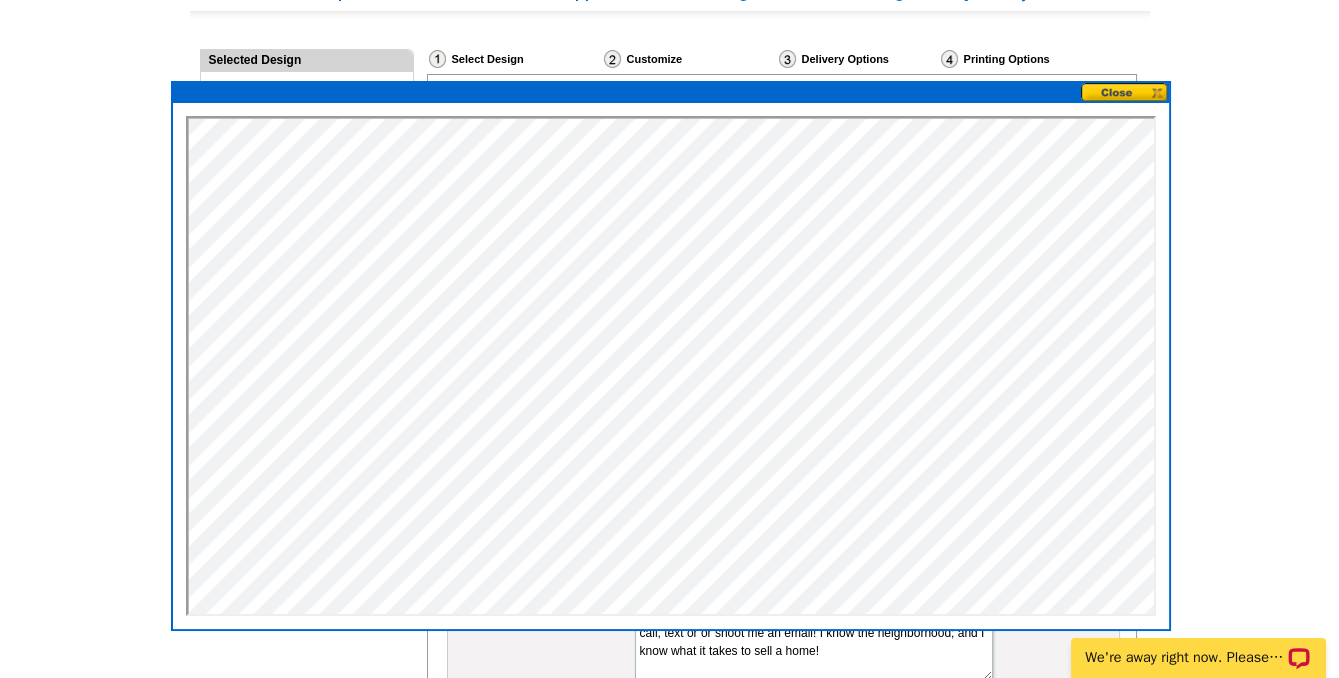 click at bounding box center [1125, 92] 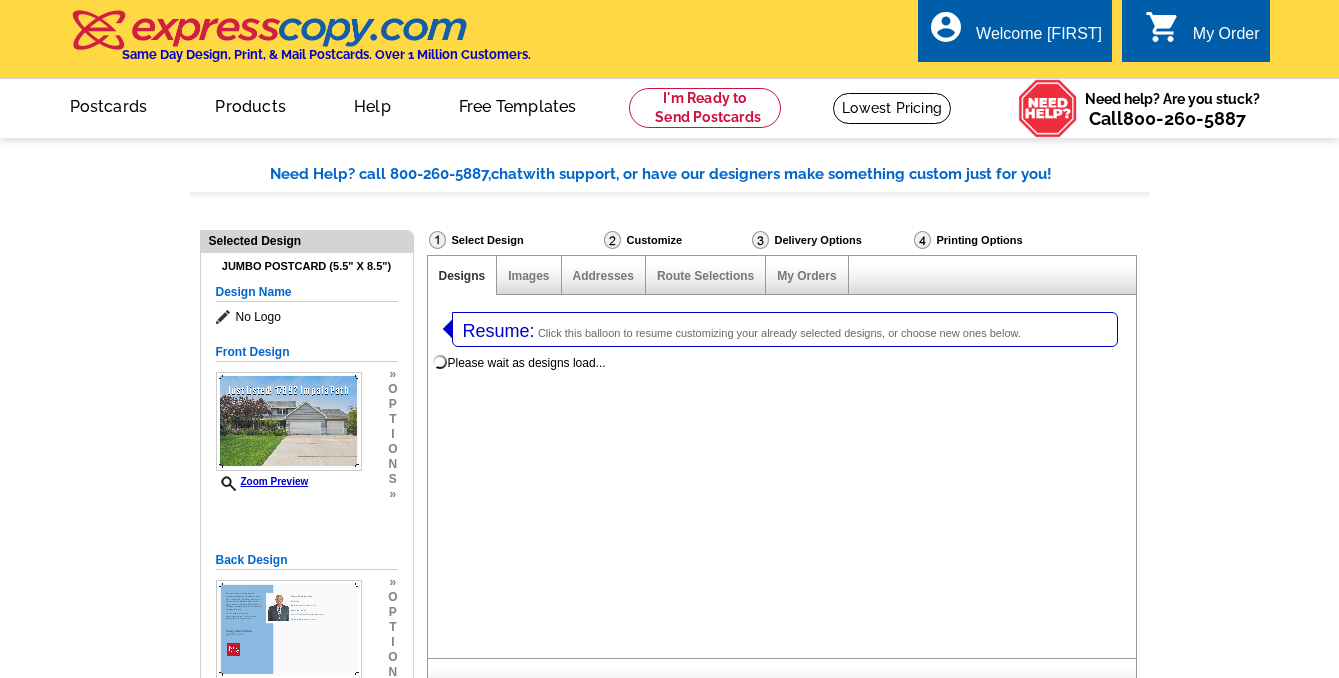 select on "1" 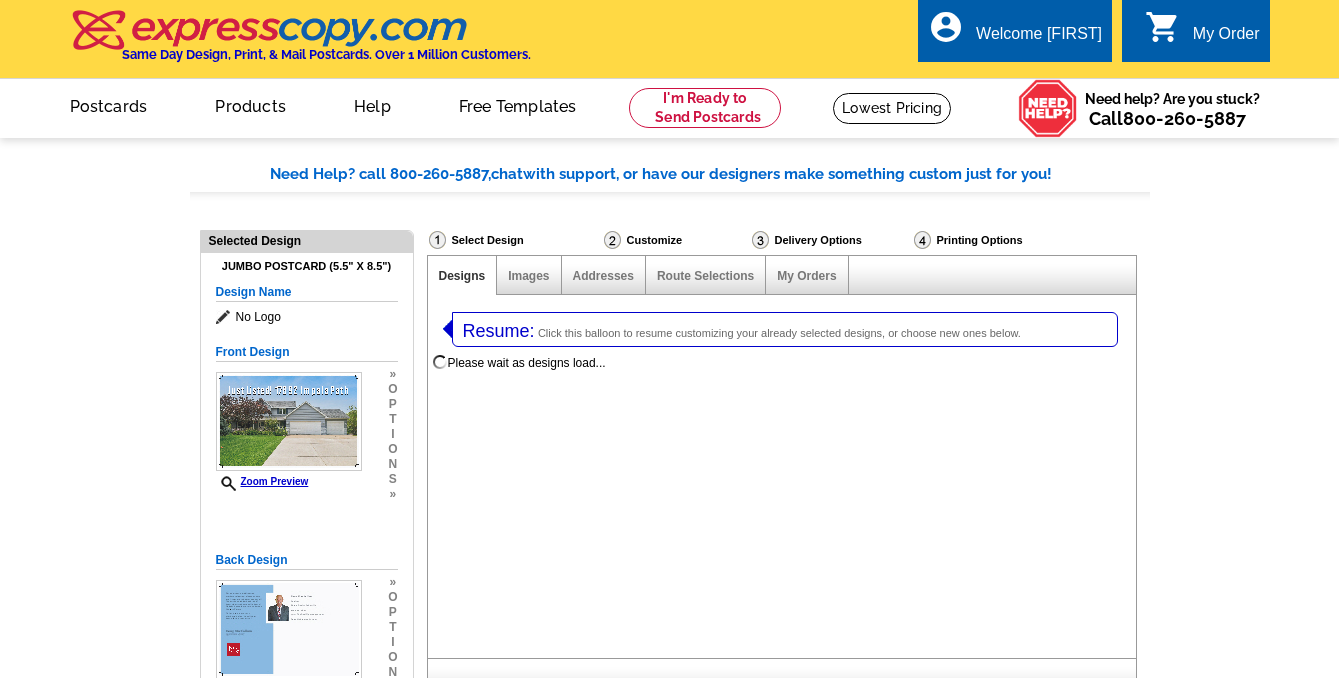 select on "2" 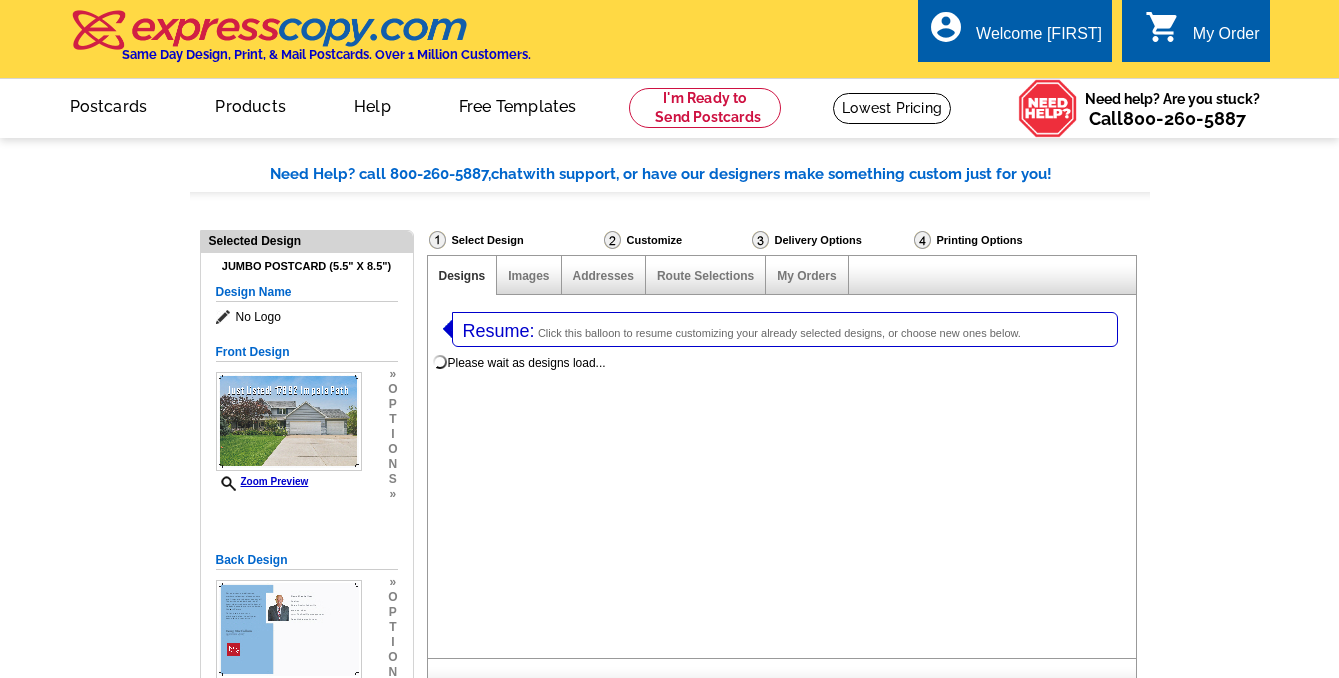 scroll, scrollTop: 0, scrollLeft: 0, axis: both 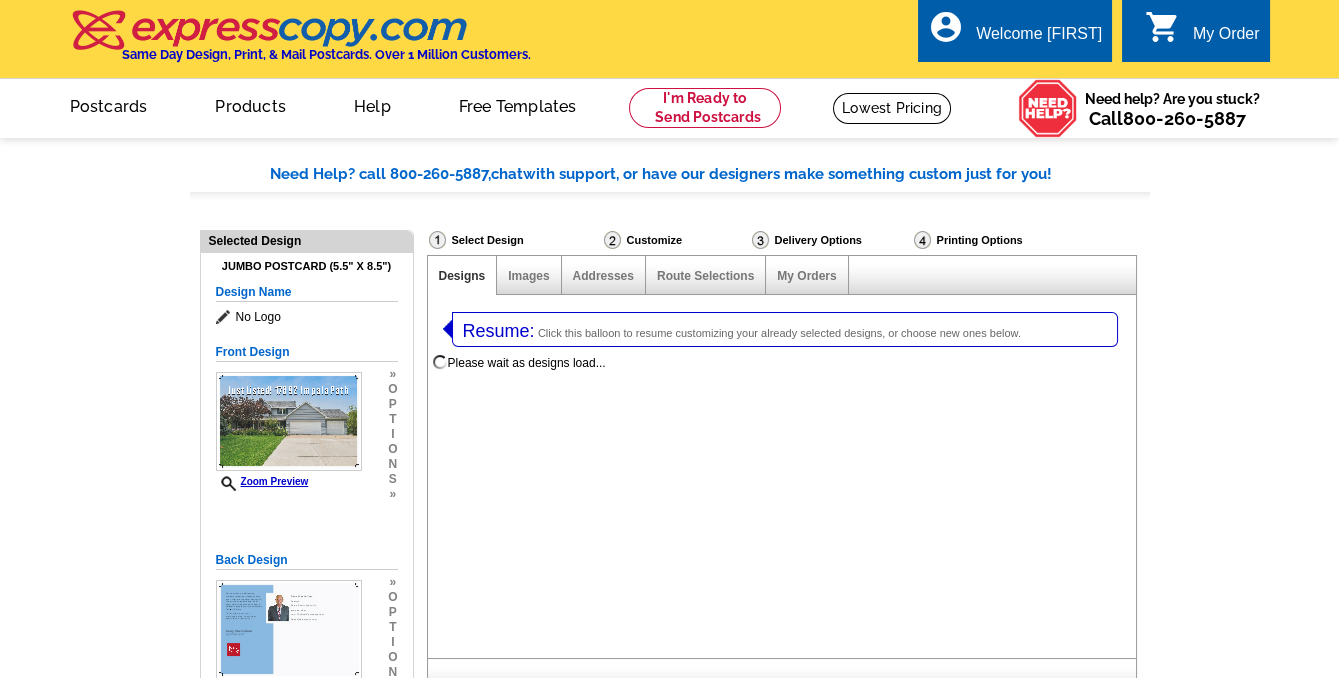 select on "785" 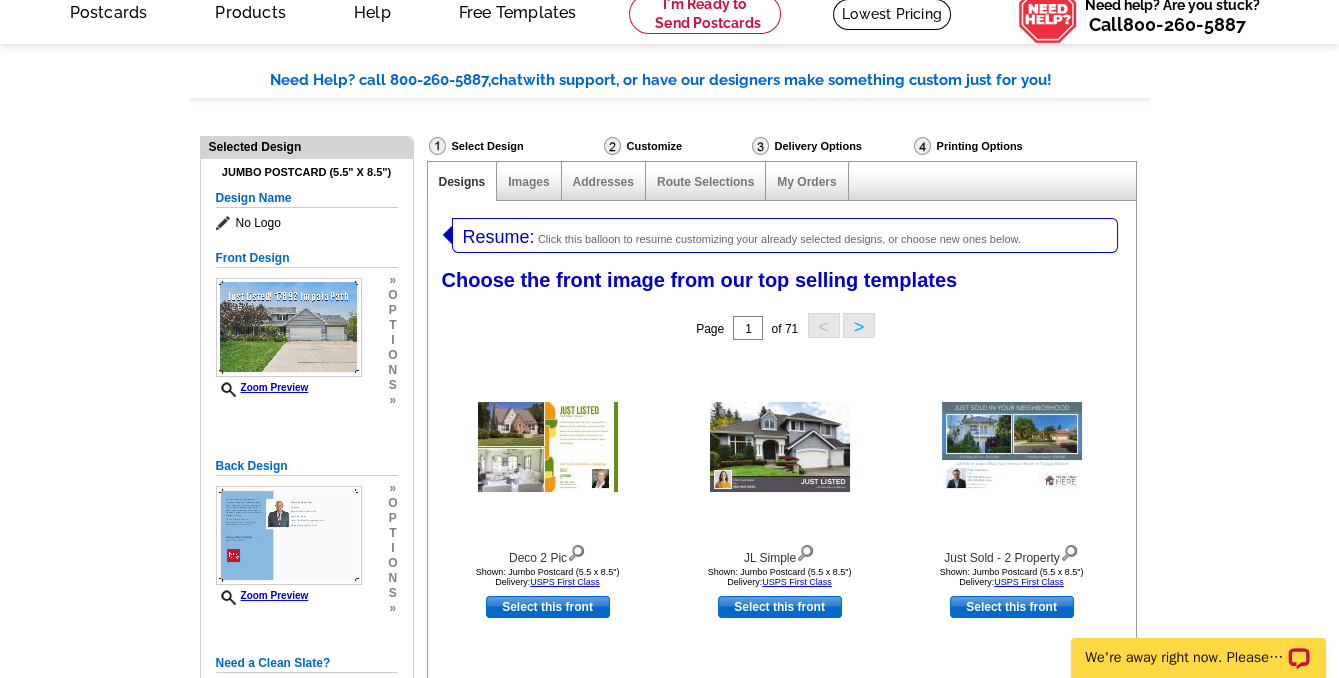 scroll, scrollTop: 272, scrollLeft: 0, axis: vertical 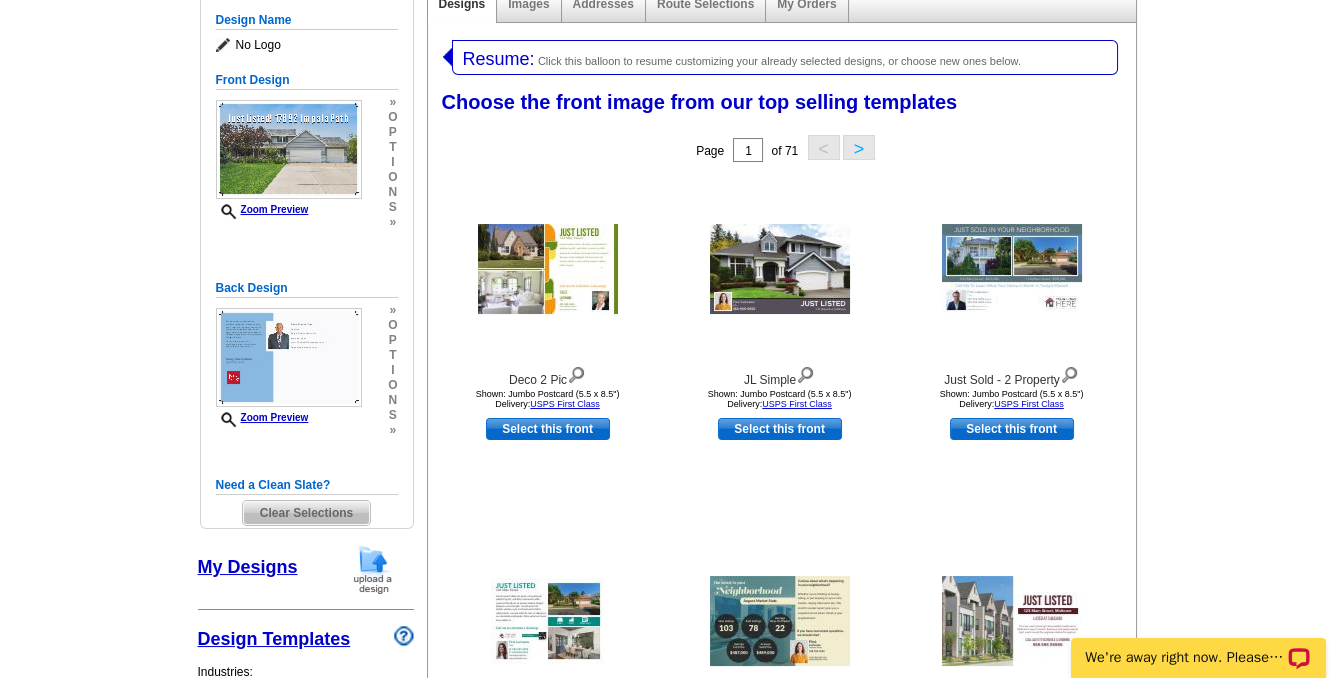 click at bounding box center (447, 56) 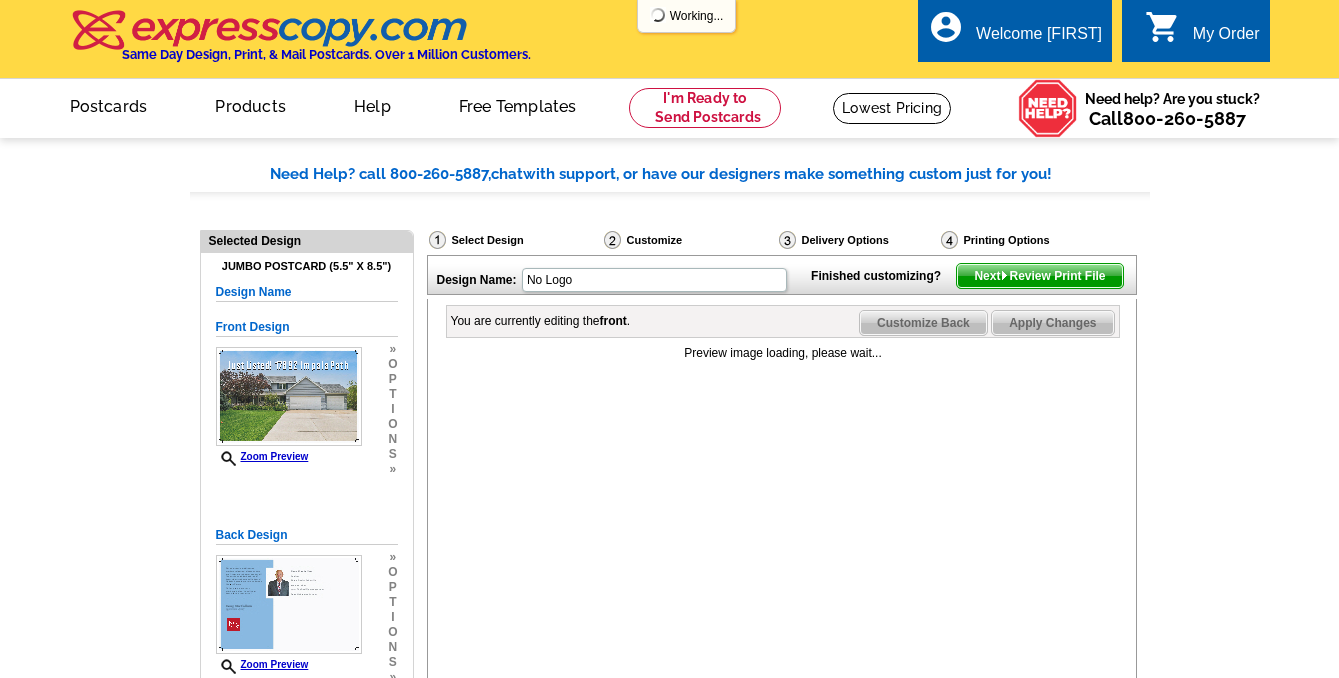 scroll, scrollTop: 0, scrollLeft: 0, axis: both 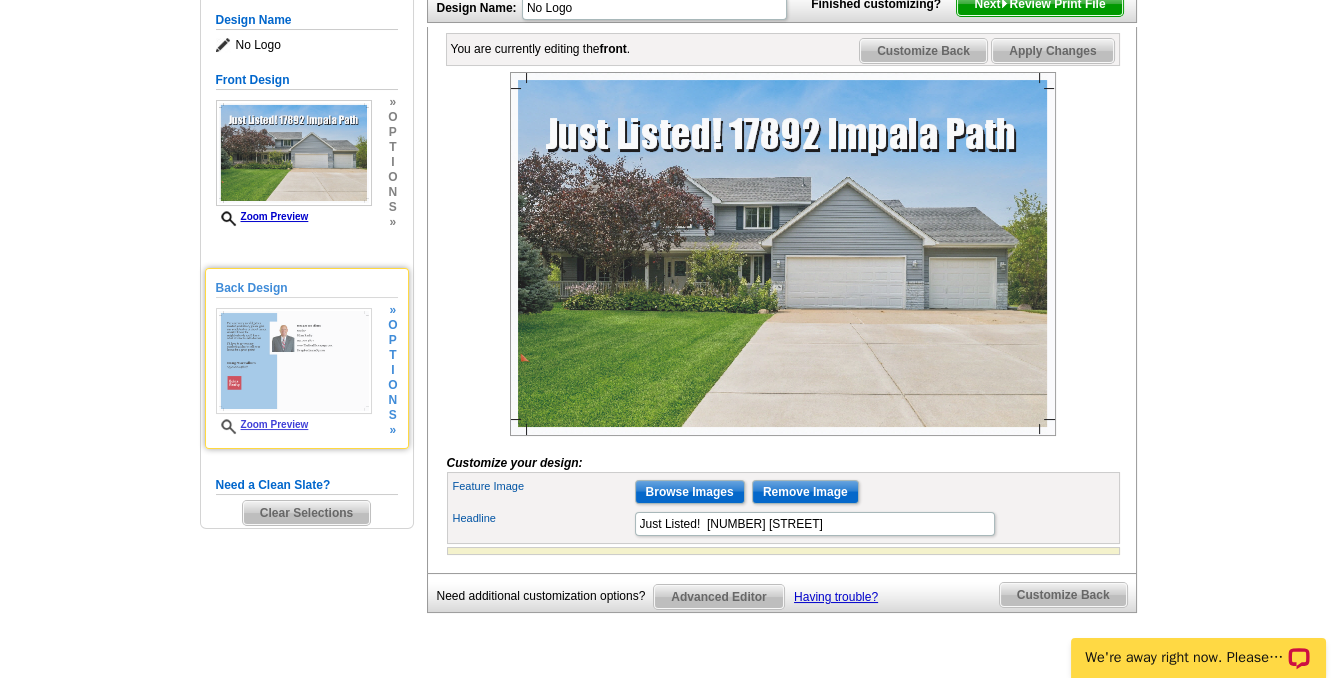 click at bounding box center [294, 361] 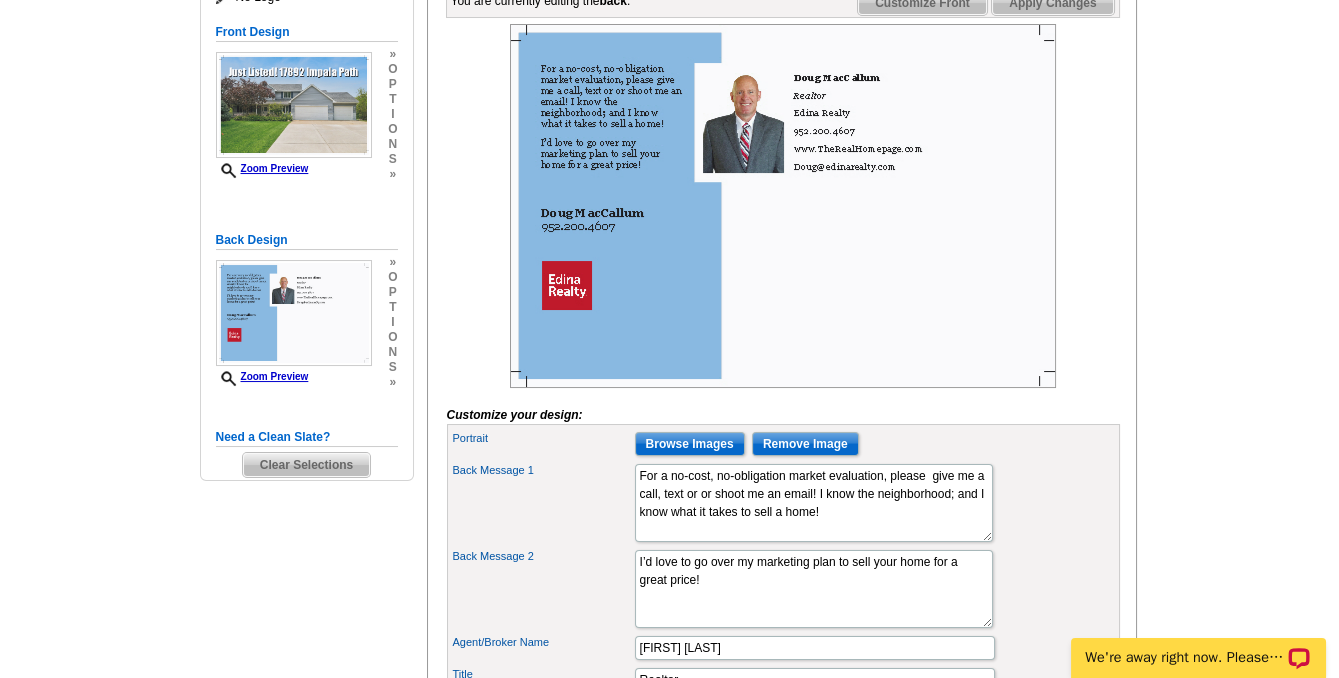 scroll, scrollTop: 363, scrollLeft: 0, axis: vertical 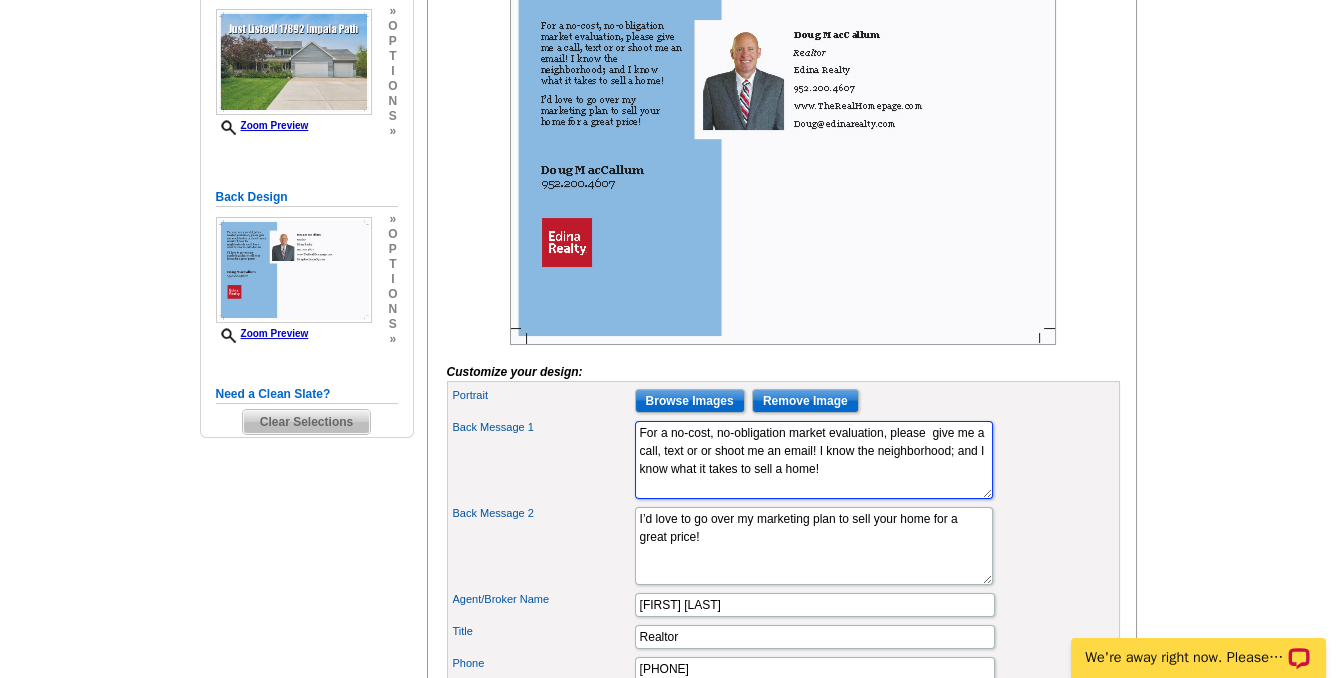 click on "For a no-cost, no-obligation market evaluation, please  give me a call, text or or shoot me an email! I know the neighborhood; and I know what it takes to sell a home!" at bounding box center (814, 460) 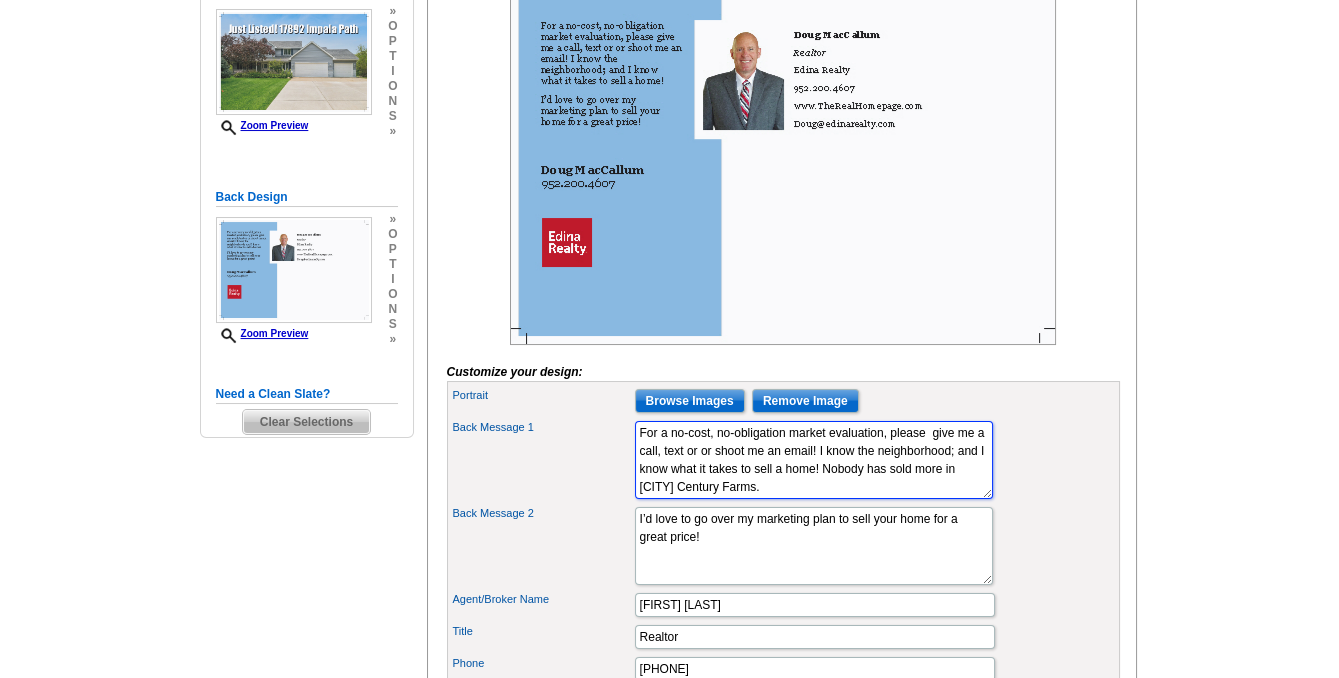 type on "For a no-cost, no-obligation market evaluation, please give me a call, text or or shoot me an email! I know the neighborhood; and I know what it takes to sell a home! Nobody has sold more in Anderson Century Farms." 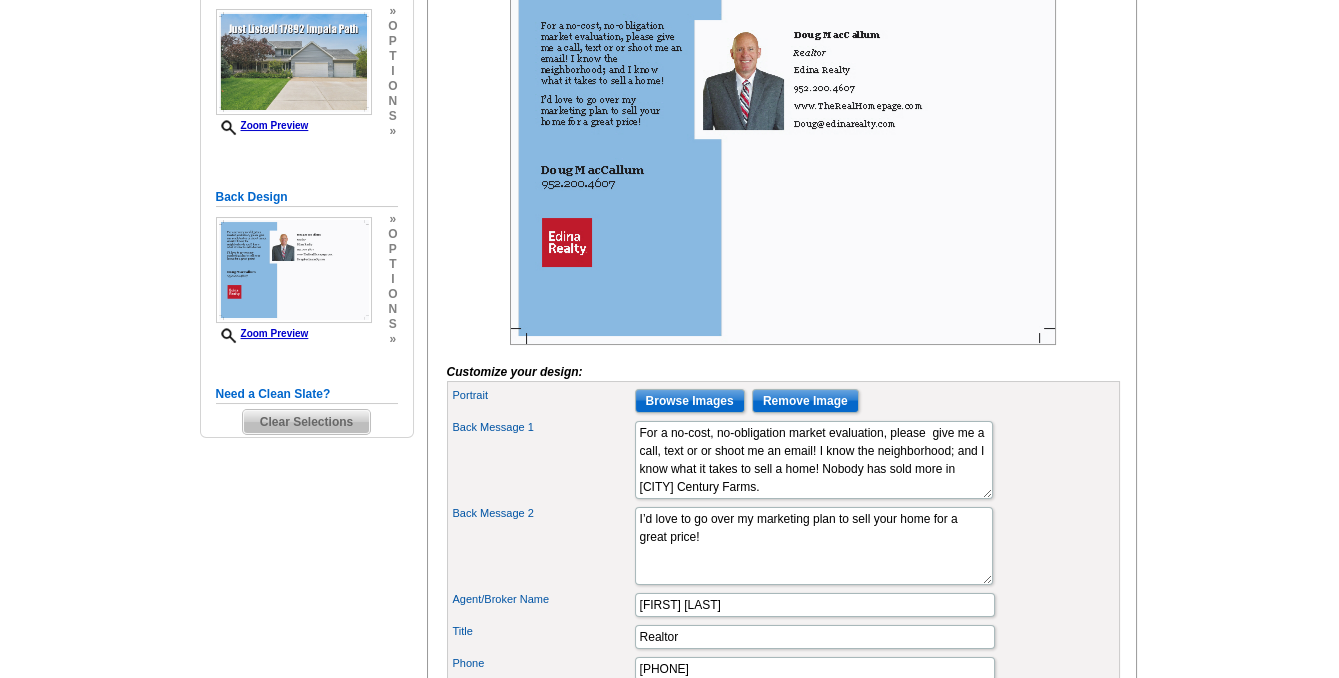 click on "Back Message 1
For a no-cost, no-obligation market evaluation, please  give me a call, text or or shoot me an email! I know the neighborhood; and I know what it takes to sell a home!" at bounding box center (783, 460) 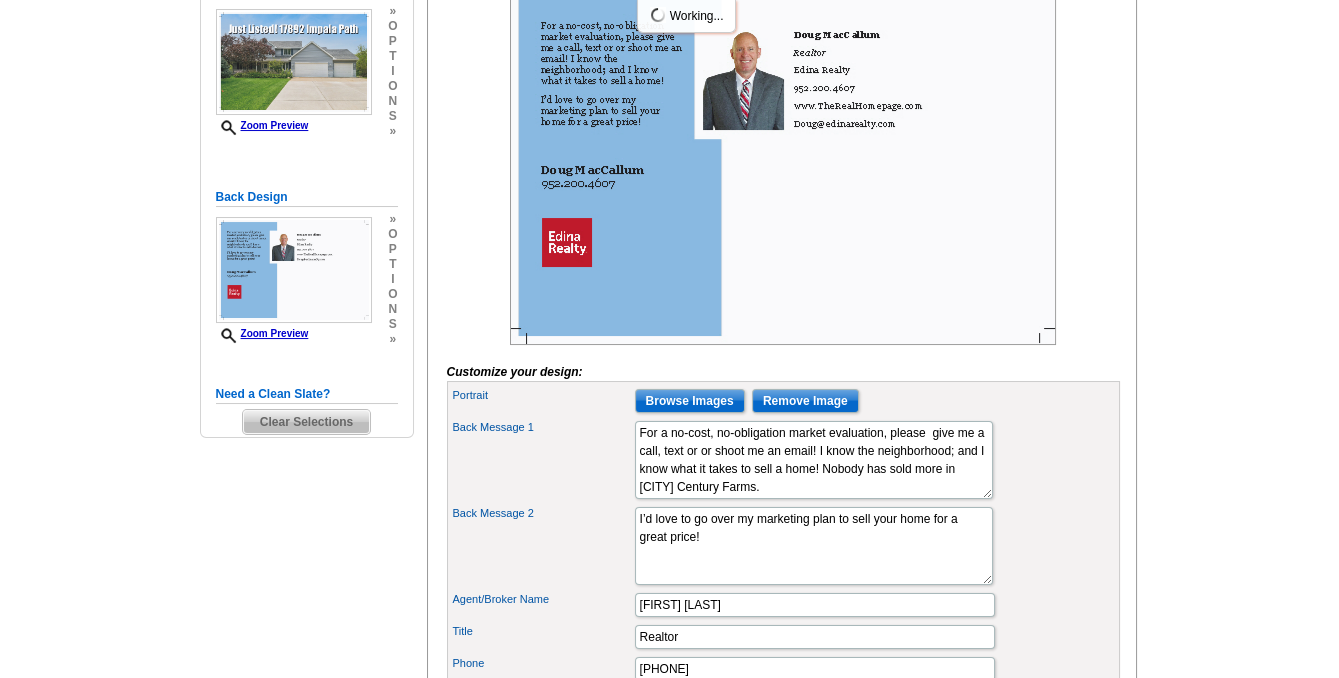 scroll, scrollTop: 0, scrollLeft: 0, axis: both 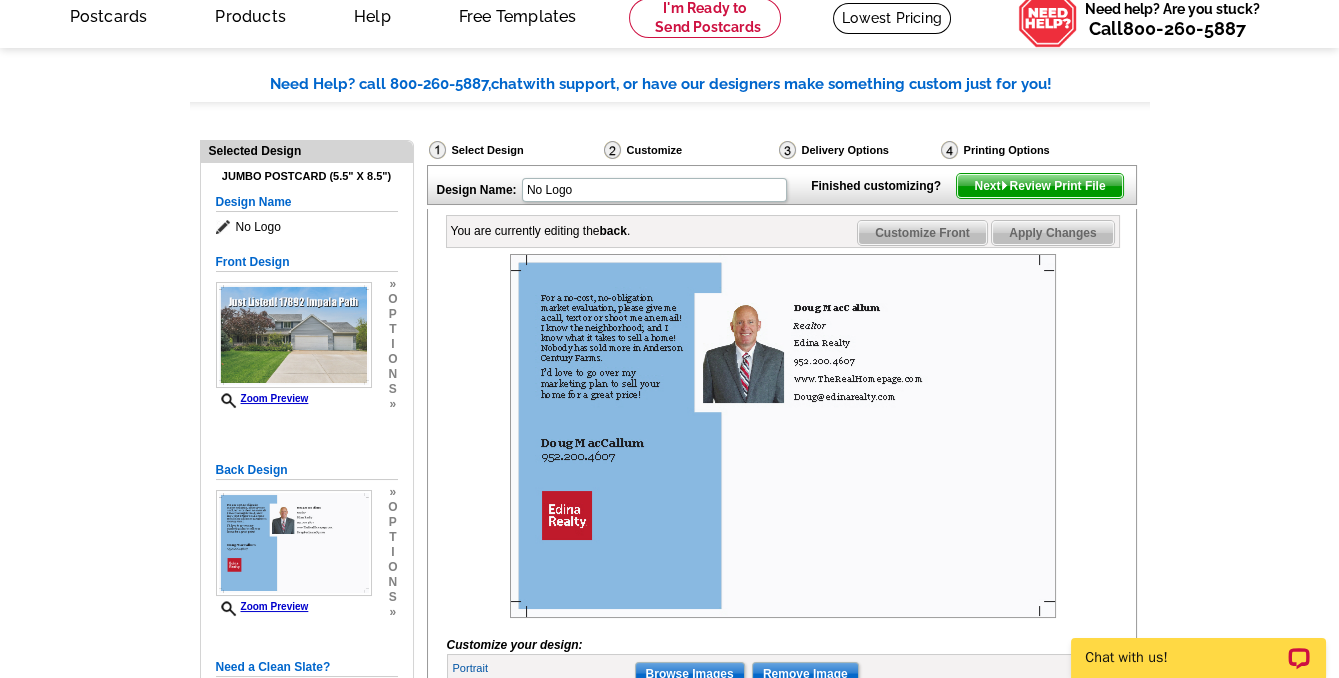 click on "Next   Review Print File" at bounding box center [1039, 186] 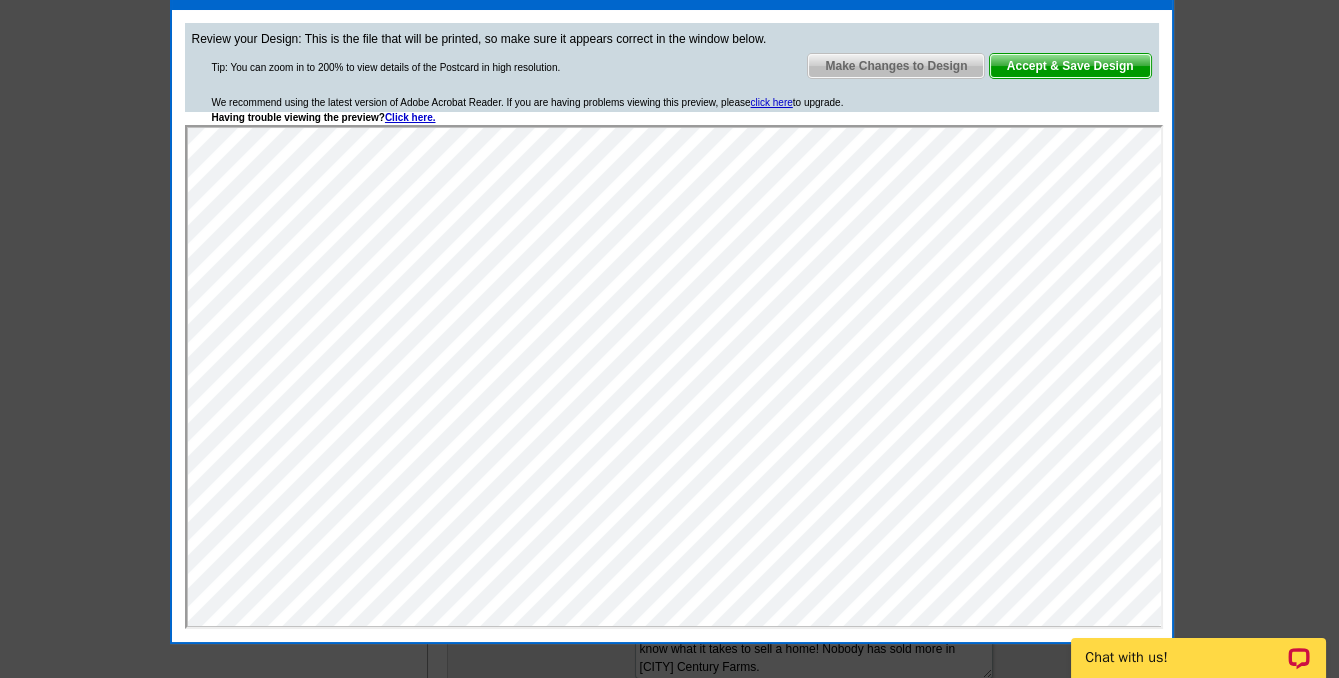 scroll, scrollTop: 181, scrollLeft: 0, axis: vertical 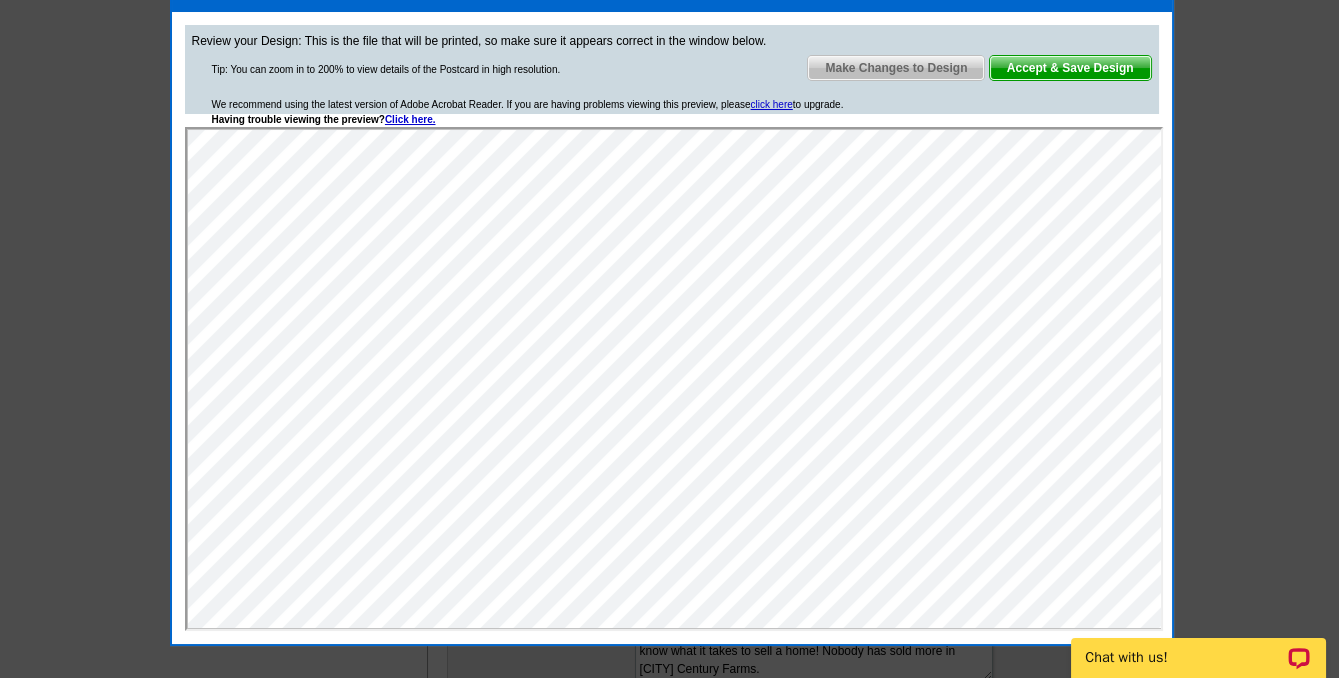 click on "Make Changes to Design" at bounding box center [896, 68] 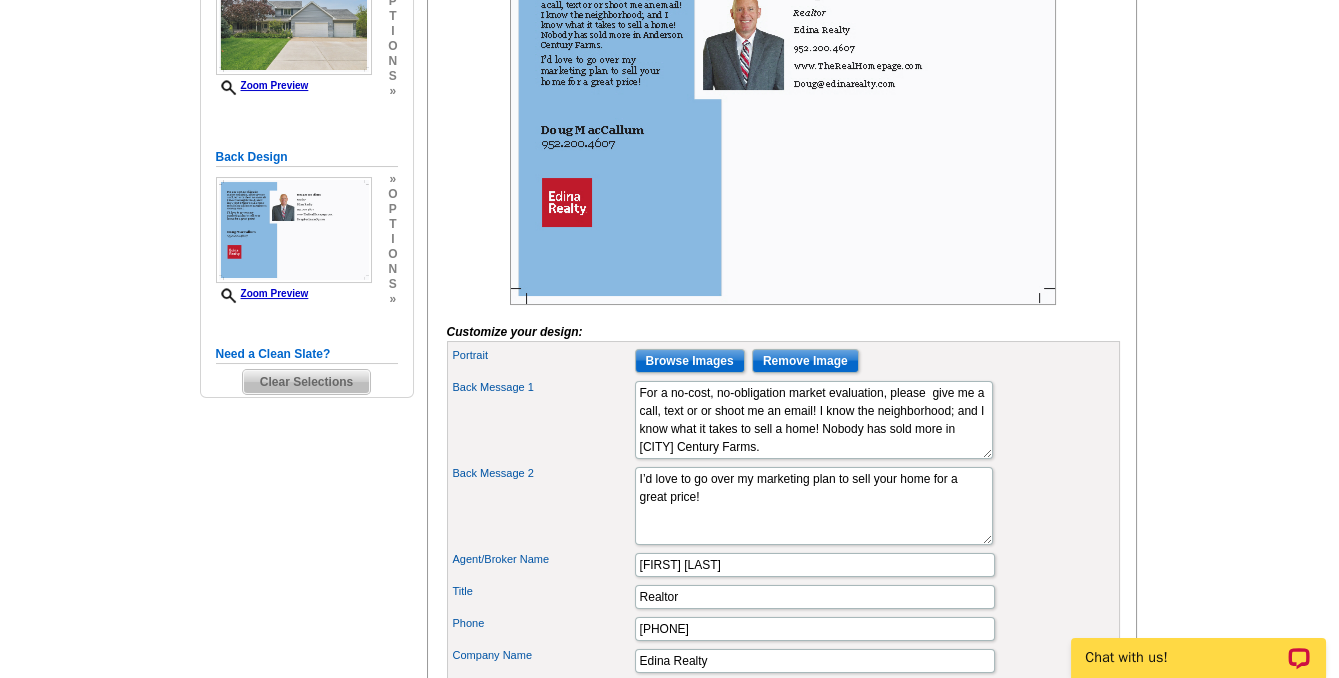 scroll, scrollTop: 636, scrollLeft: 0, axis: vertical 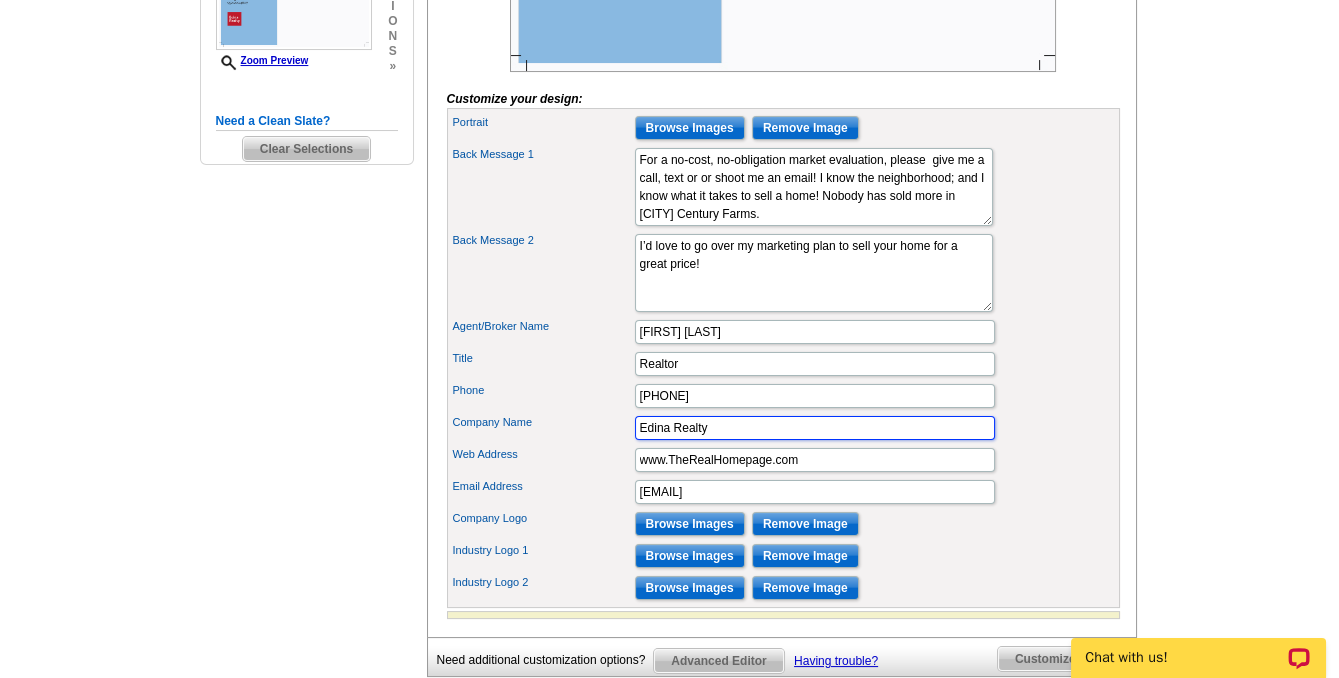 click on "Edina Realty" at bounding box center [815, 428] 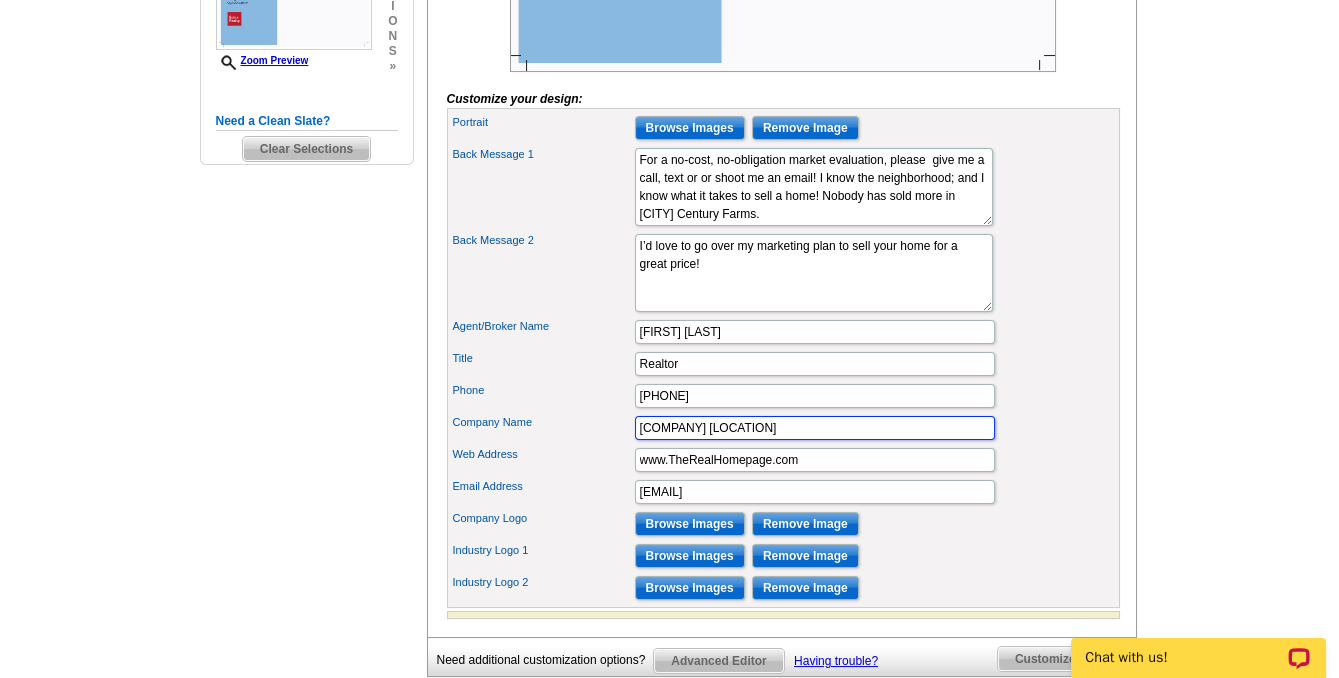type on "Edina Realty Lakeville" 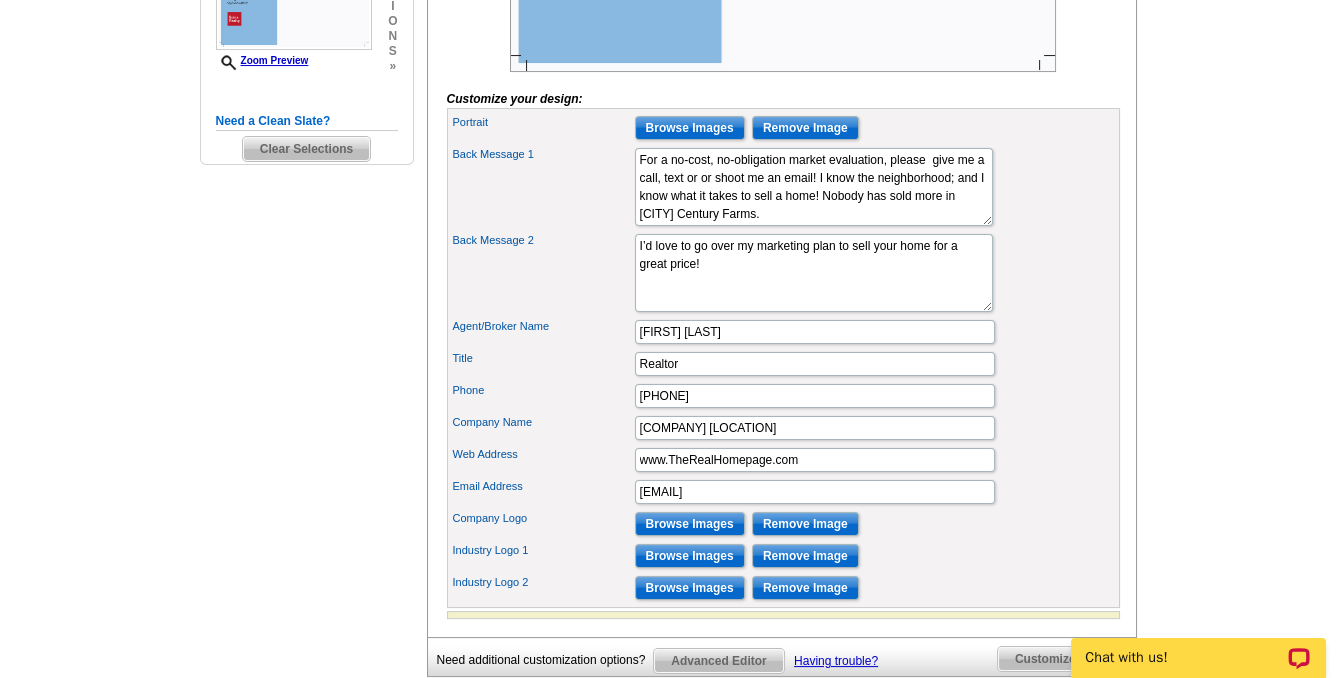 click on "Industry Logo 1
Browse Images
Remove Image" at bounding box center [783, 556] 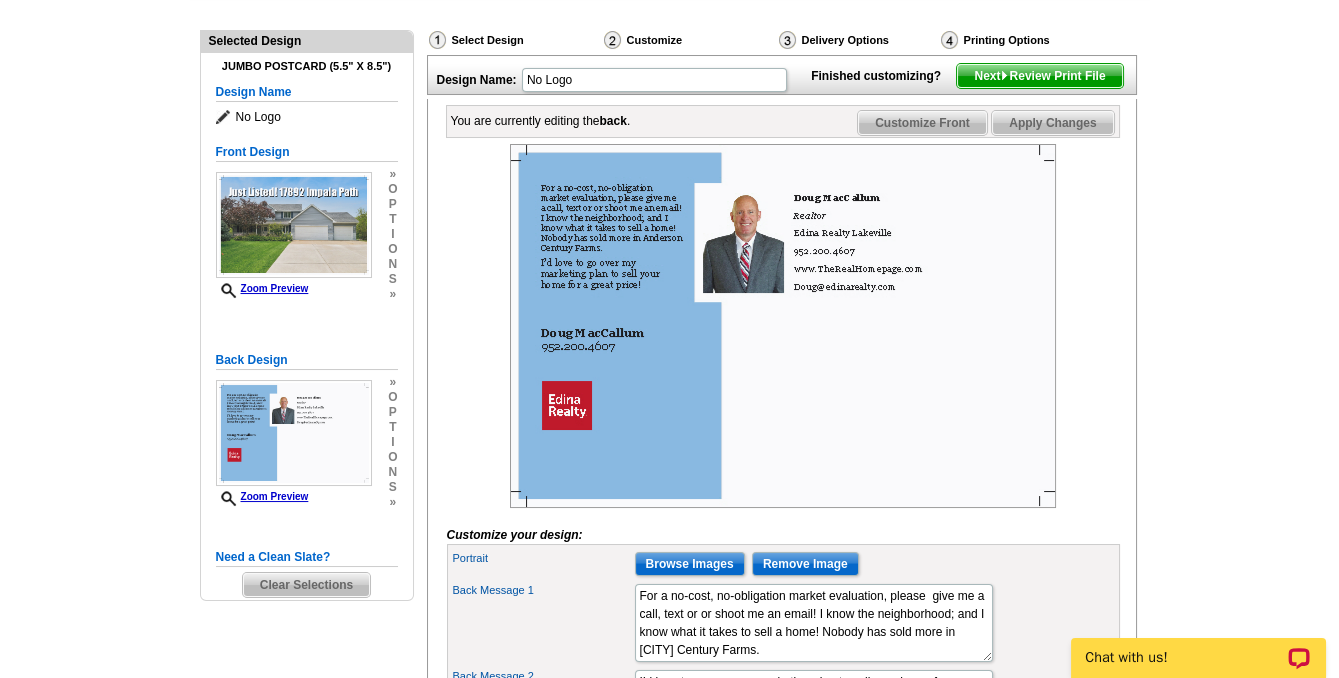 scroll, scrollTop: 181, scrollLeft: 0, axis: vertical 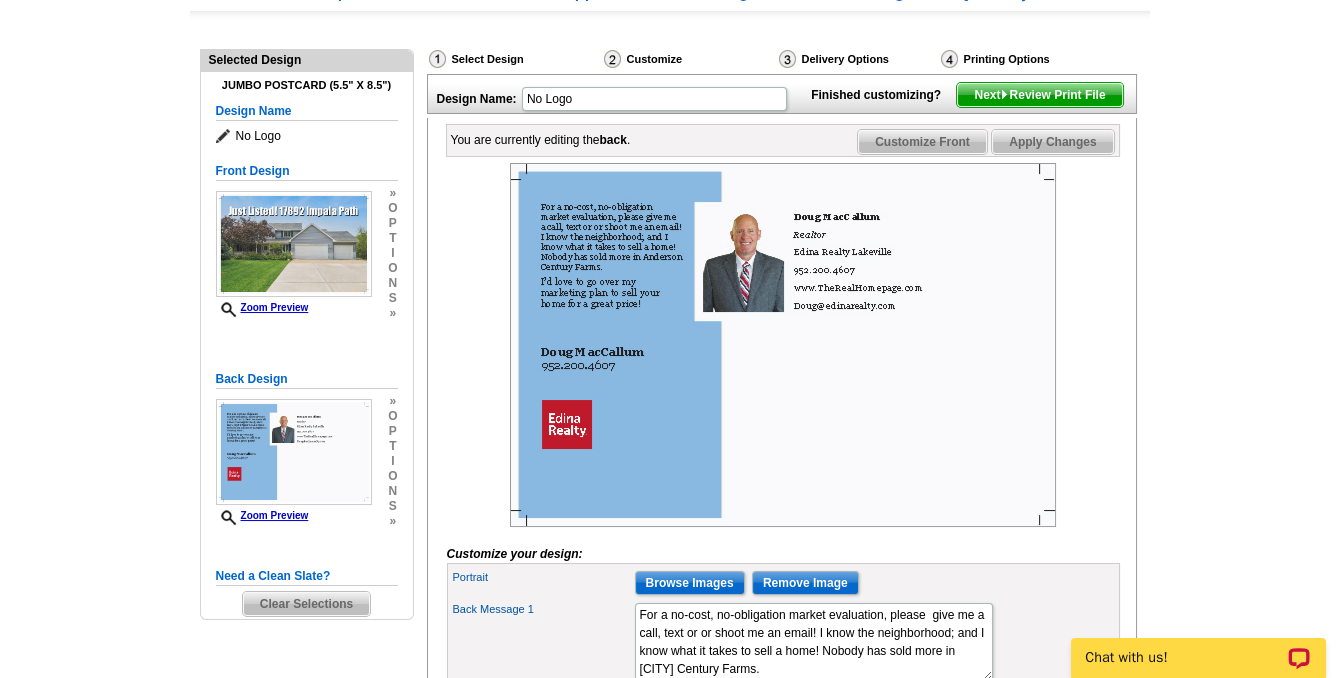 click on "Next   Review Print File" at bounding box center (1039, 95) 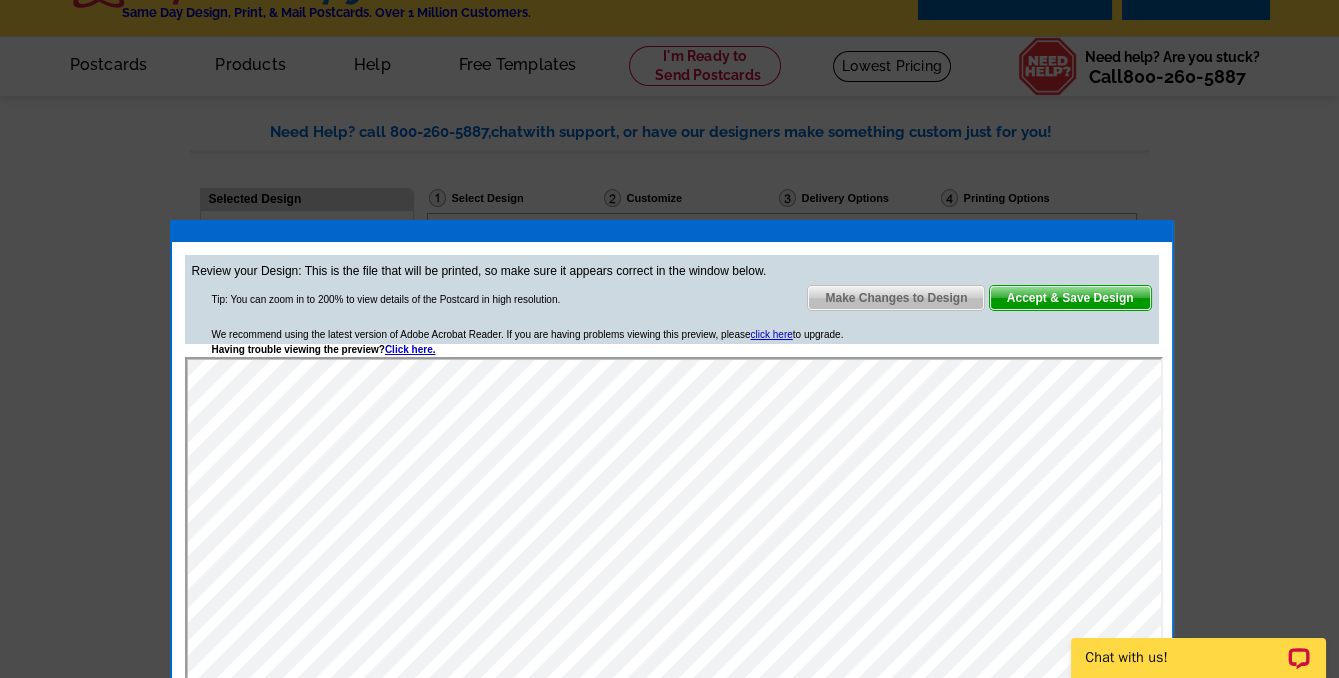 scroll, scrollTop: 0, scrollLeft: 0, axis: both 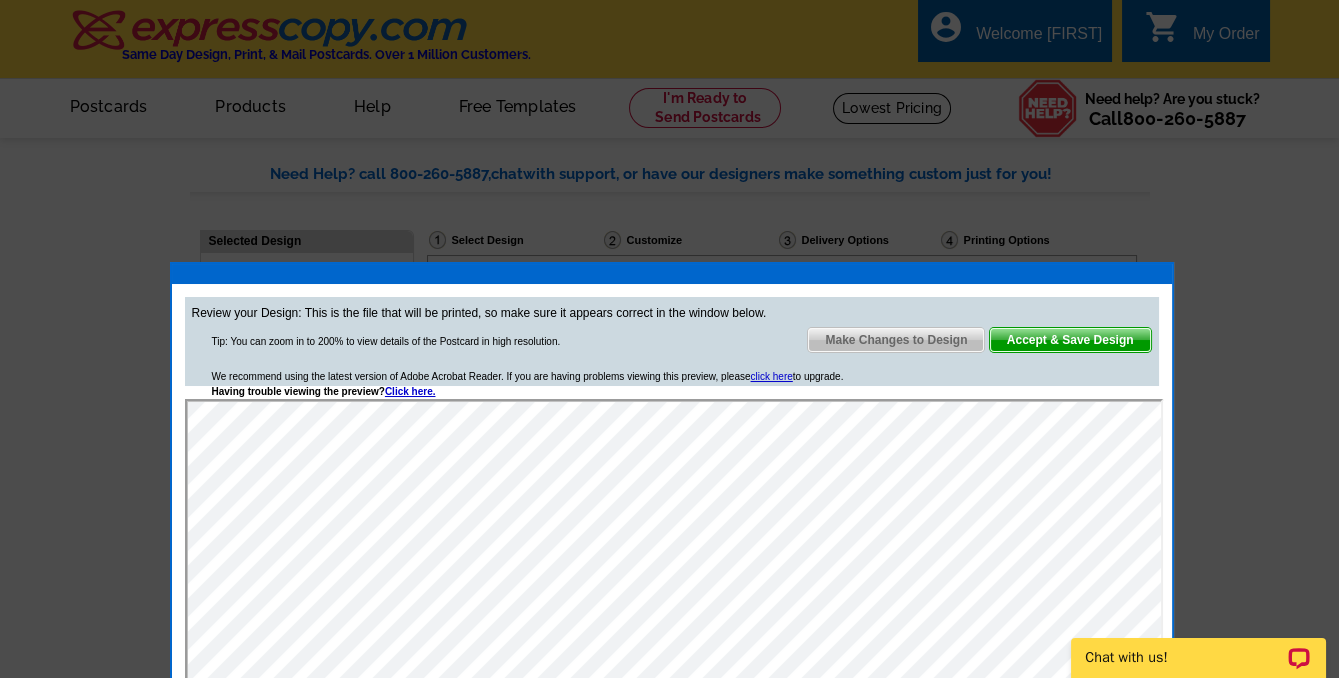 click on "Make Changes to Design" at bounding box center (896, 340) 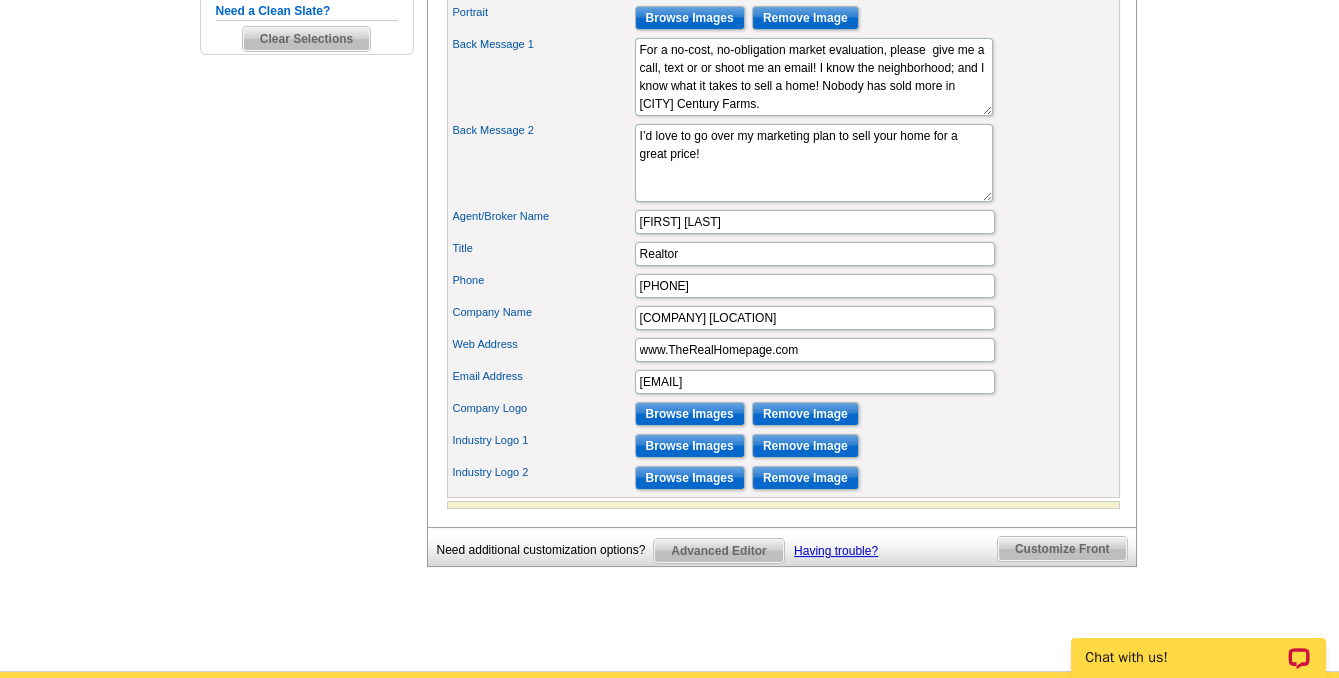 scroll, scrollTop: 818, scrollLeft: 0, axis: vertical 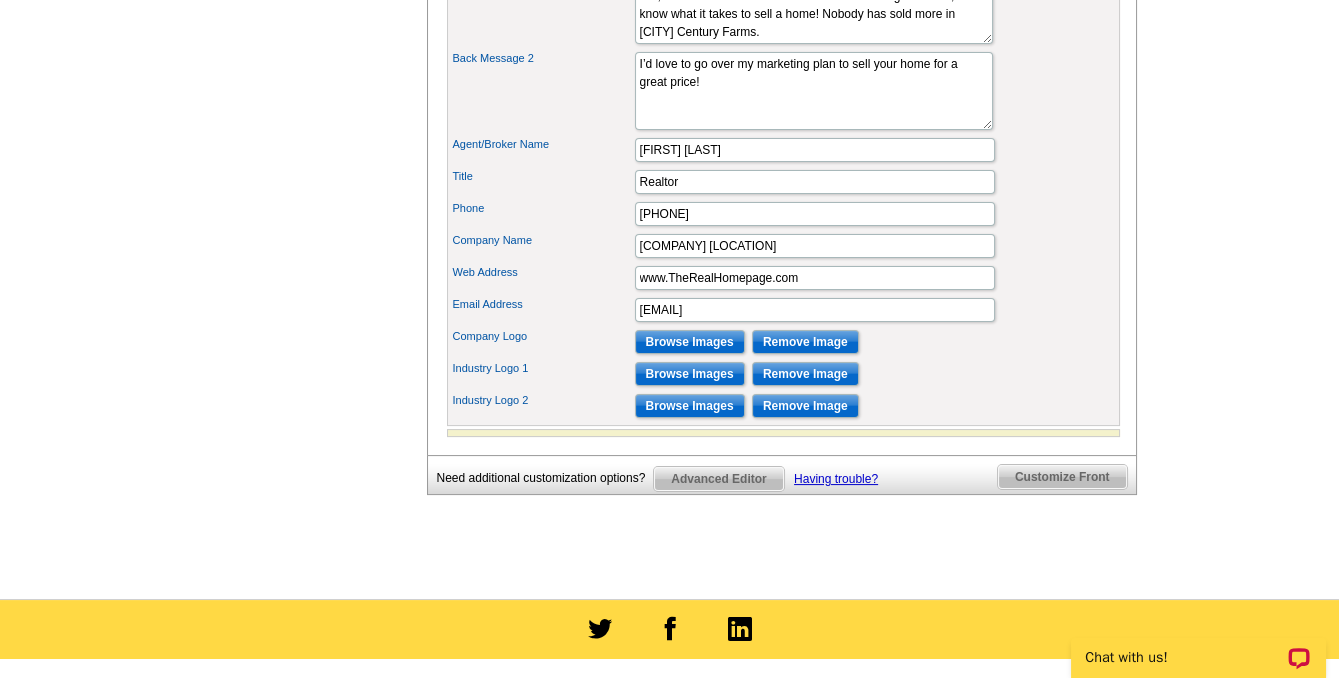 click on "Advanced Editor" at bounding box center [718, 479] 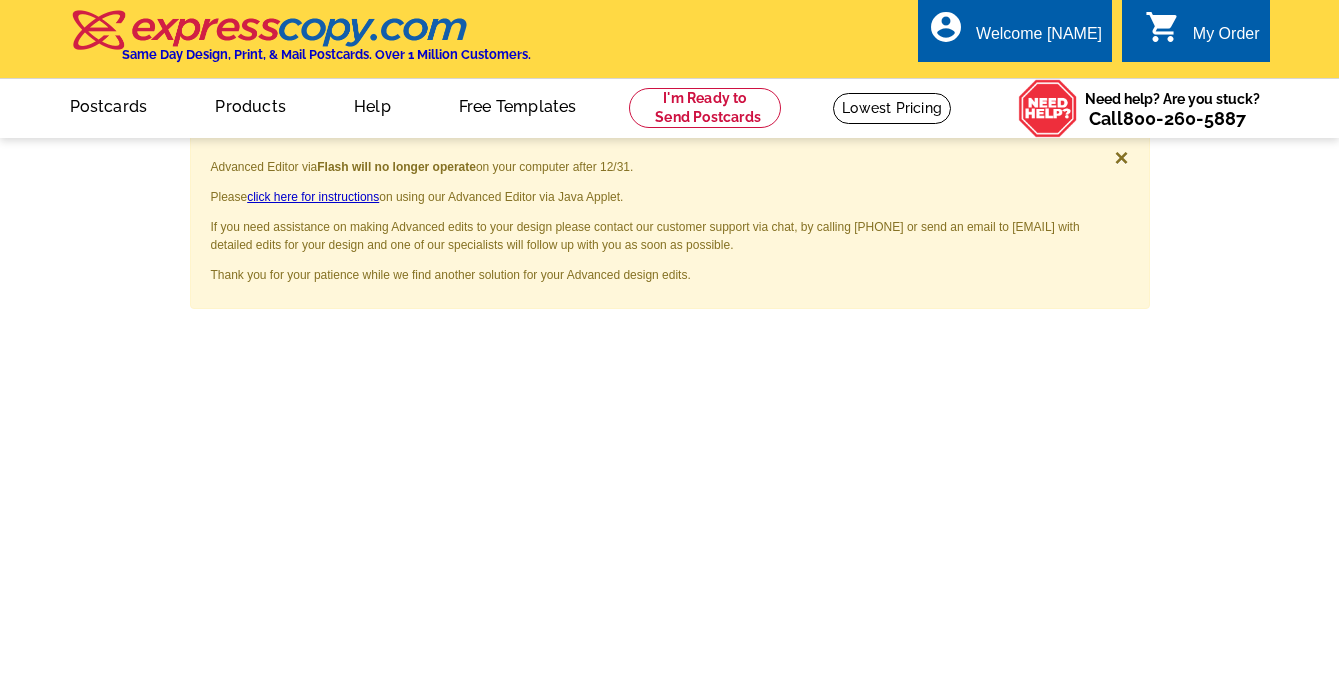 scroll, scrollTop: 0, scrollLeft: 0, axis: both 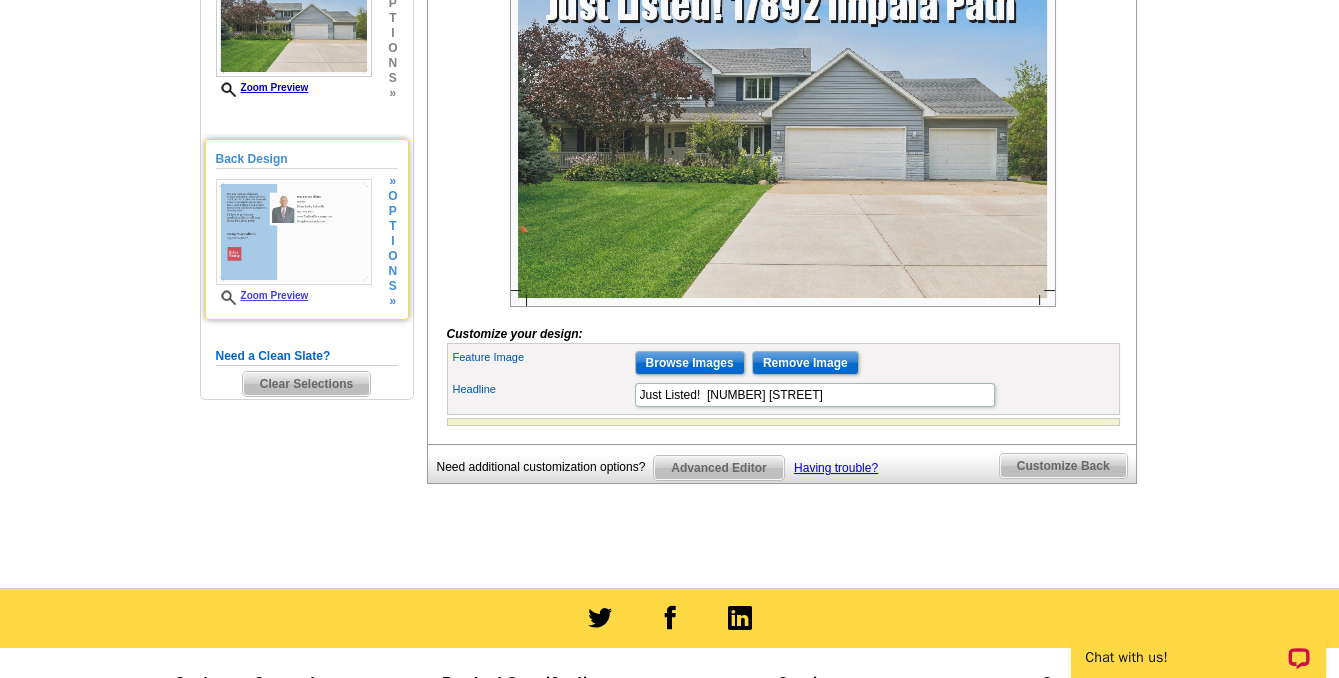 click at bounding box center (294, 232) 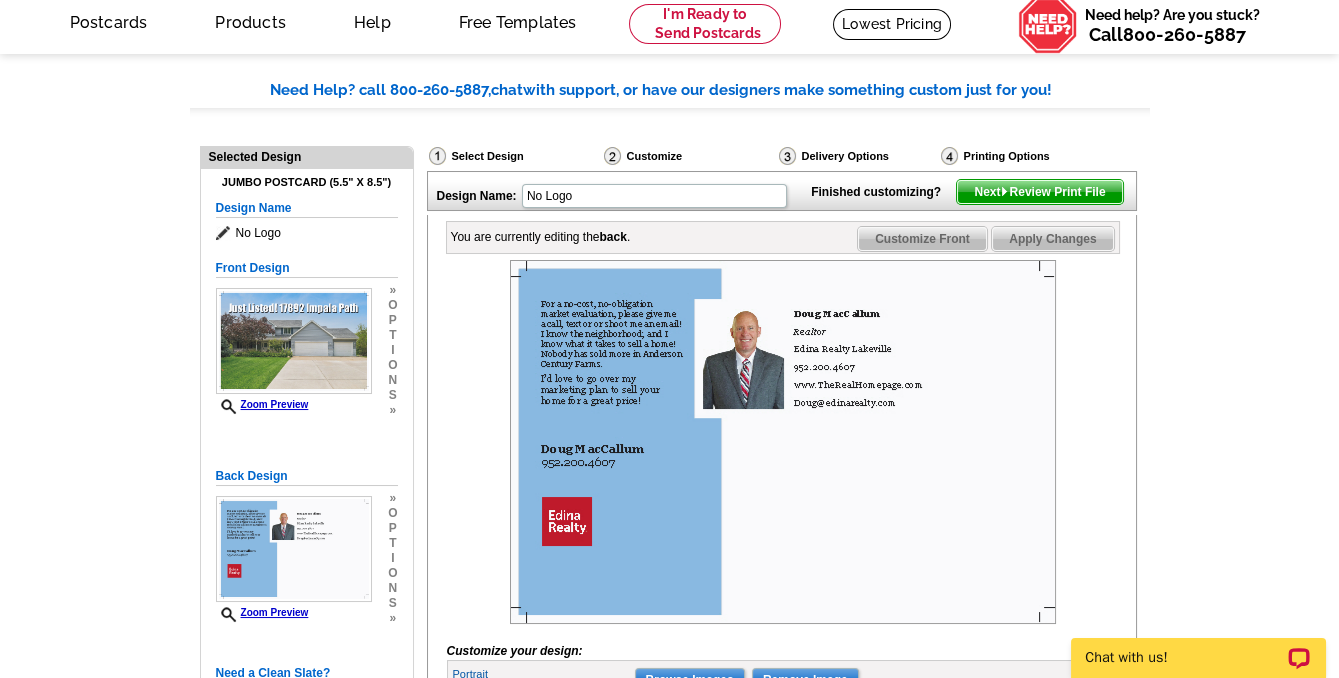 scroll, scrollTop: 37, scrollLeft: 0, axis: vertical 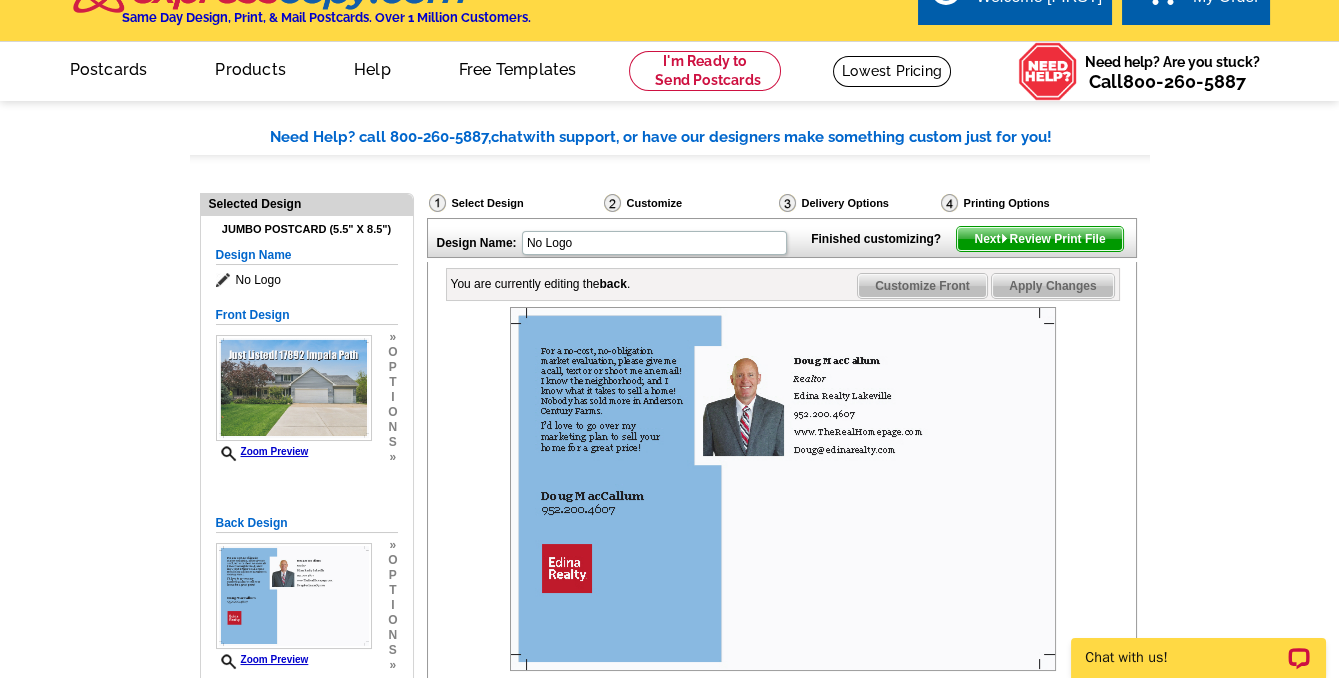 click on "Next   Review Print File" at bounding box center (1039, 239) 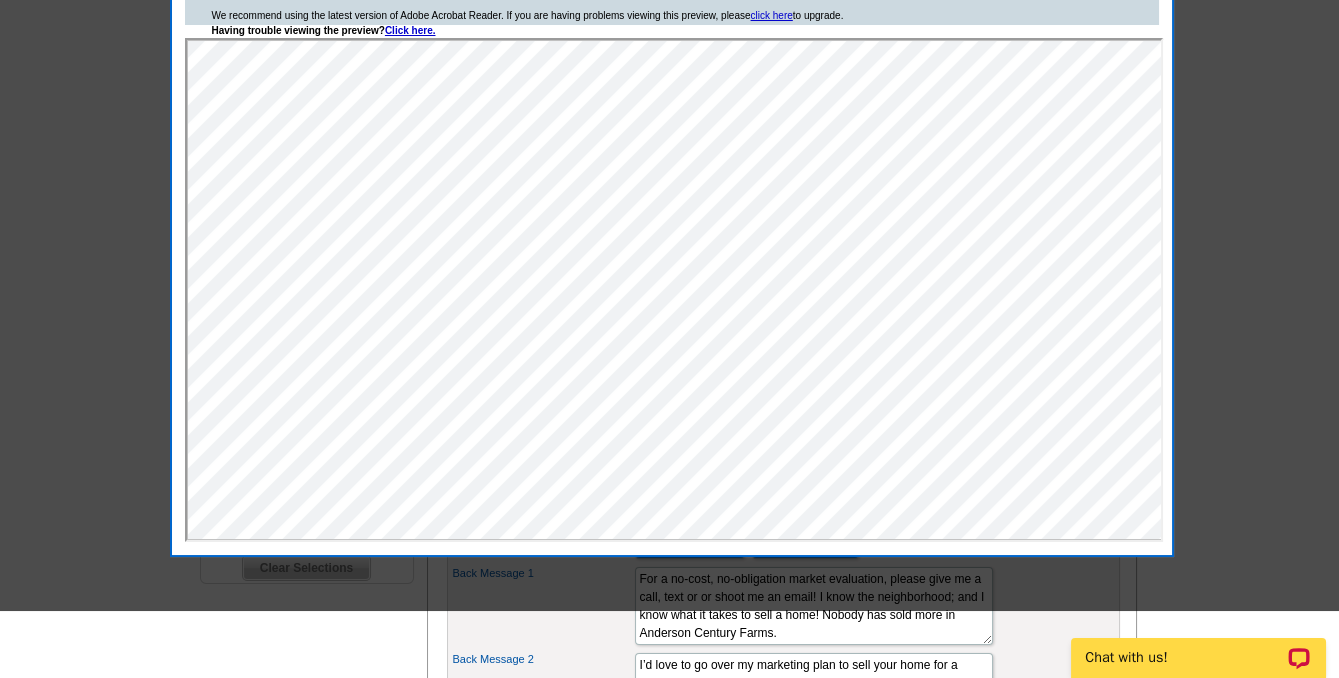 scroll, scrollTop: 219, scrollLeft: 0, axis: vertical 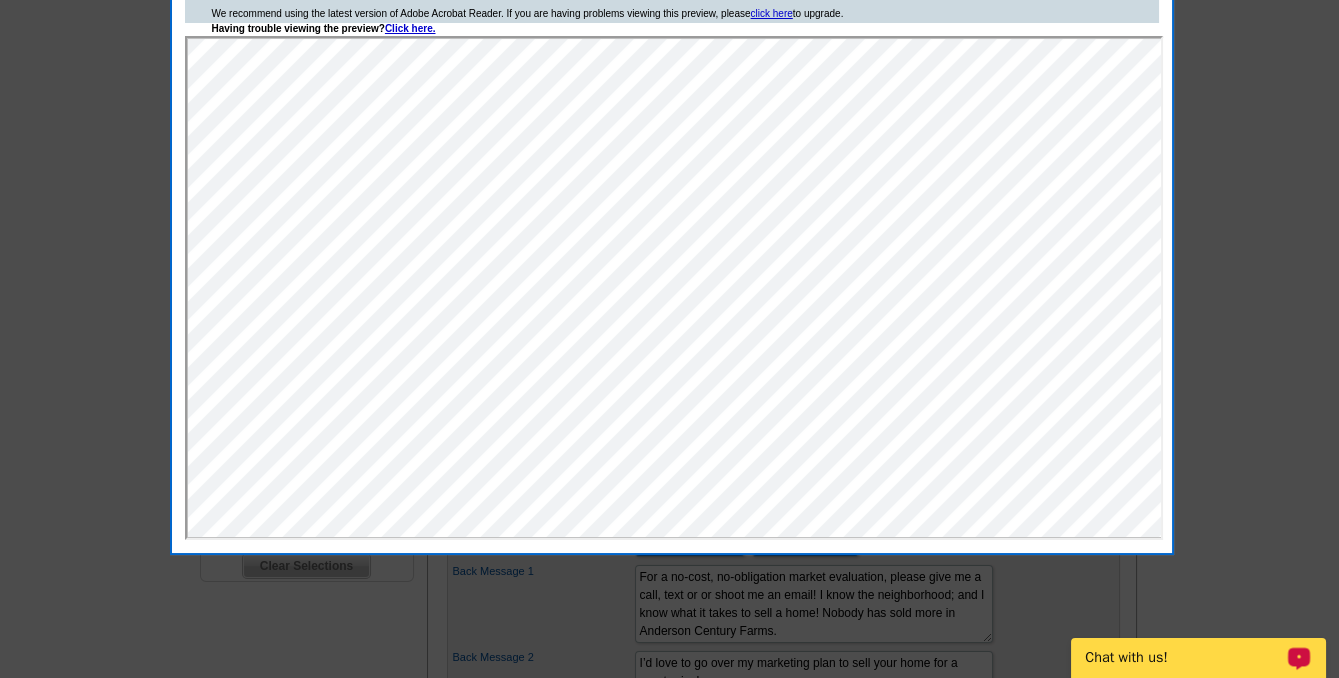 click on "Chat with us!" at bounding box center (1185, 658) 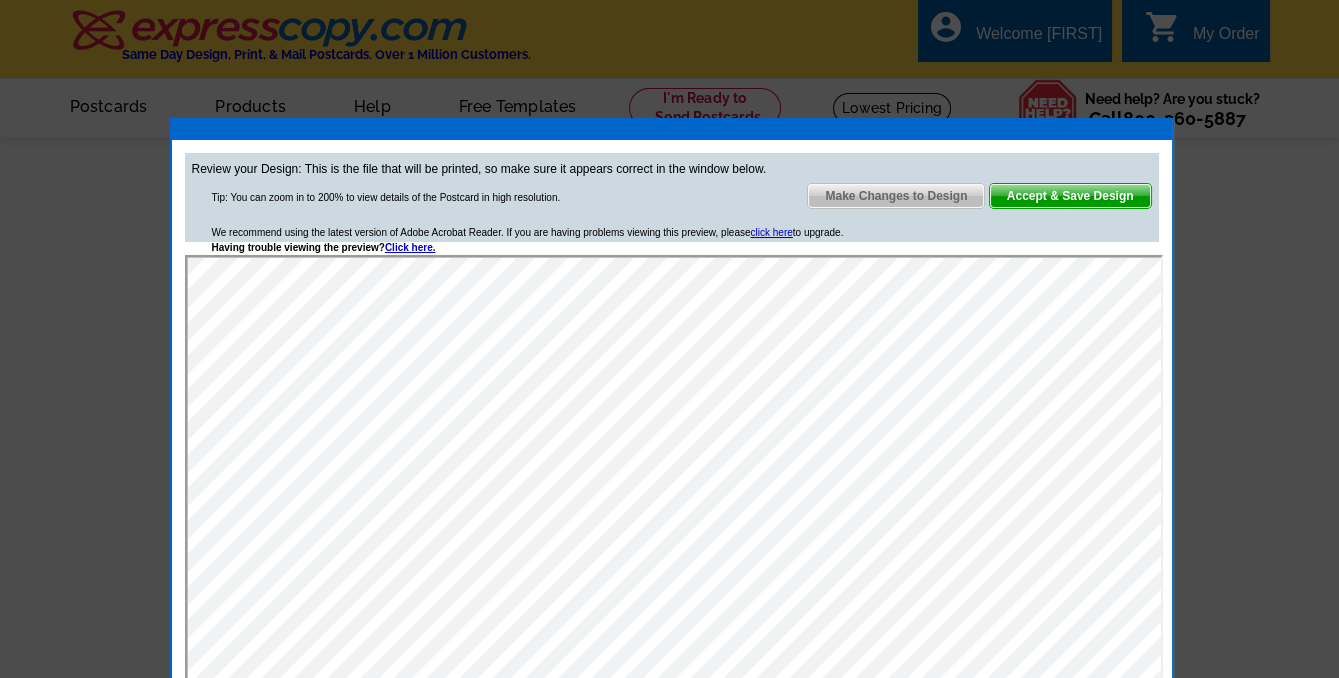 scroll, scrollTop: 0, scrollLeft: 0, axis: both 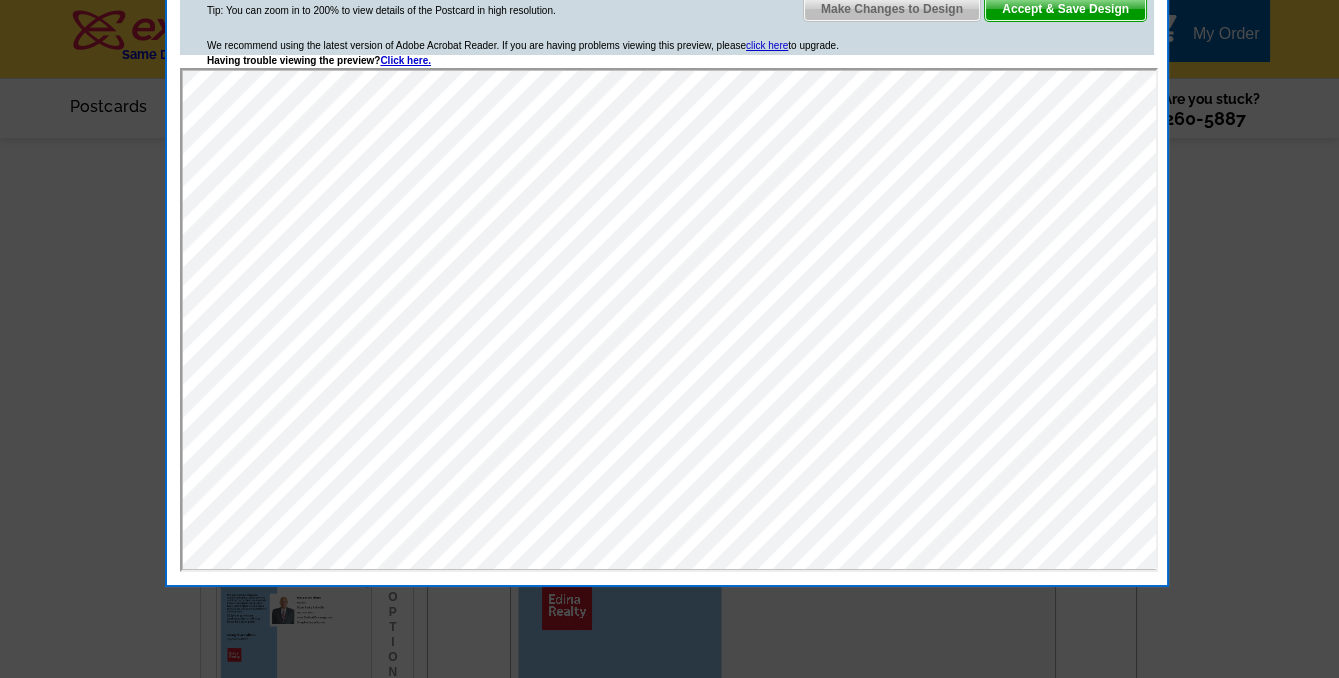drag, startPoint x: 805, startPoint y: 129, endPoint x: 800, endPoint y: -58, distance: 187.06683 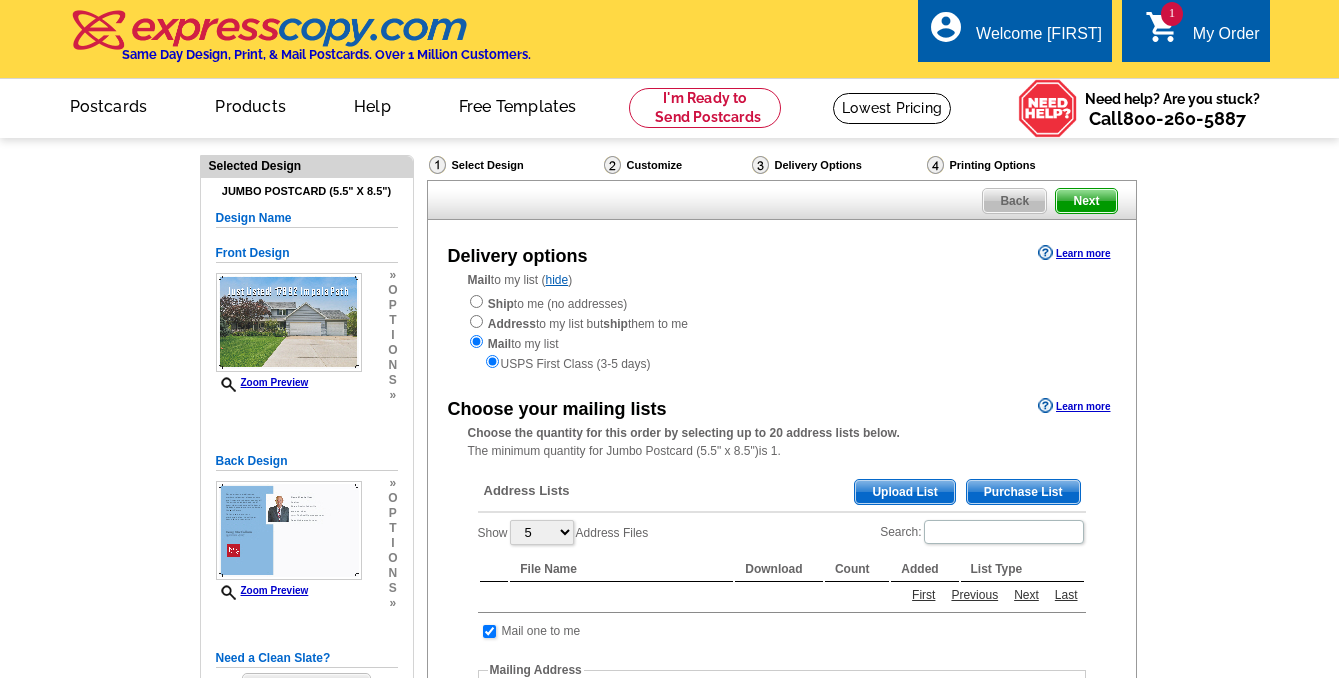 scroll, scrollTop: 0, scrollLeft: 0, axis: both 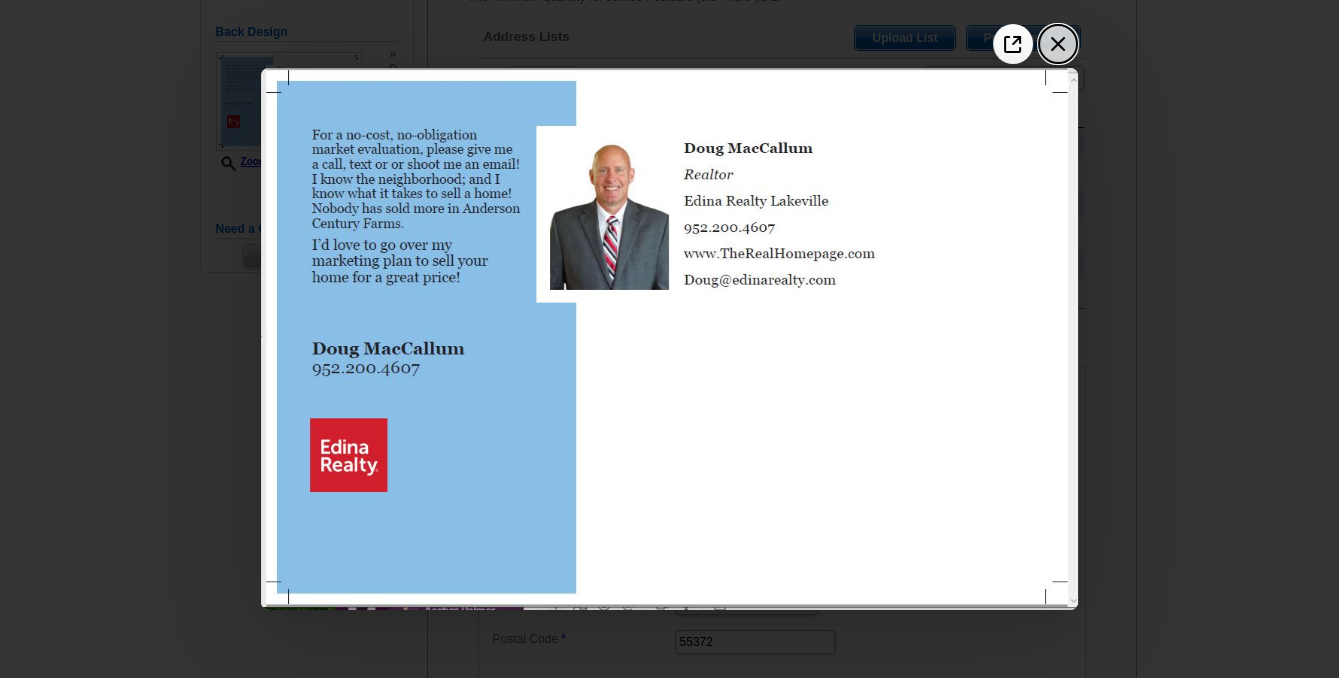 click 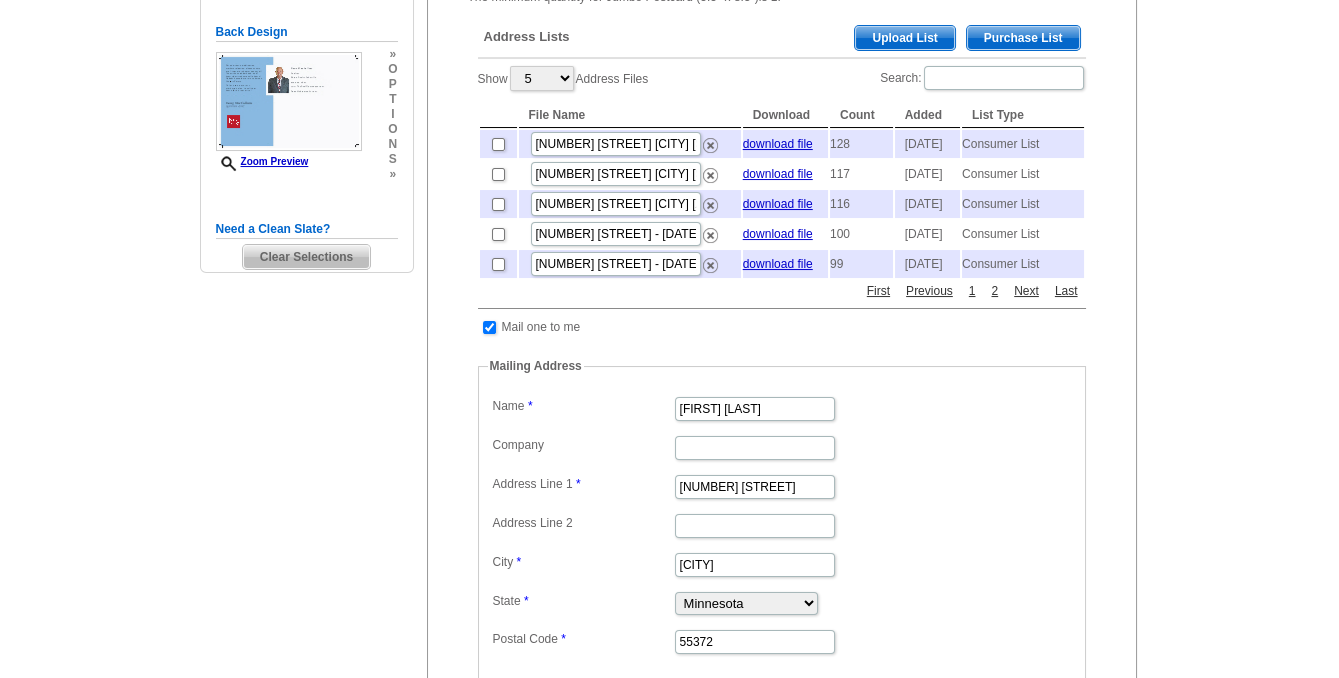 click at bounding box center [772, 348] 